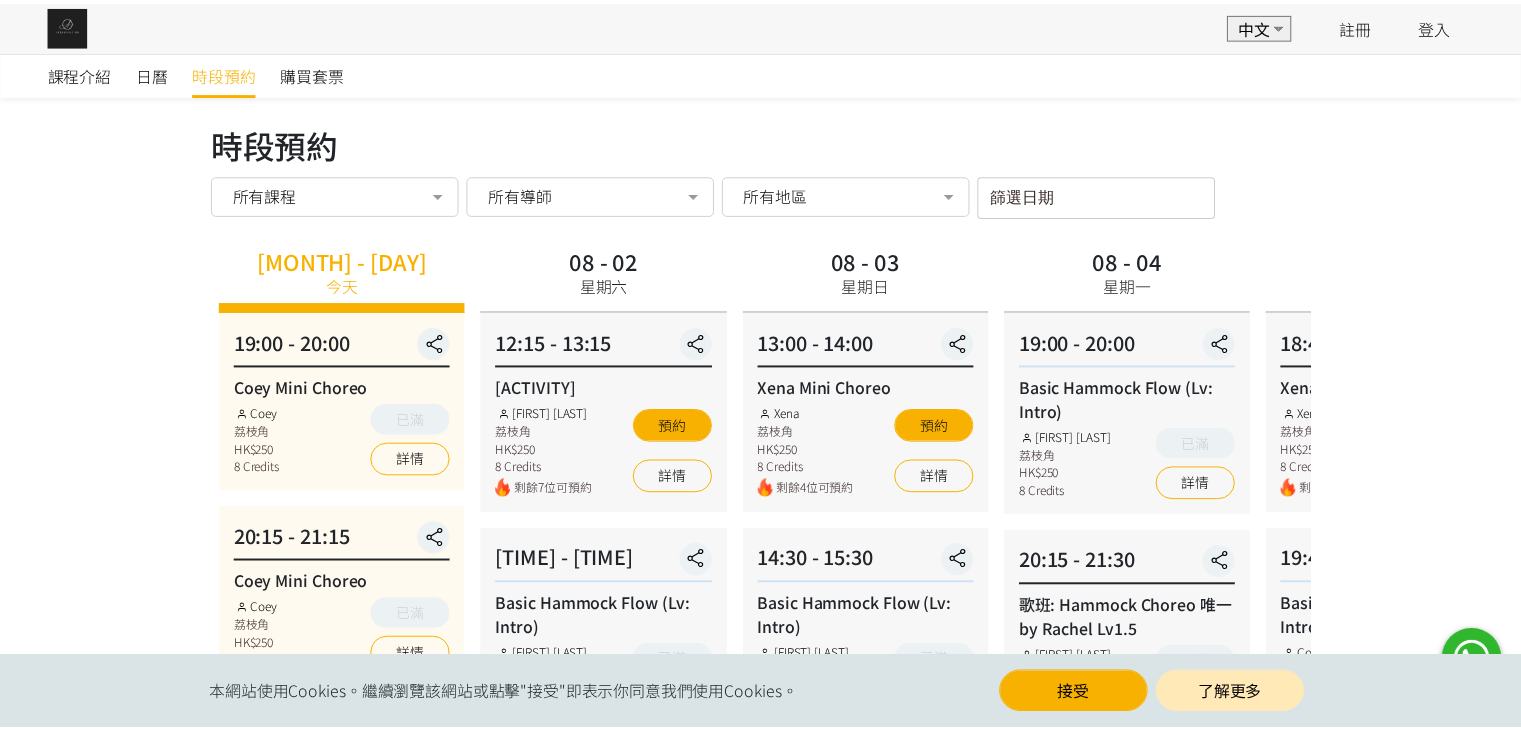scroll, scrollTop: 0, scrollLeft: 0, axis: both 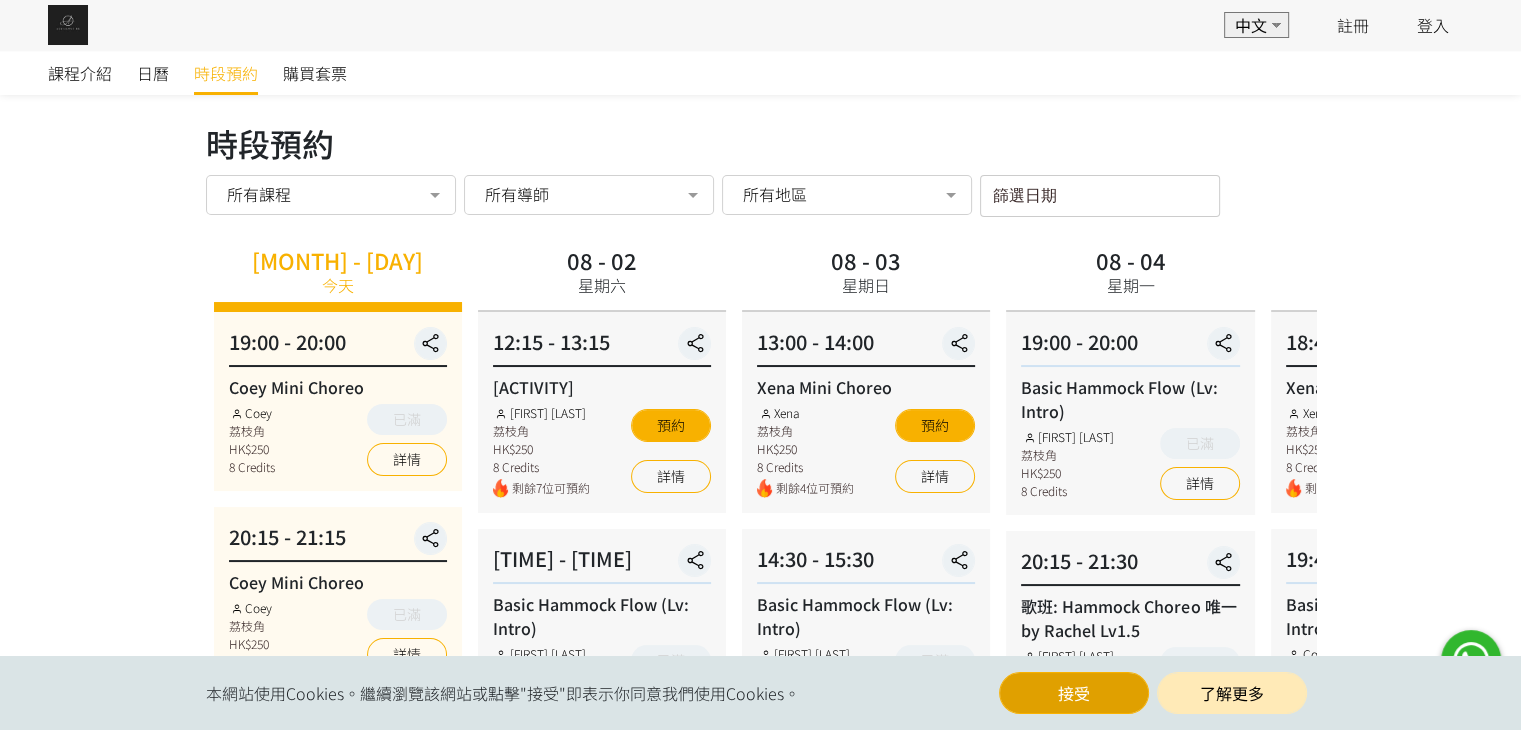 click on "接受" at bounding box center (1074, 693) 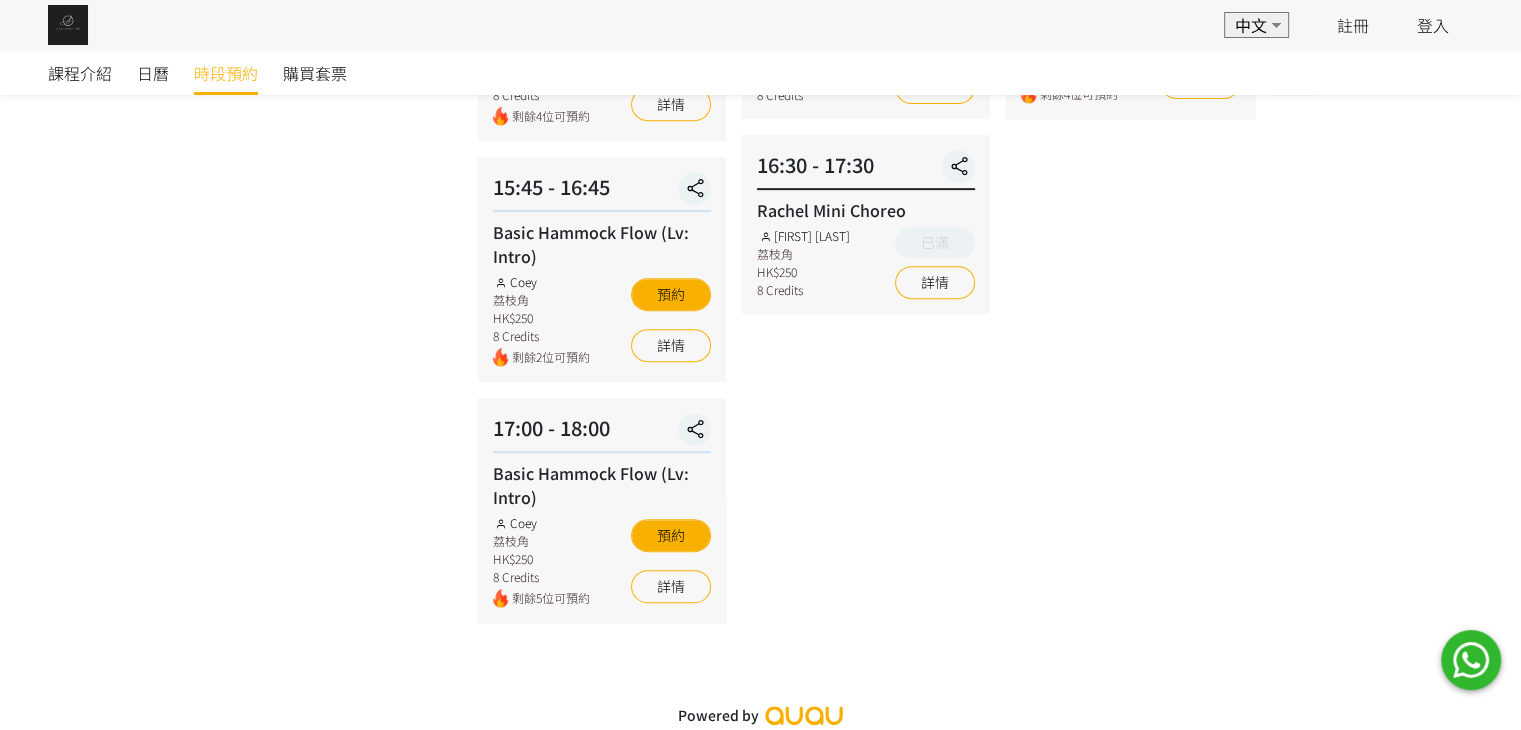 scroll, scrollTop: 0, scrollLeft: 0, axis: both 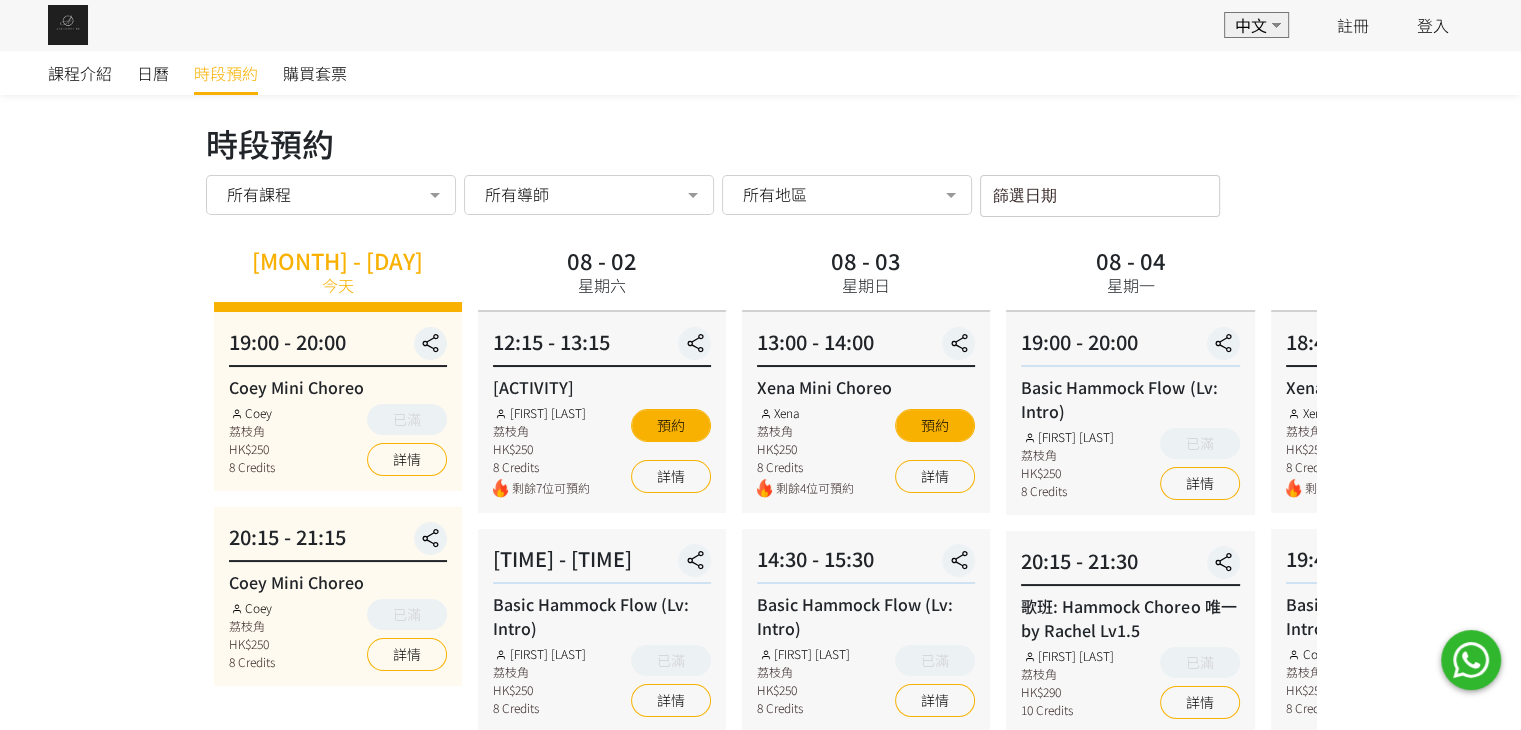 click on "所有地區" at bounding box center (847, 195) 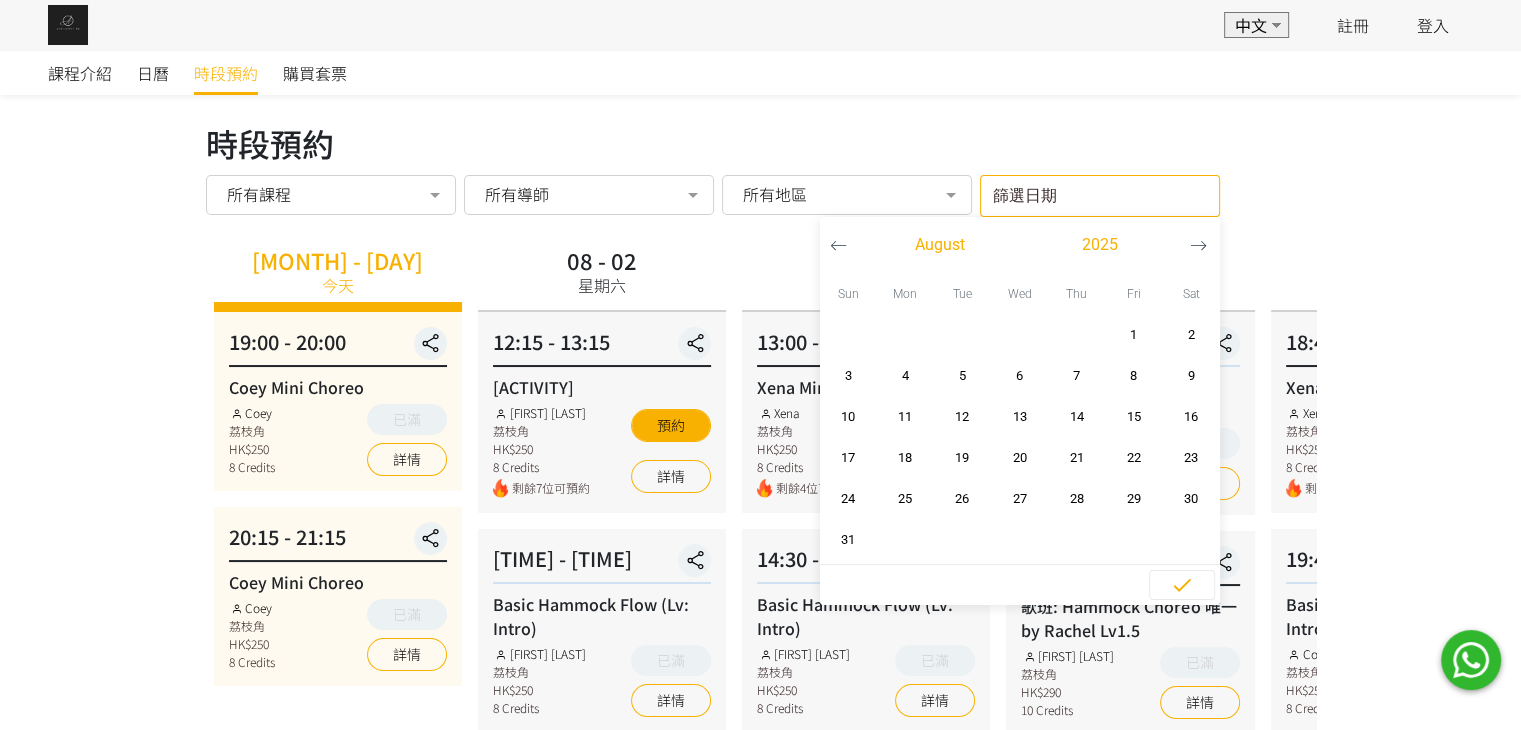 click on "篩選日期" at bounding box center (1100, 196) 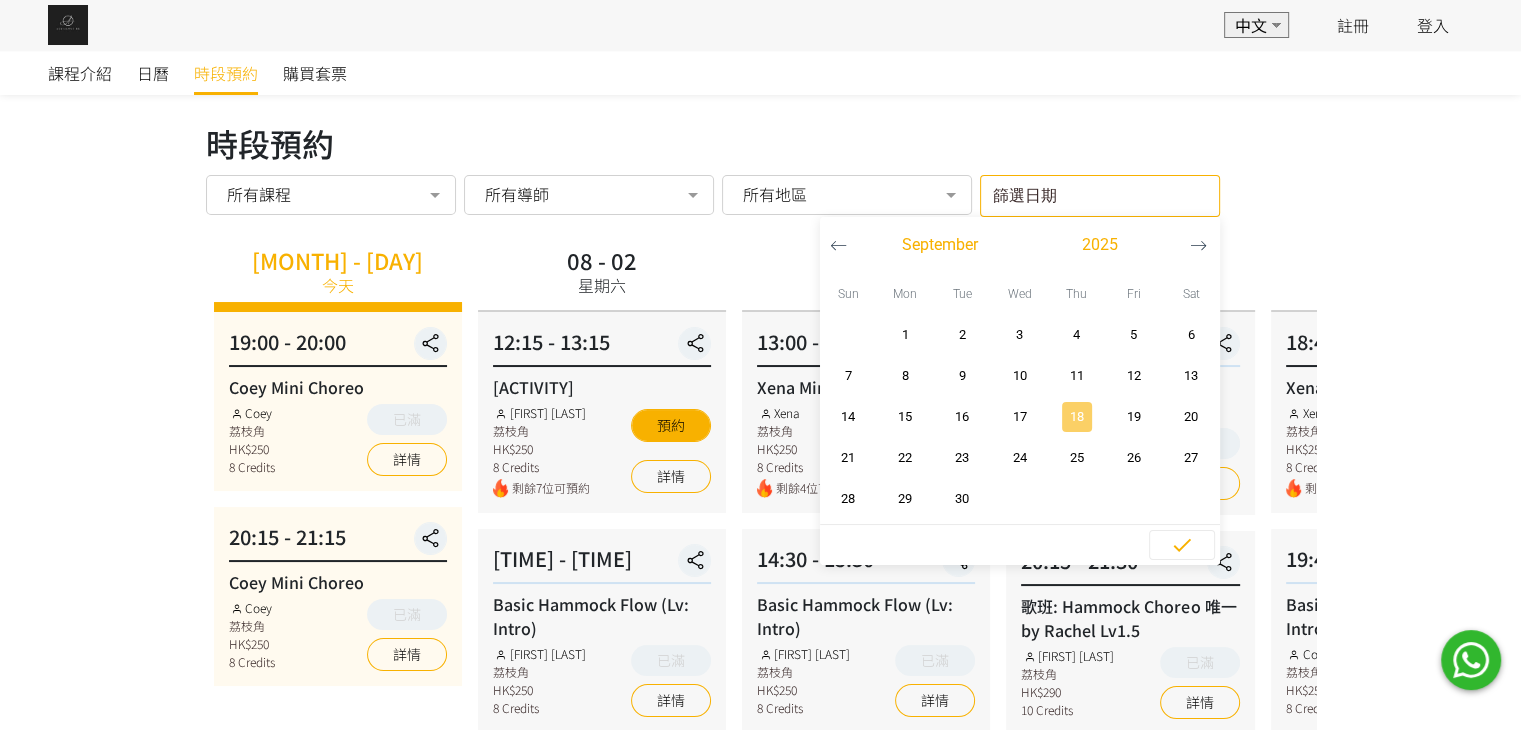 click on "18" at bounding box center [1076, 417] 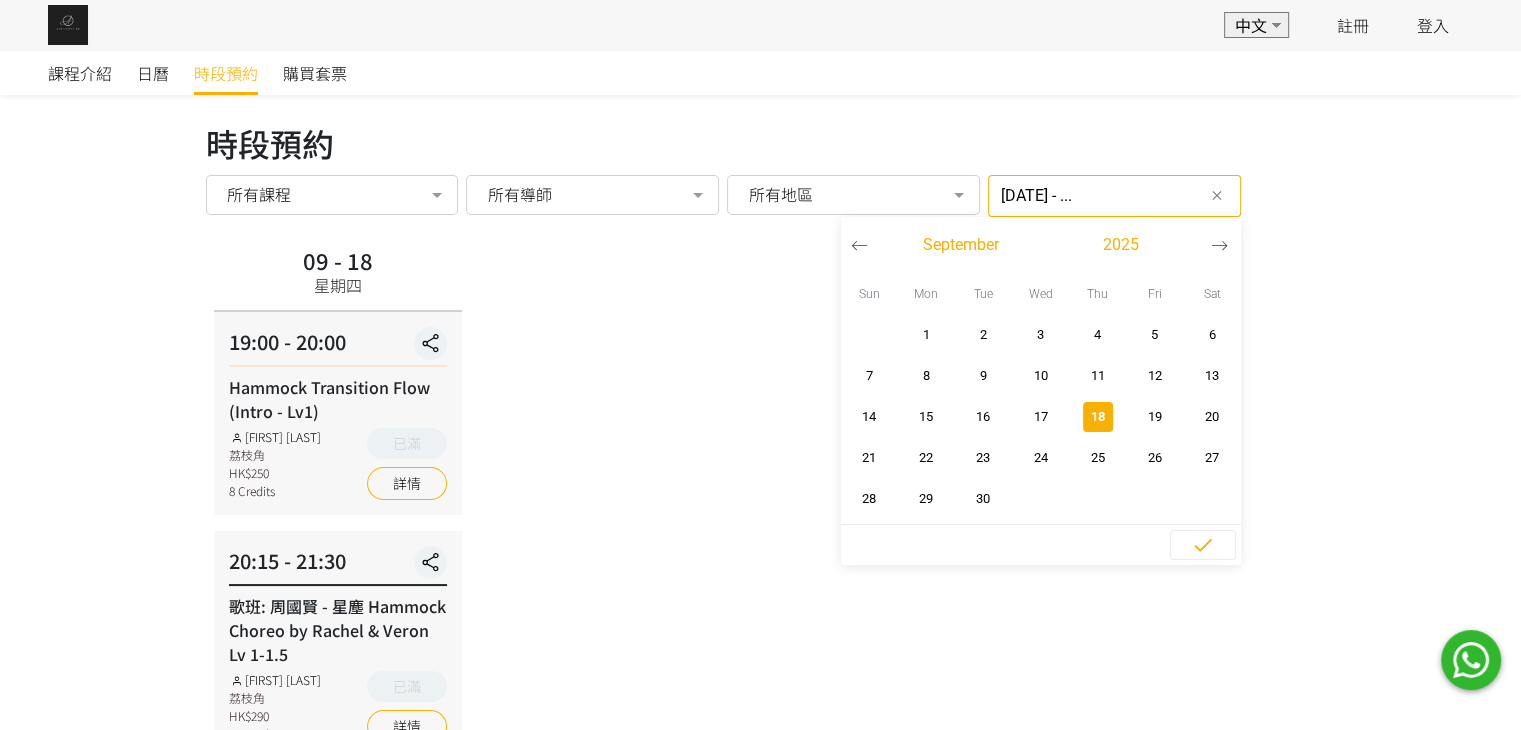 click on "[MONTH] -
[DAY]
星期四
[TIME] - [TIME]
[ACTIVITY]
[FIRST] [LAST]
[LOCATION]
HK$[PRICE]
[CREDITS] Credits
已滿
詳情
[TIME] - [TIME]
[ACTIVITY] Hammock Choreo by [FIRST] & [FIRST] Lv 1-1.5
[FIRST] [LAST]
[LOCATION]
HK$[PRICE]
[CREDITS] Credits
已滿
詳情" at bounding box center (761, 499) 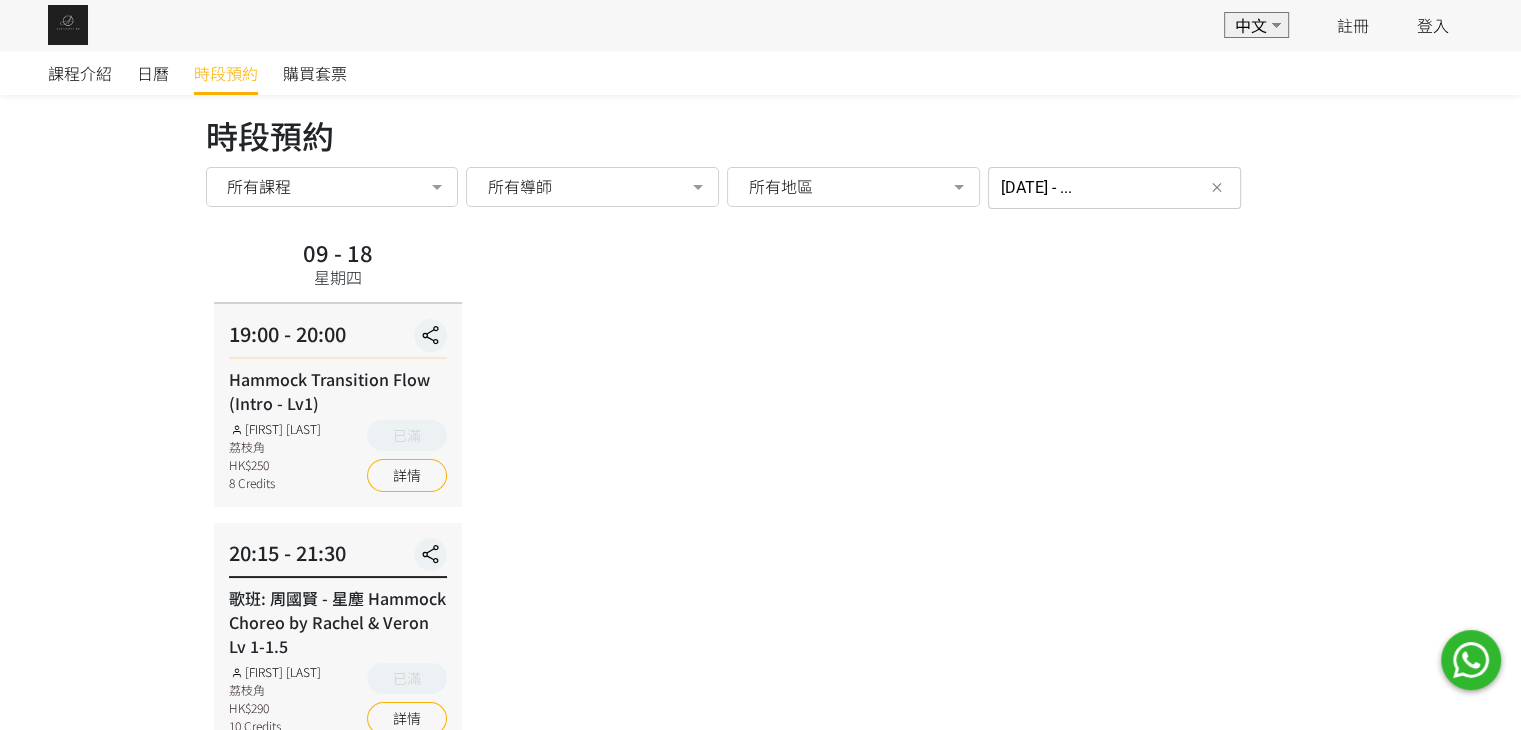 scroll, scrollTop: 0, scrollLeft: 0, axis: both 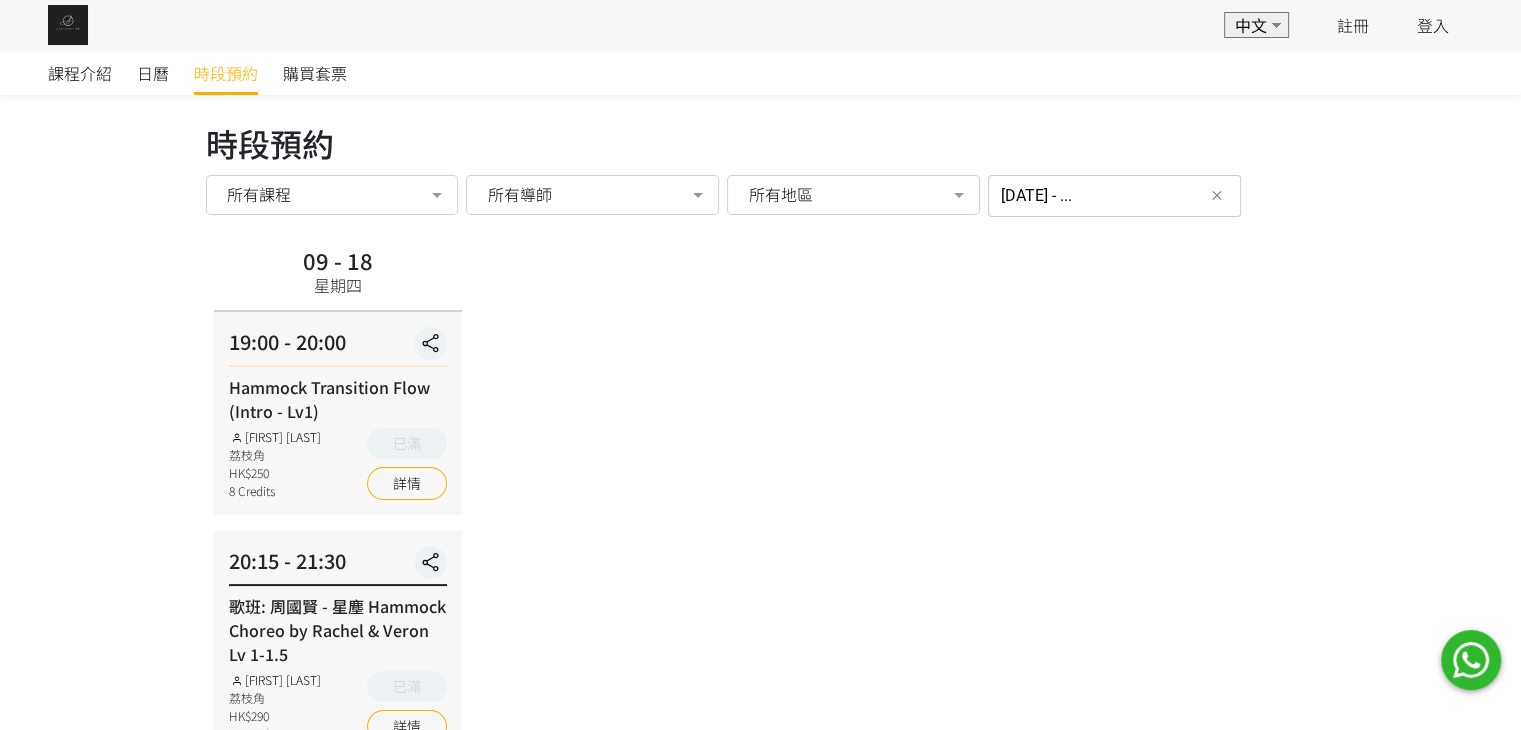 click on "2025-09-18 - ..." at bounding box center (1114, 196) 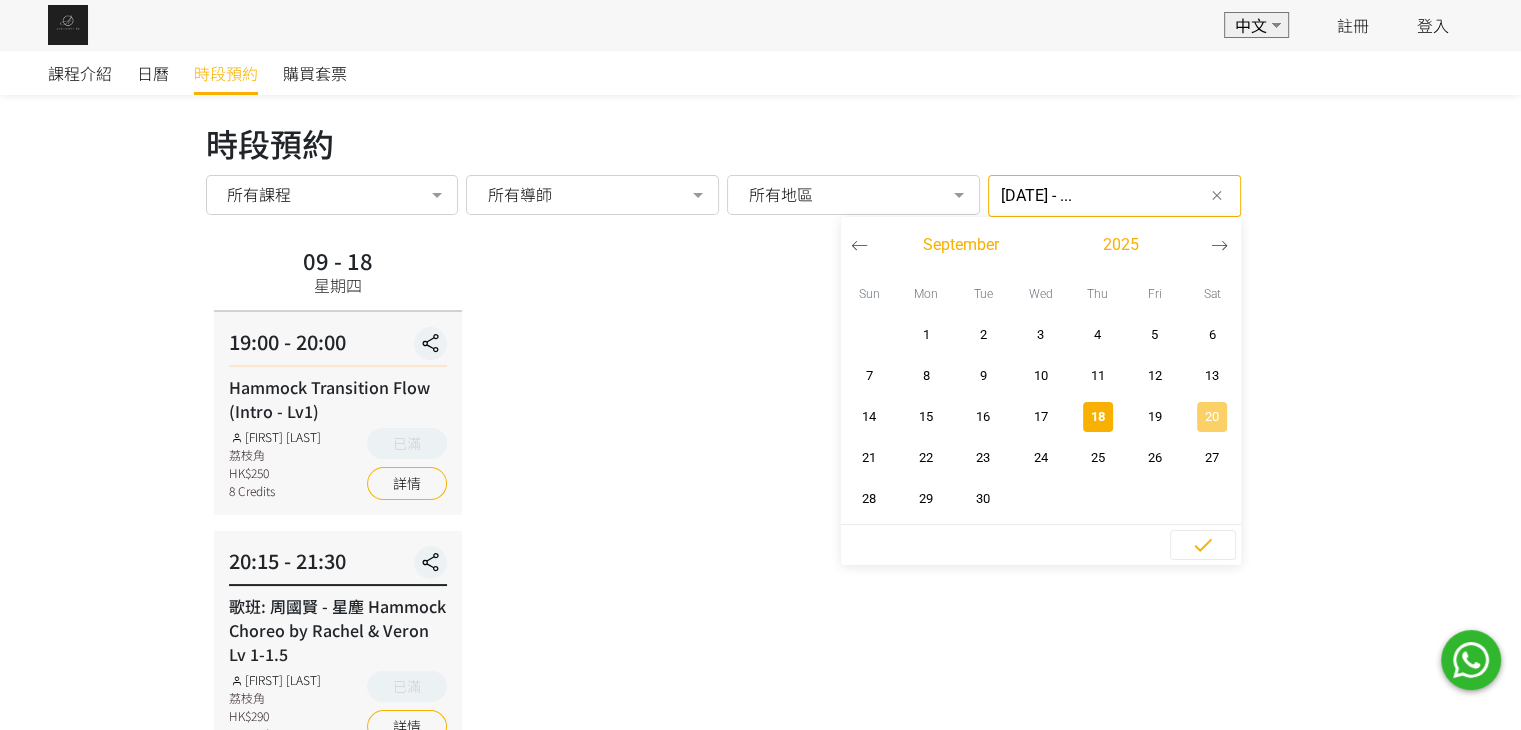 click on "20" at bounding box center (1211, 417) 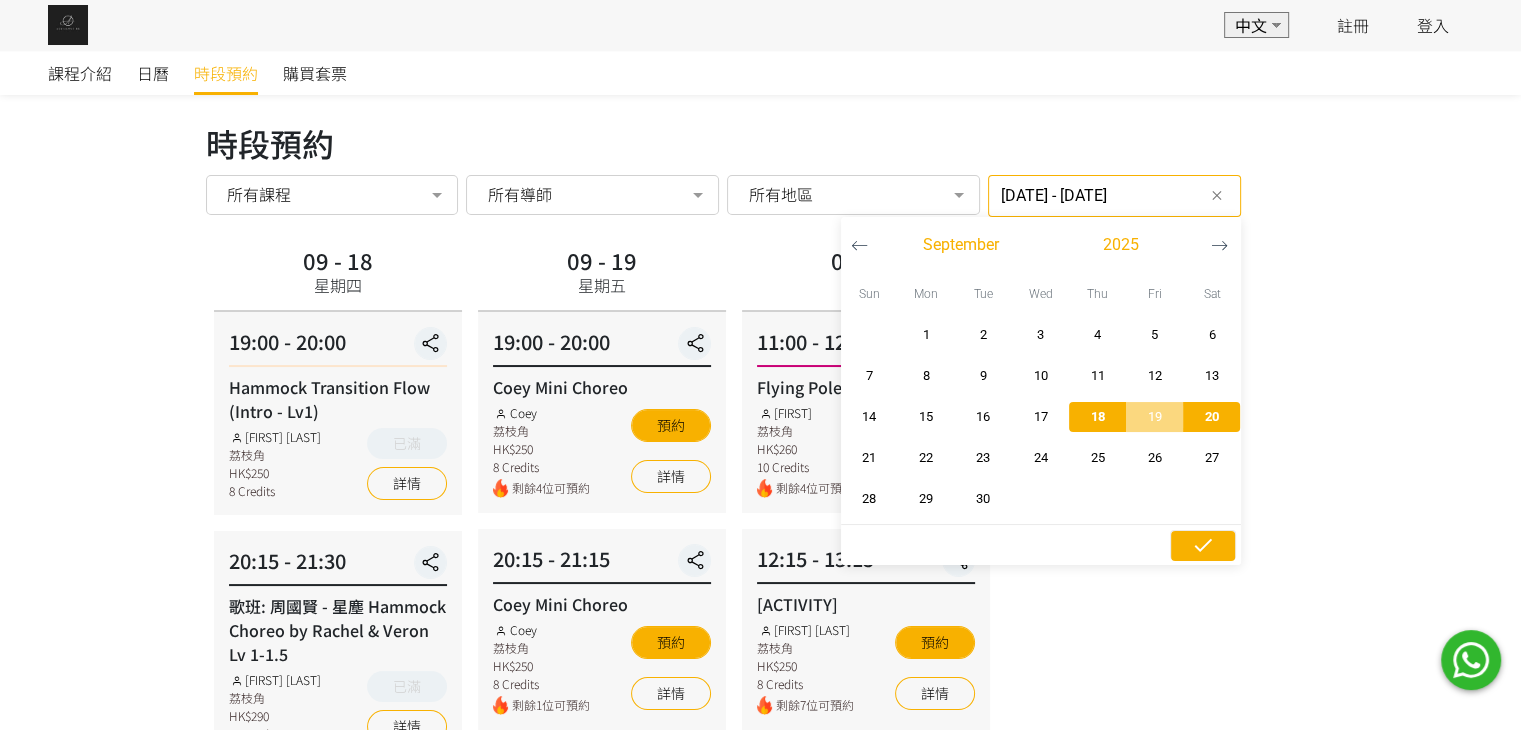 click at bounding box center [1203, 546] 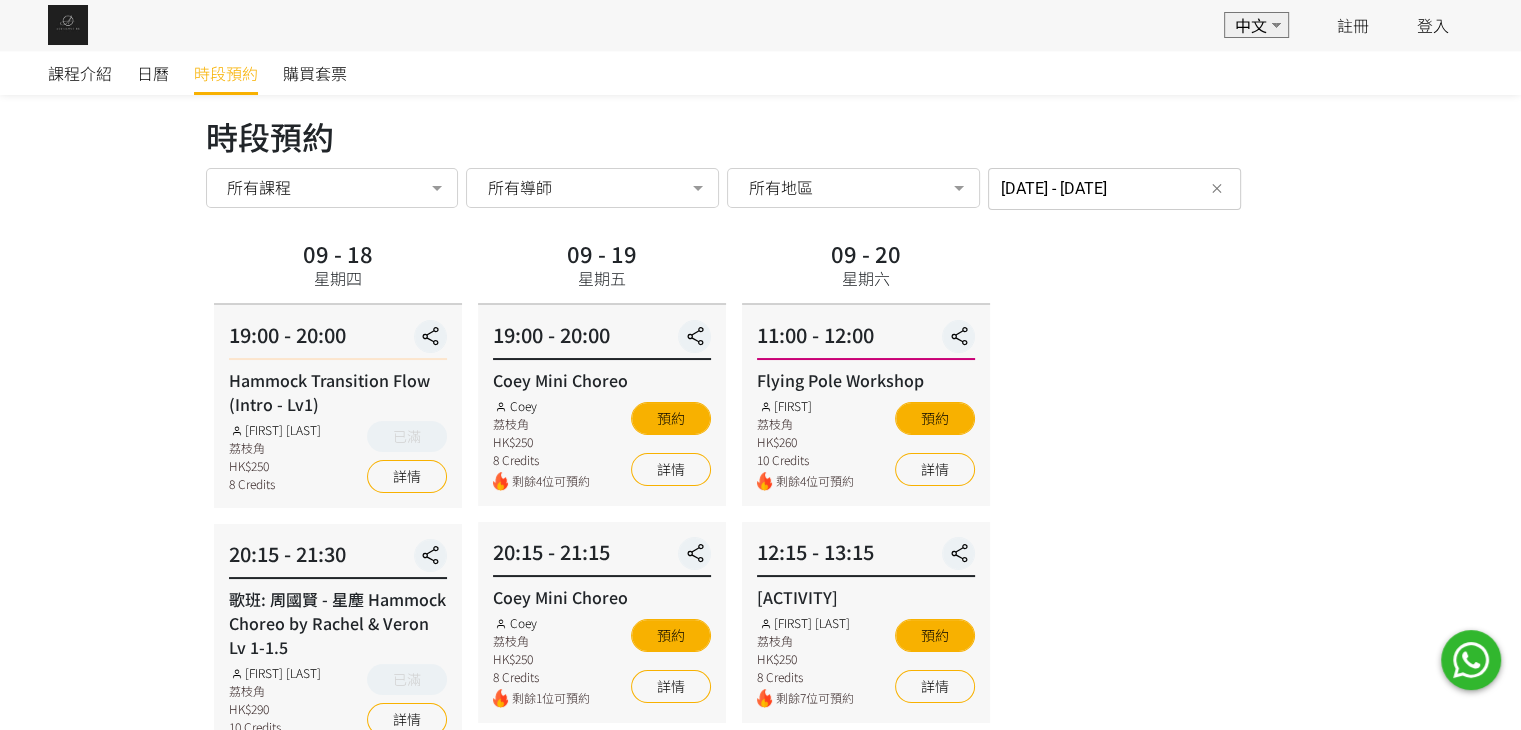 scroll, scrollTop: 0, scrollLeft: 0, axis: both 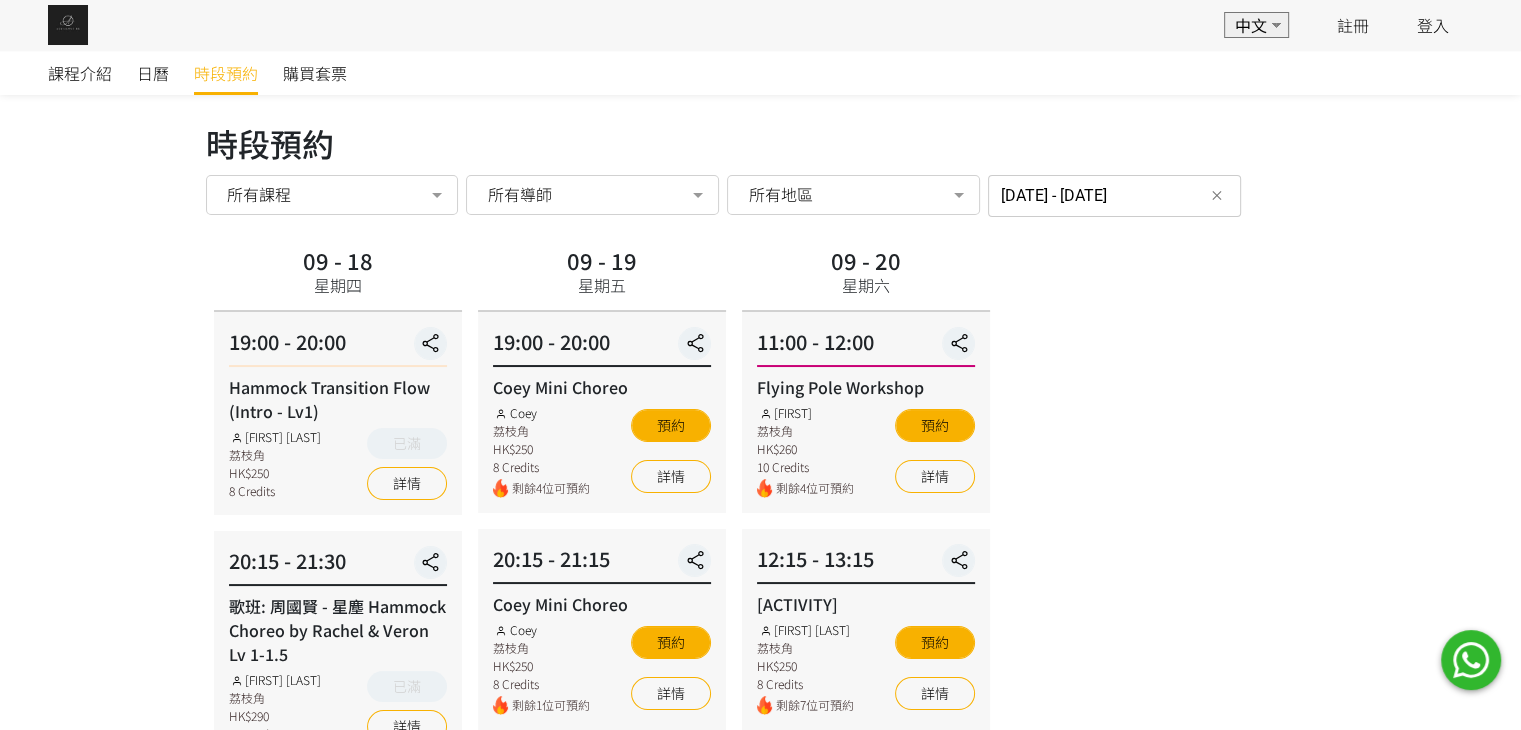 click on "2025-09-18 - 2025-09-20" at bounding box center (1114, 196) 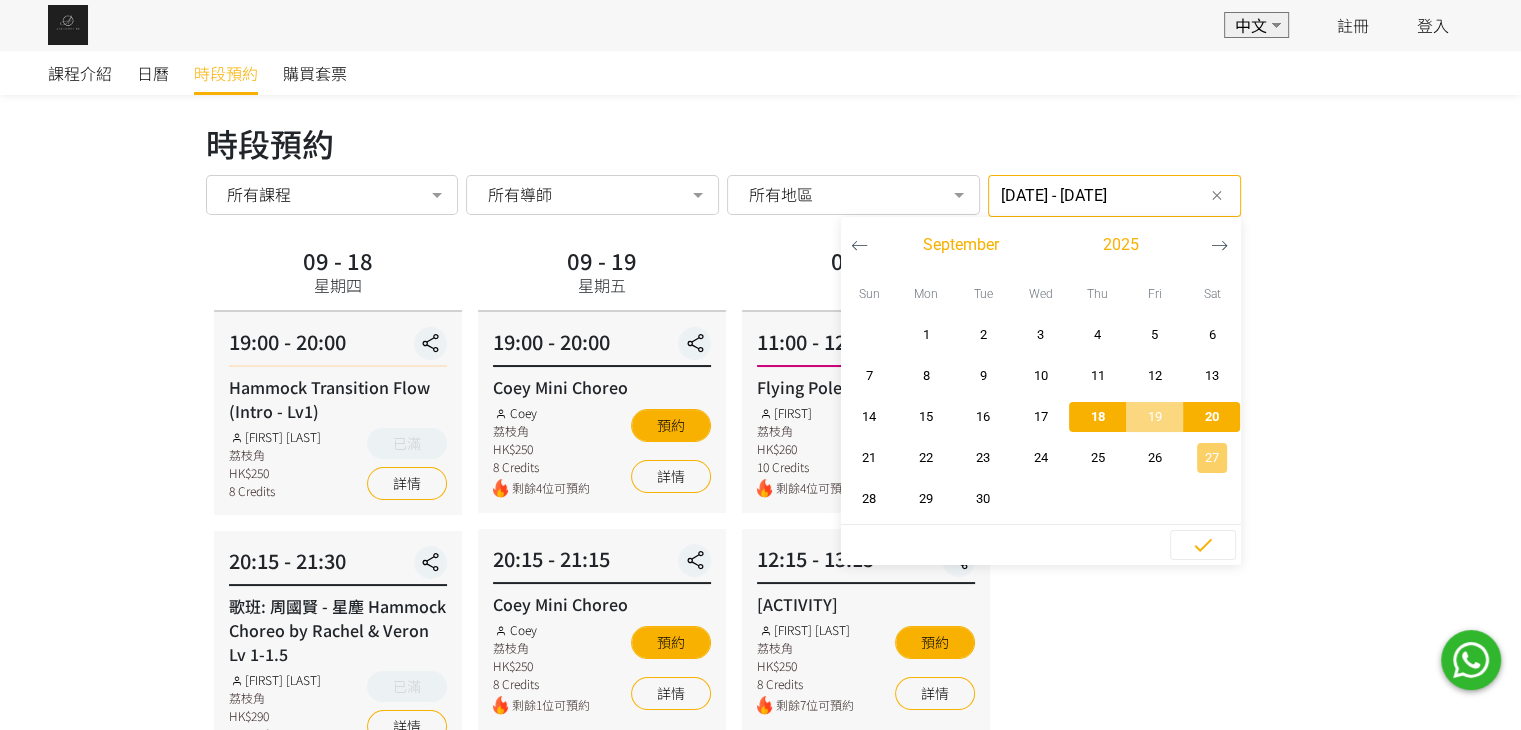 click on "27" at bounding box center [1211, 458] 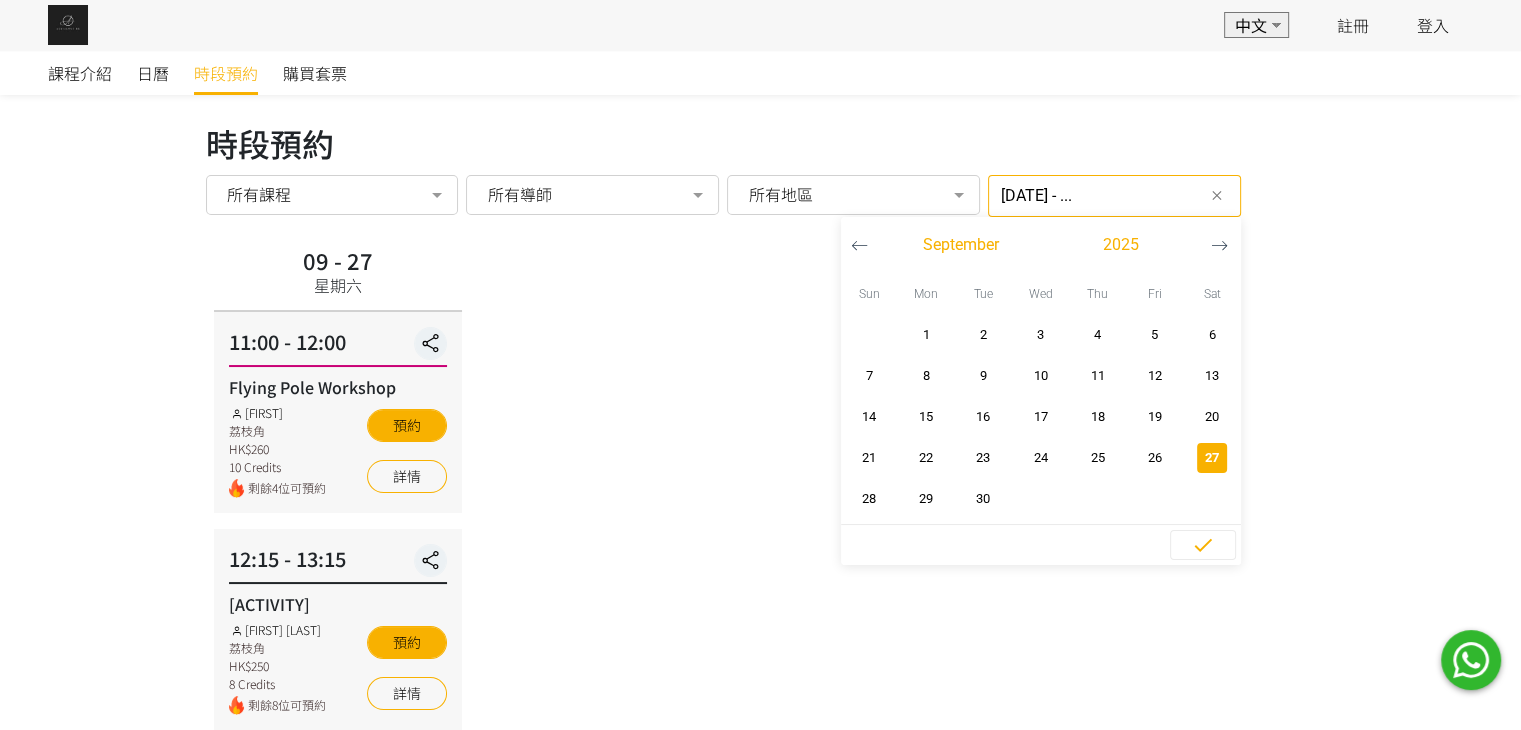 click on "09 -
27
星期六
11:00 - 12:00
Flying Pole Workshop
Tracy
荔枝角
HK$260
10 Credits
剩餘4位可預約
預約
詳情
12:15 - 13:15
Jessica Mini Choreo
Jessica Ng
荔枝角
HK$250
8 Credits
剩餘8位可預約
預約
詳情
14:30 - 15:45
歌班: 用背脊唱情歌 Gareth T Hammock Choreo by Jenny & Xena Lv1
Jenny
荔枝角
HK$290
10 Credits
已滿
詳情
15:45 - 16:45
Basic Hammock Flow (Lv: Intro)
Coey
荔枝角
HK$250" at bounding box center [761, 848] 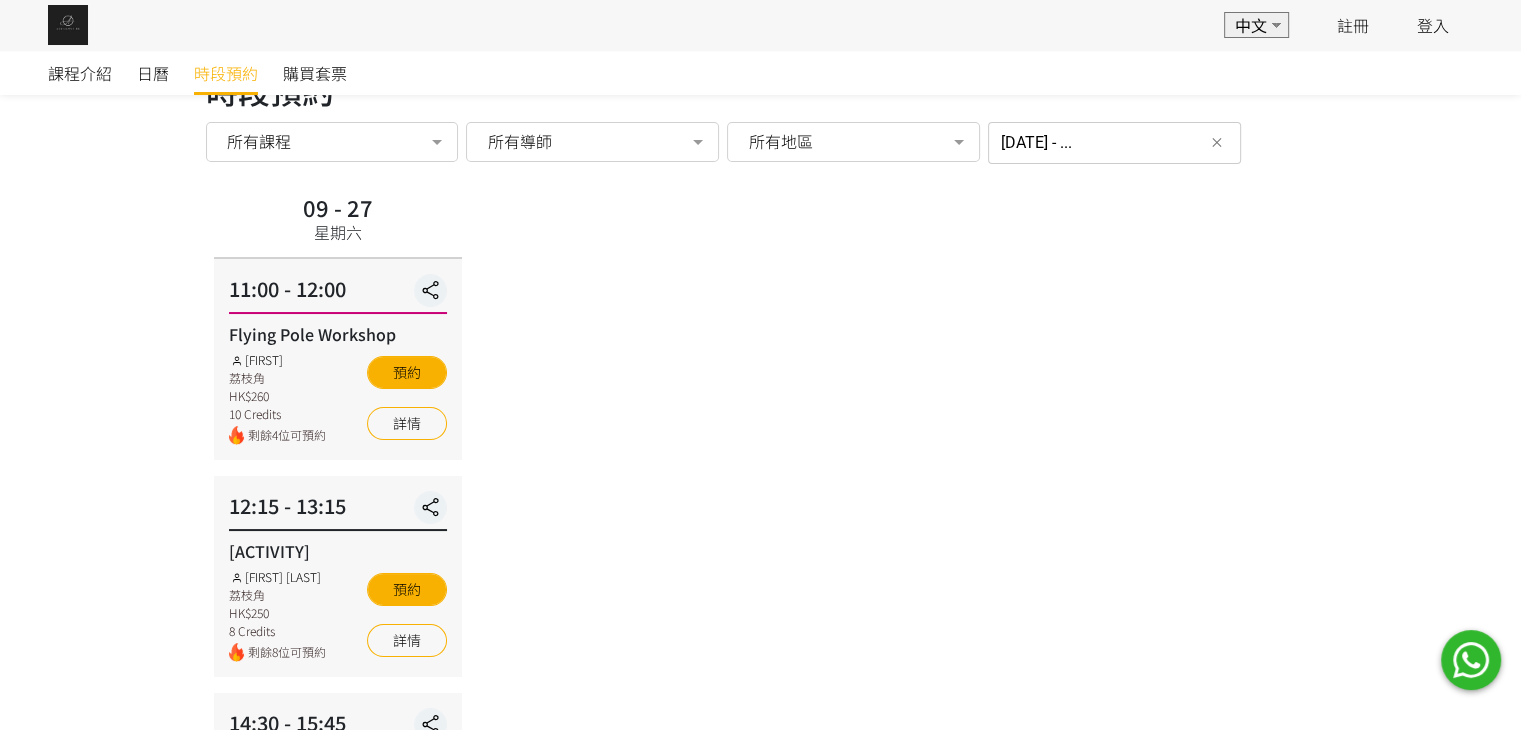 scroll, scrollTop: 0, scrollLeft: 0, axis: both 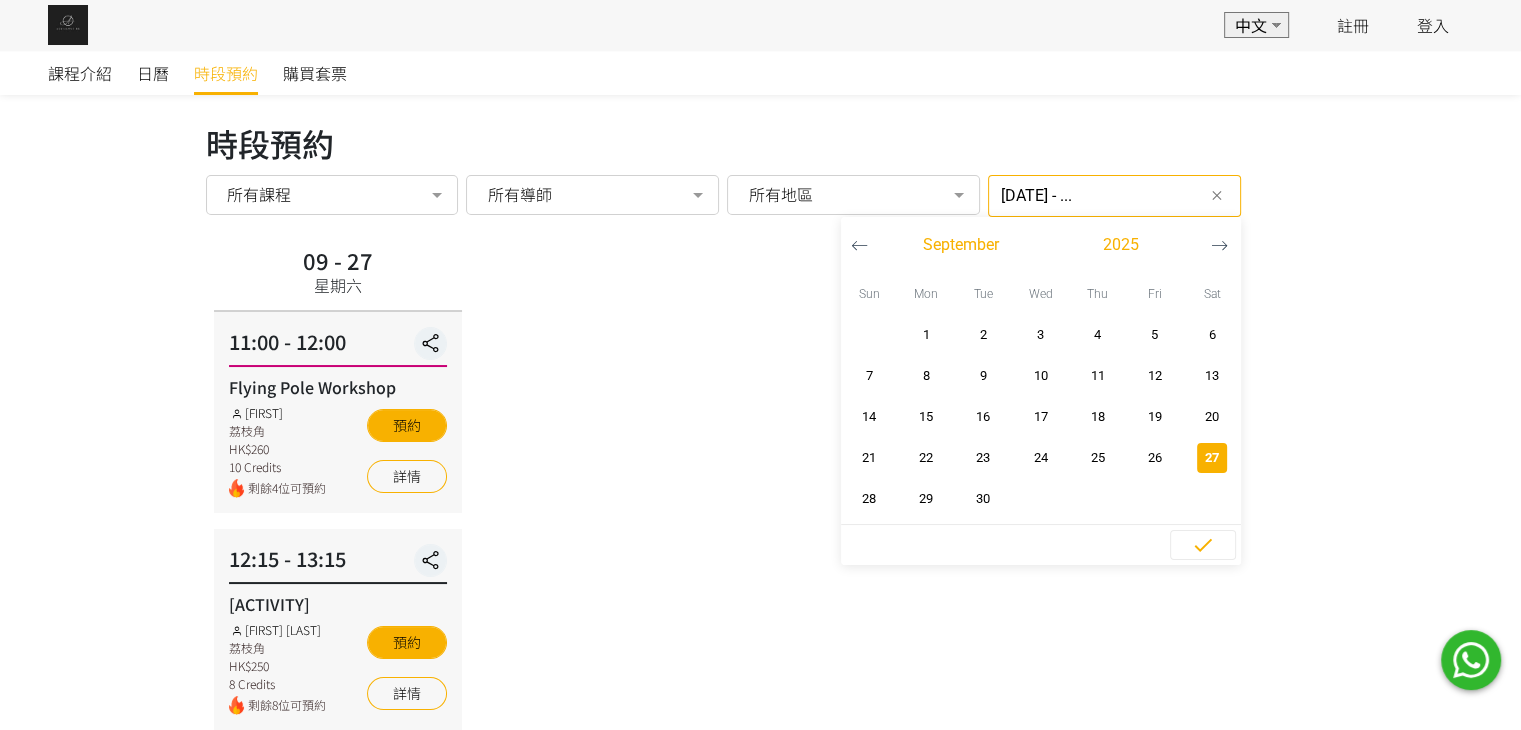click on "2025-09-27 - ..." at bounding box center [1114, 196] 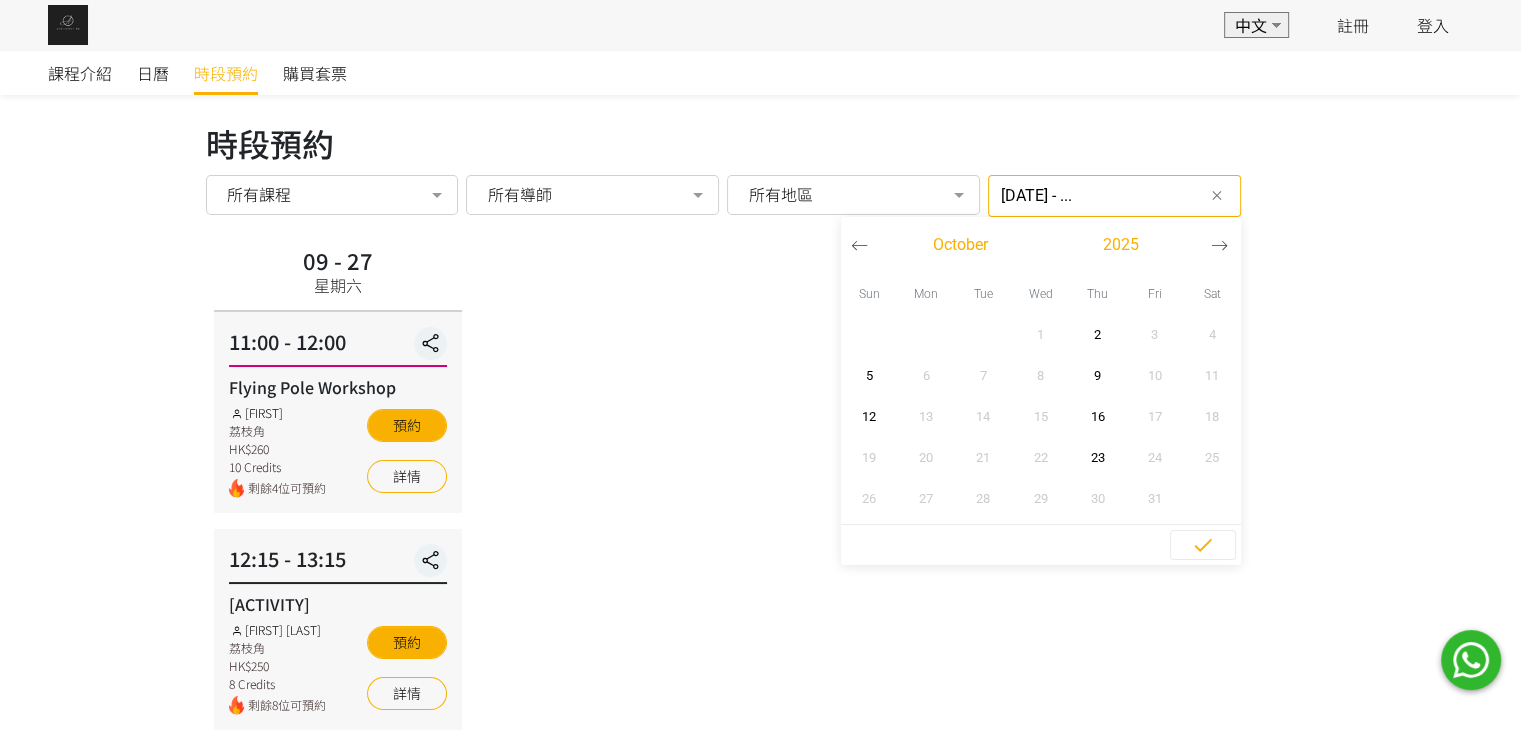 click 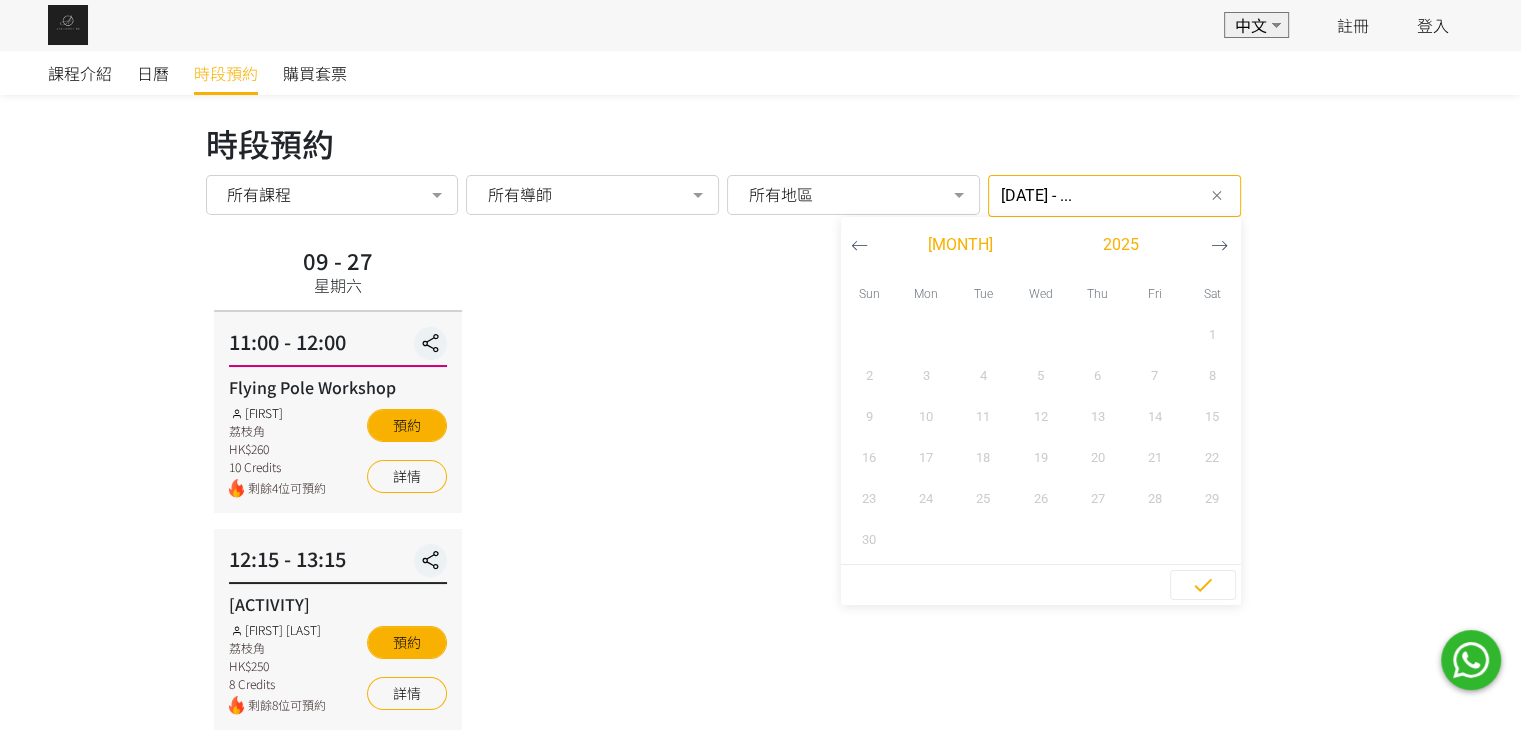click 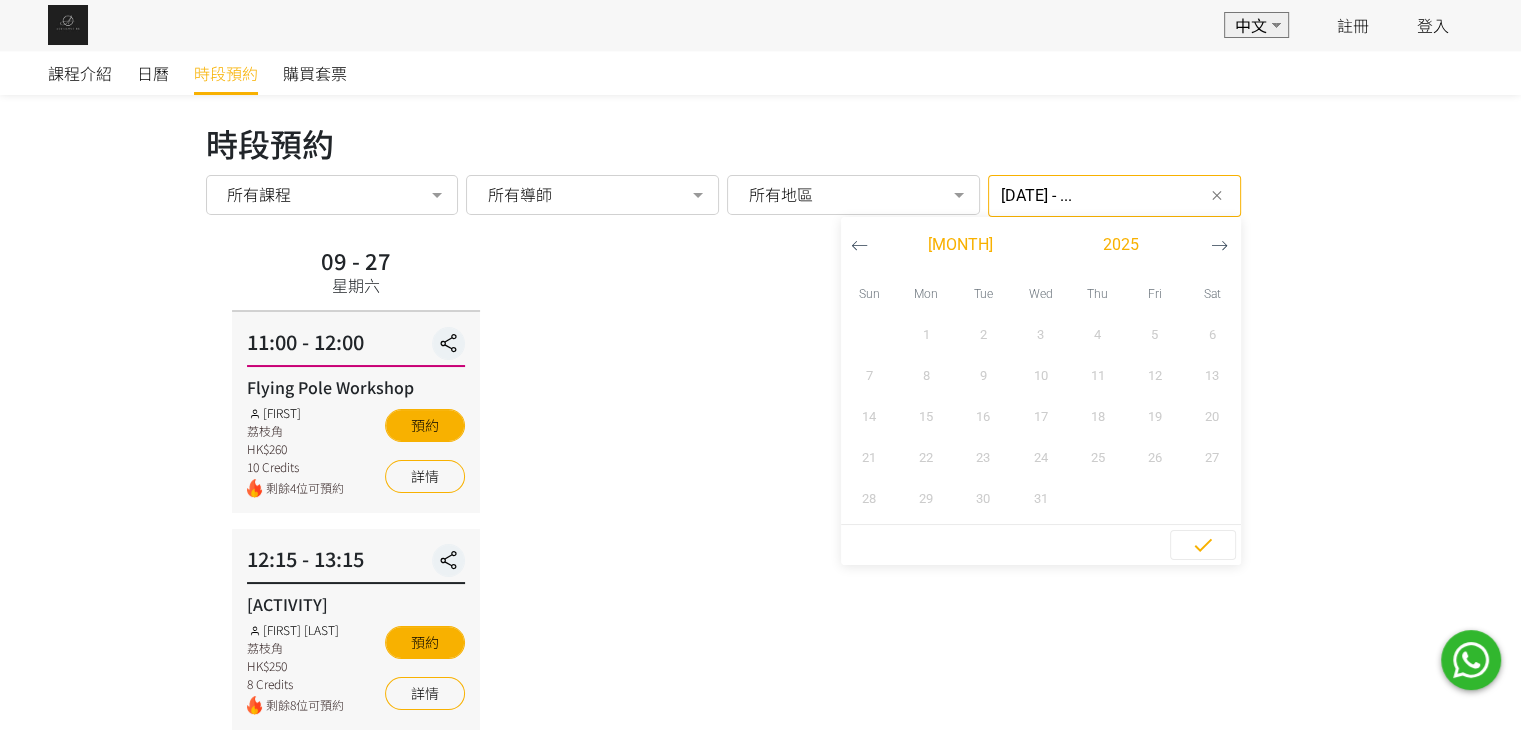 click on "11:00 - 12:00" at bounding box center [356, 347] 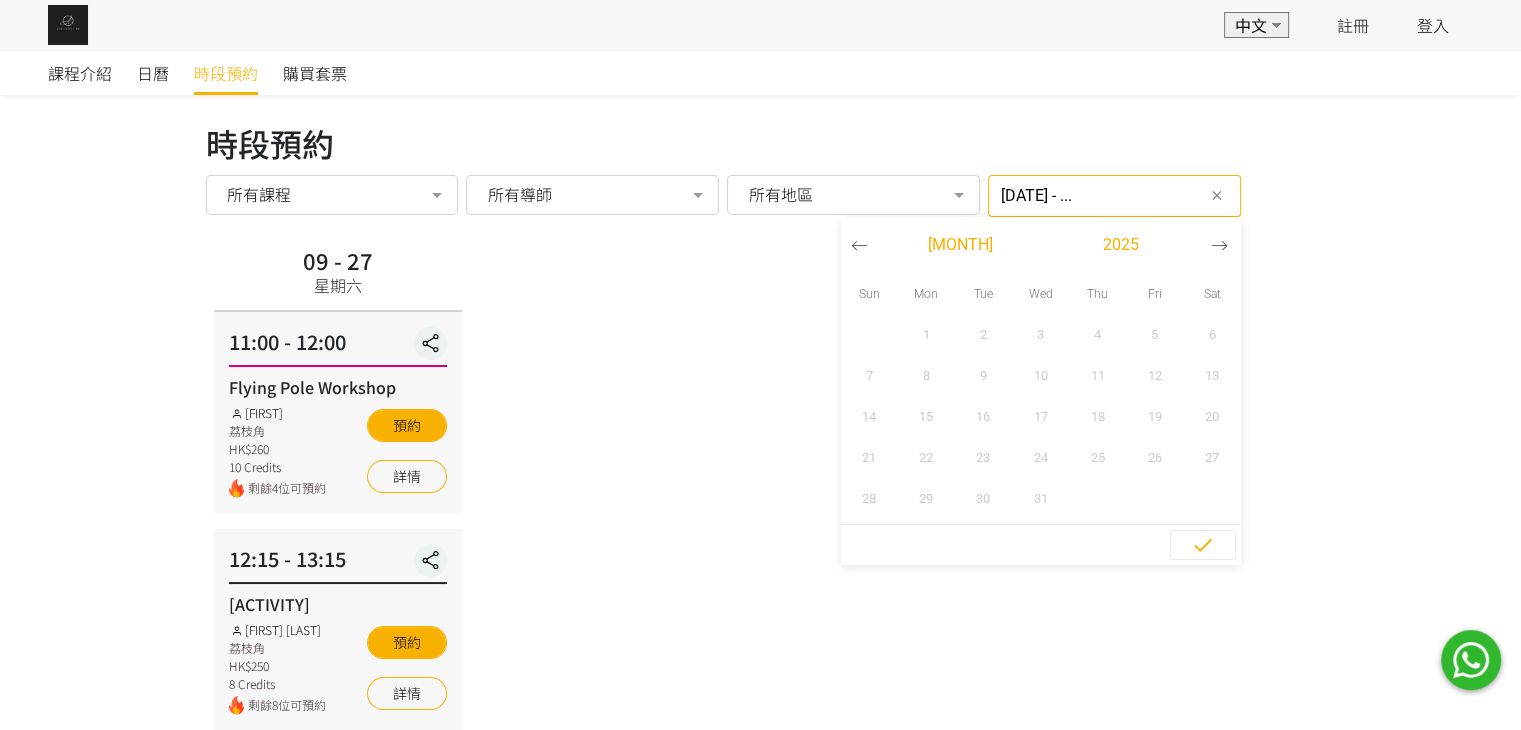 click on "09 -
27
星期六
11:00 - 12:00
Flying Pole Workshop
Tracy
荔枝角
HK$260
10 Credits
剩餘4位可預約
預約
詳情
12:15 - 13:15
Jessica Mini Choreo
Jessica Ng
荔枝角
HK$250
8 Credits
剩餘8位可預約
預約
詳情
14:30 - 15:45
歌班: 用背脊唱情歌 Gareth T Hammock Choreo by Jenny & Xena Lv1
Jenny
荔枝角
HK$290
10 Credits
已滿
詳情
15:45 - 16:45
Basic Hammock Flow (Lv: Intro)
Coey
荔枝角
HK$250" at bounding box center [761, 848] 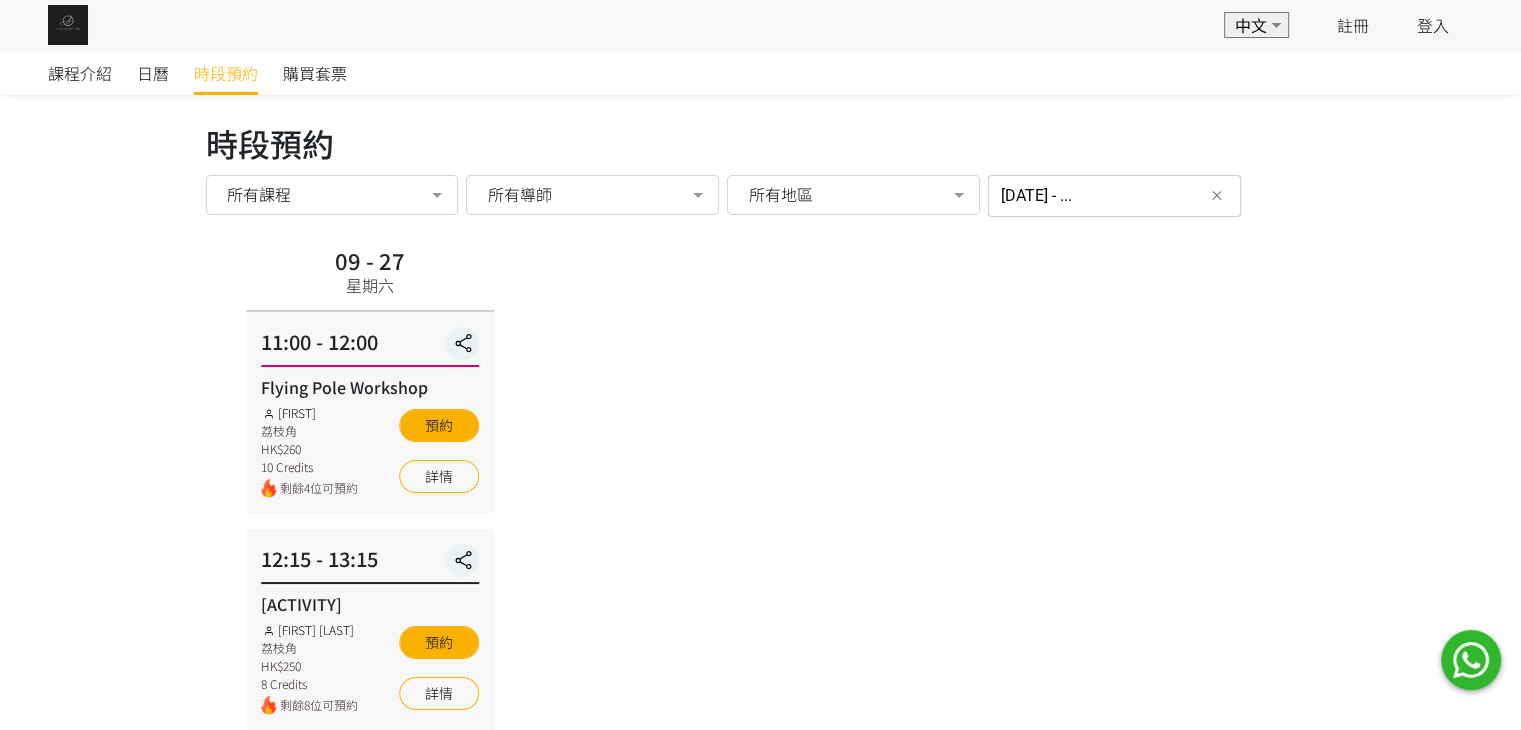 click on "11:00 - 12:00" at bounding box center (370, 347) 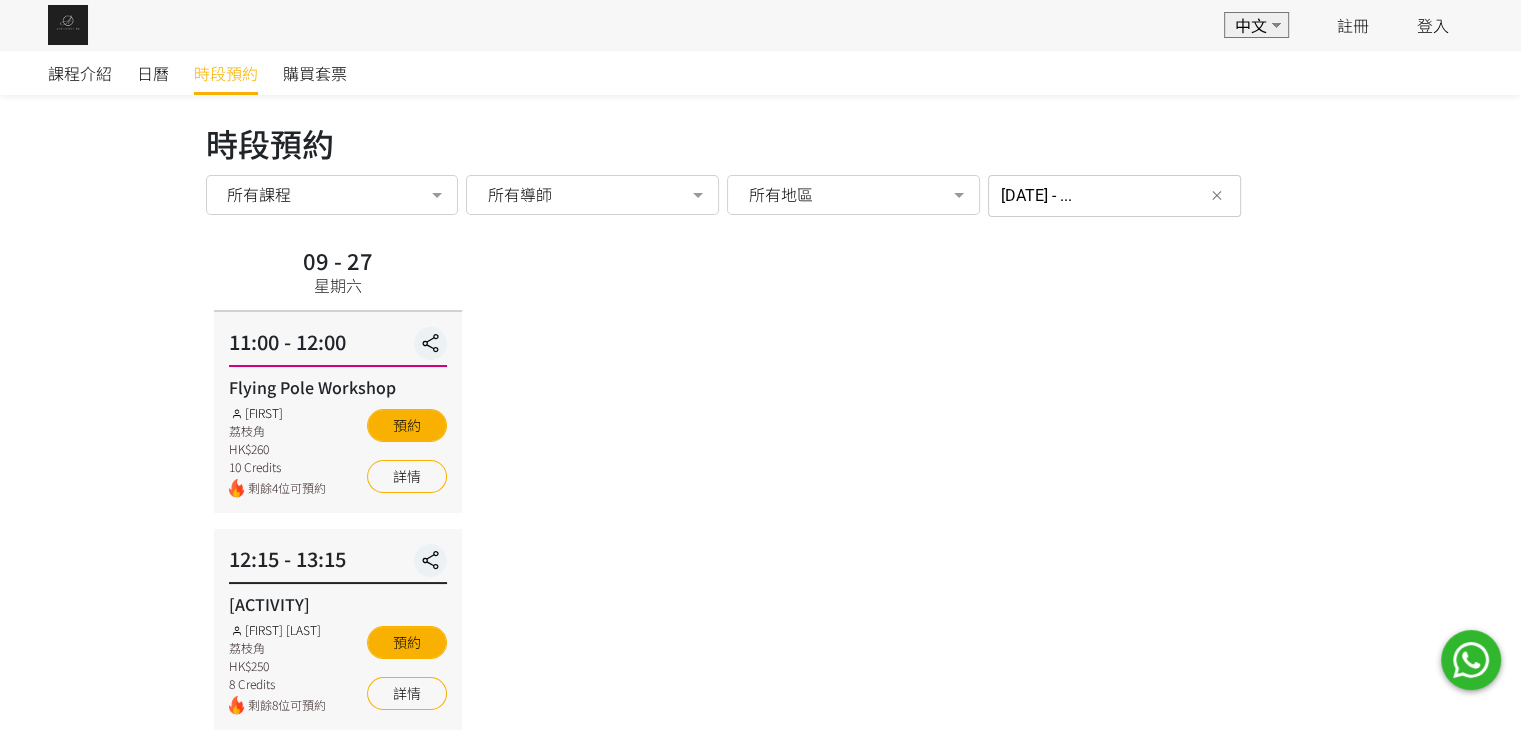 click on "2025-09-27 - ..." at bounding box center (1114, 196) 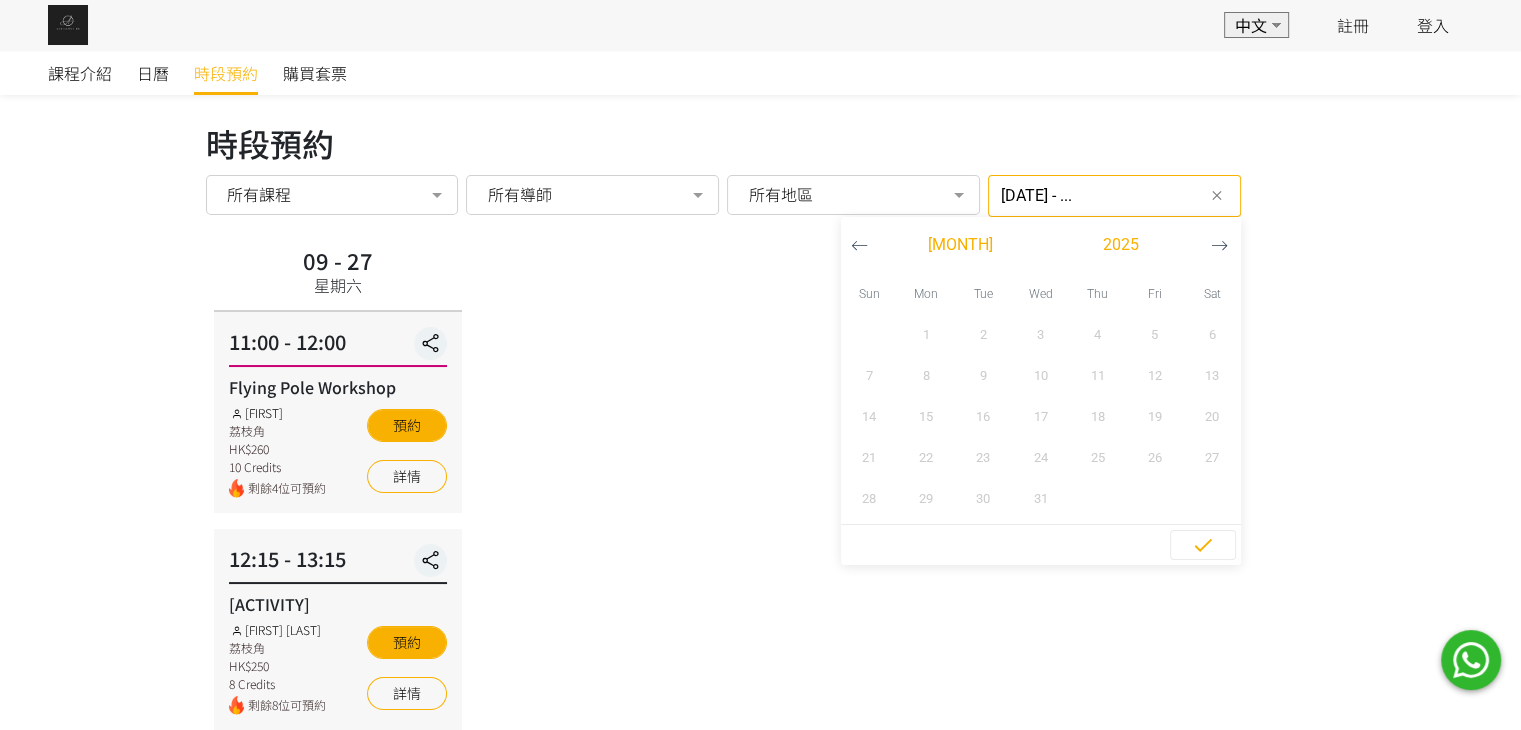 click at bounding box center [1219, 245] 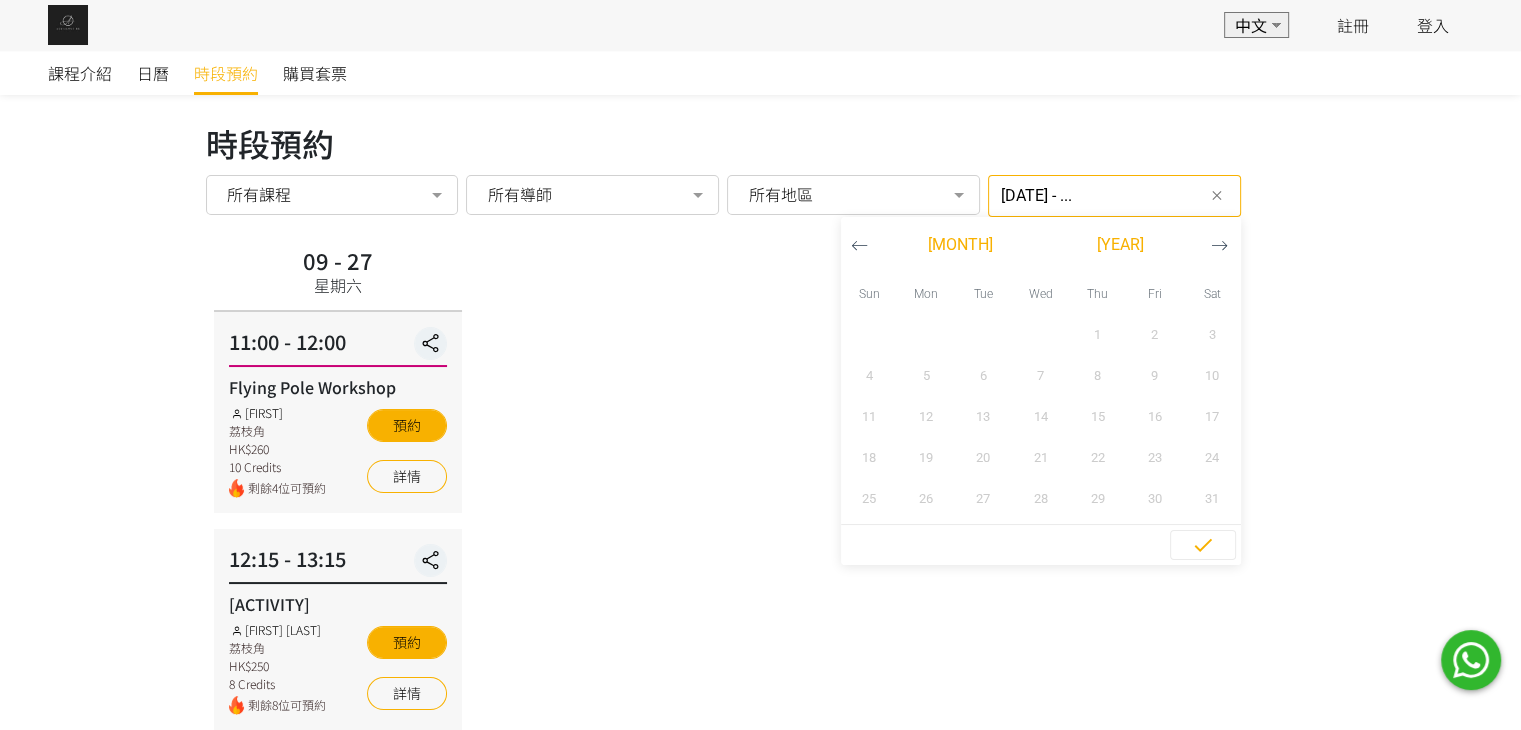 click at bounding box center [859, 245] 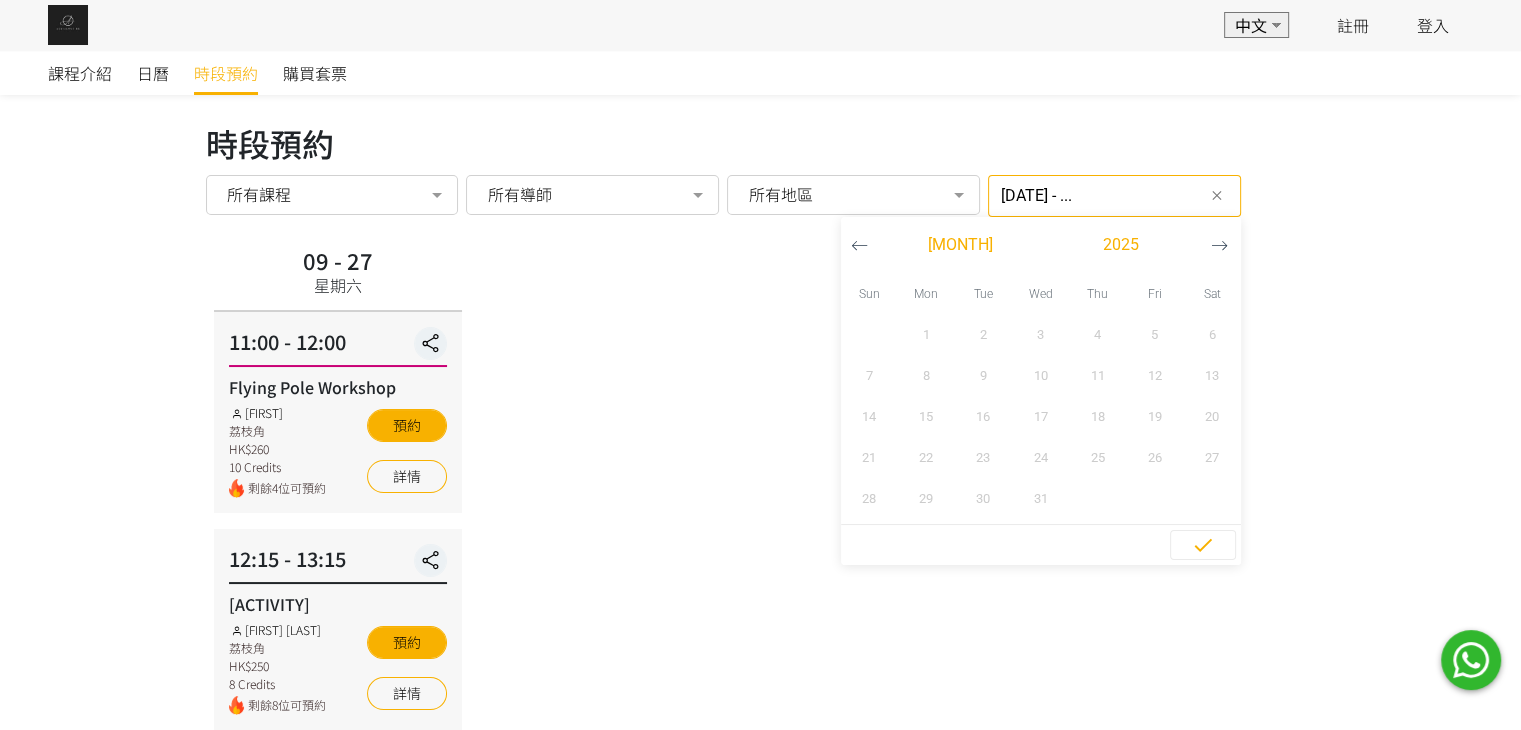 click 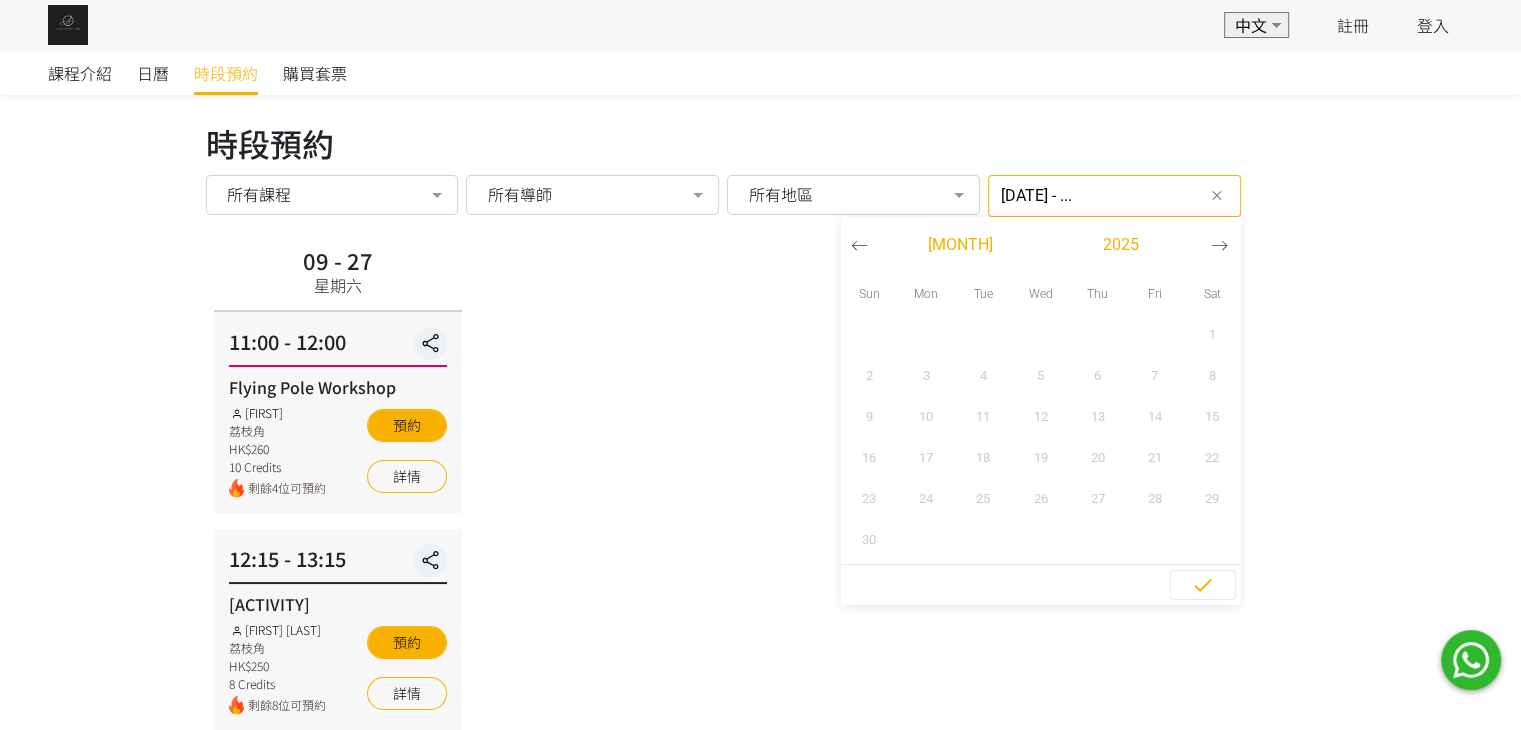 click 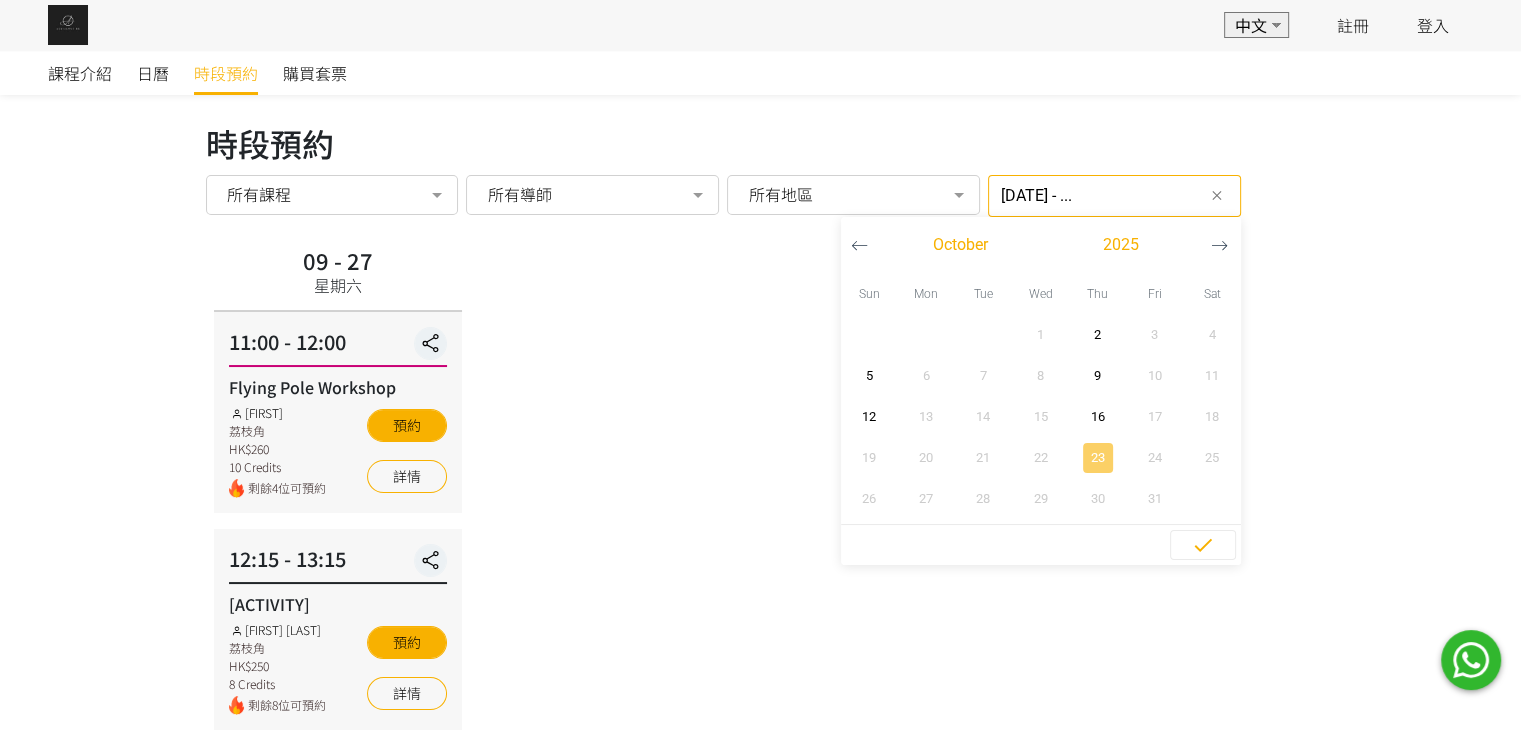 click at bounding box center [1098, 458] 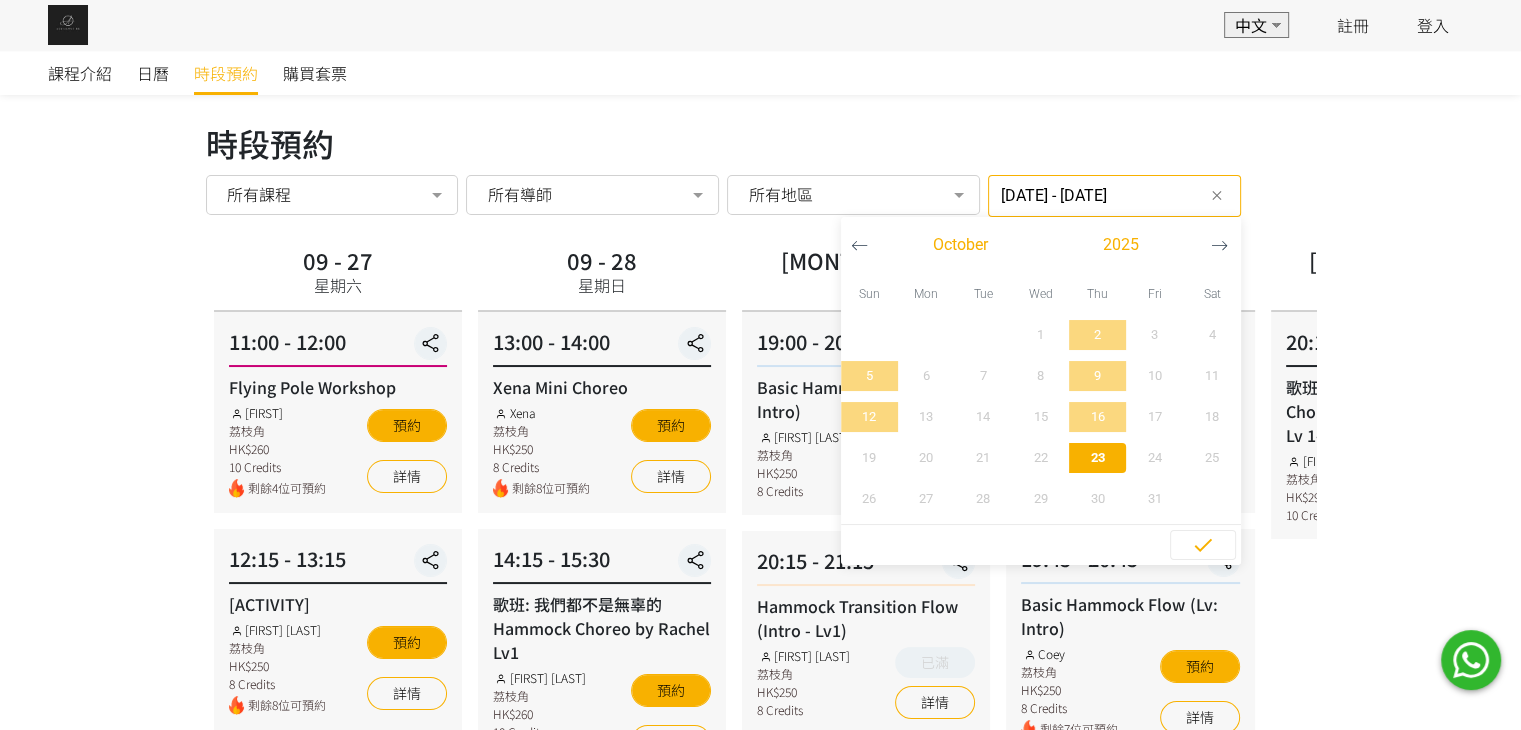 click 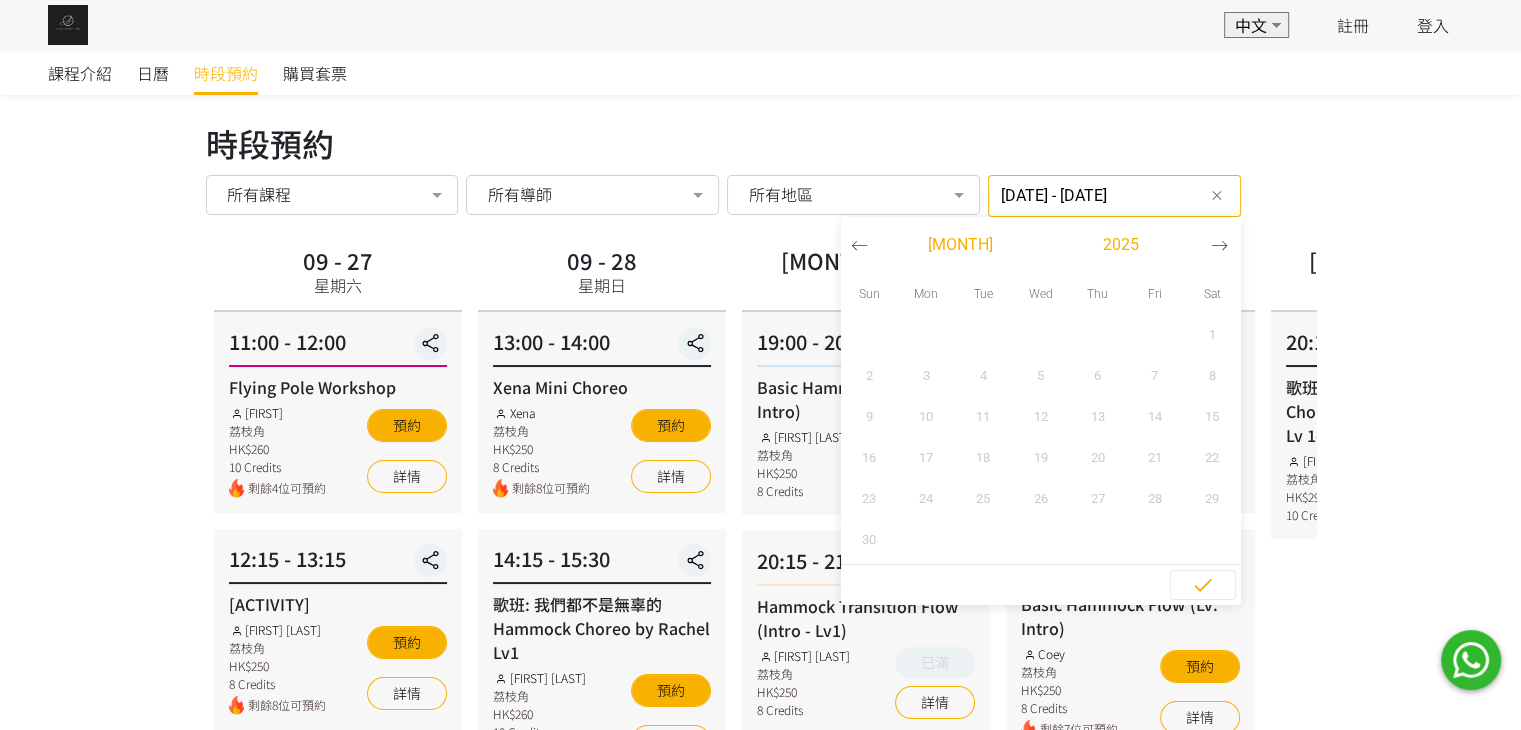 click 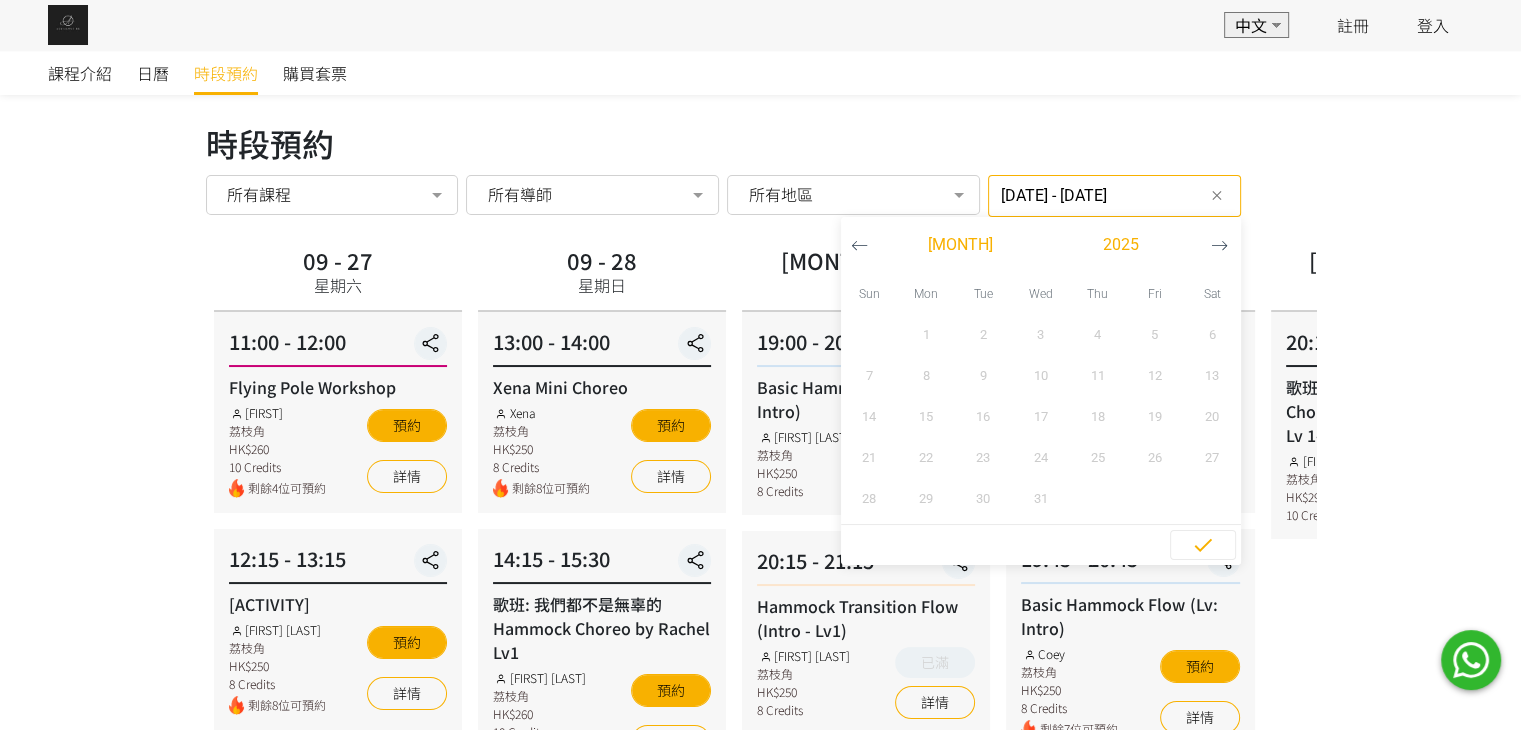 click at bounding box center [859, 245] 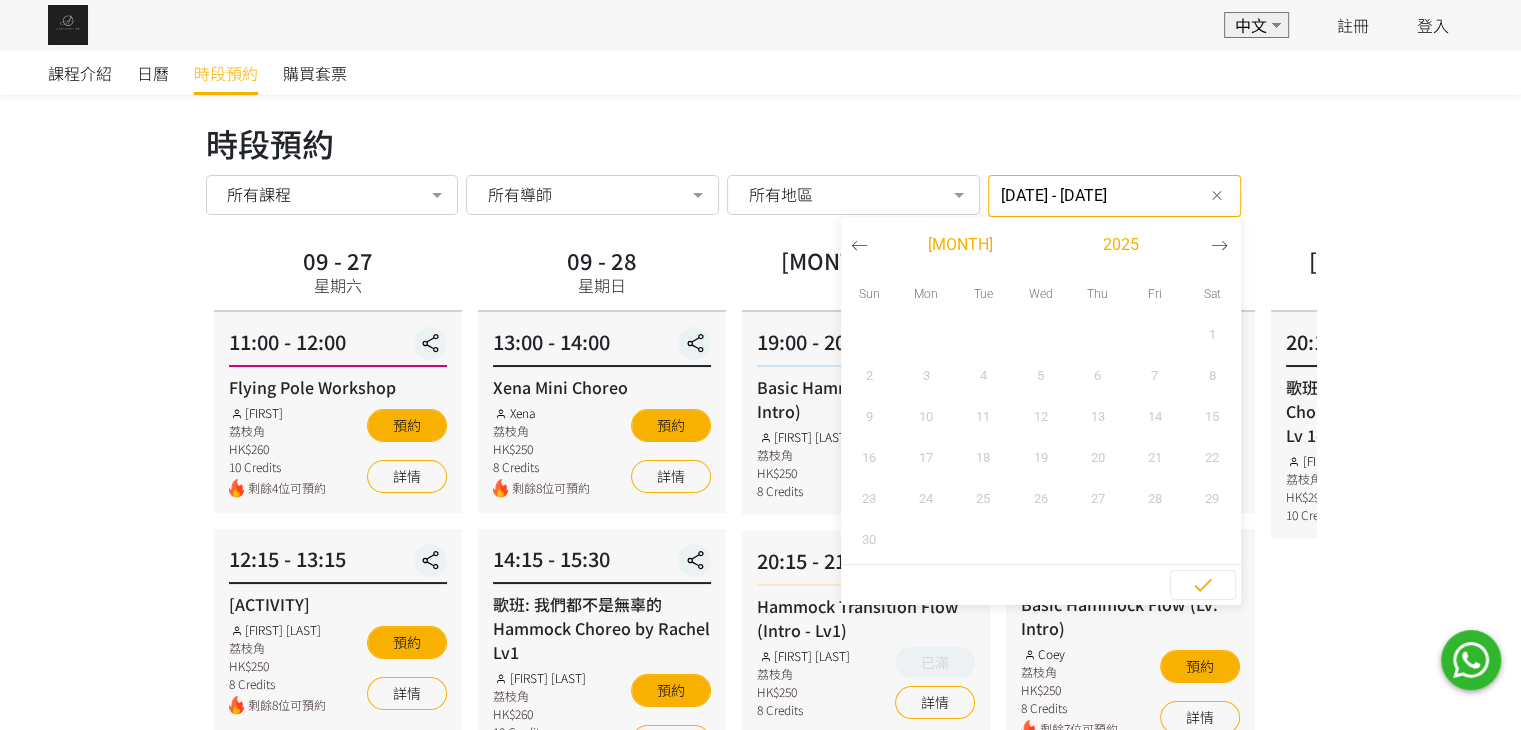 click at bounding box center [859, 245] 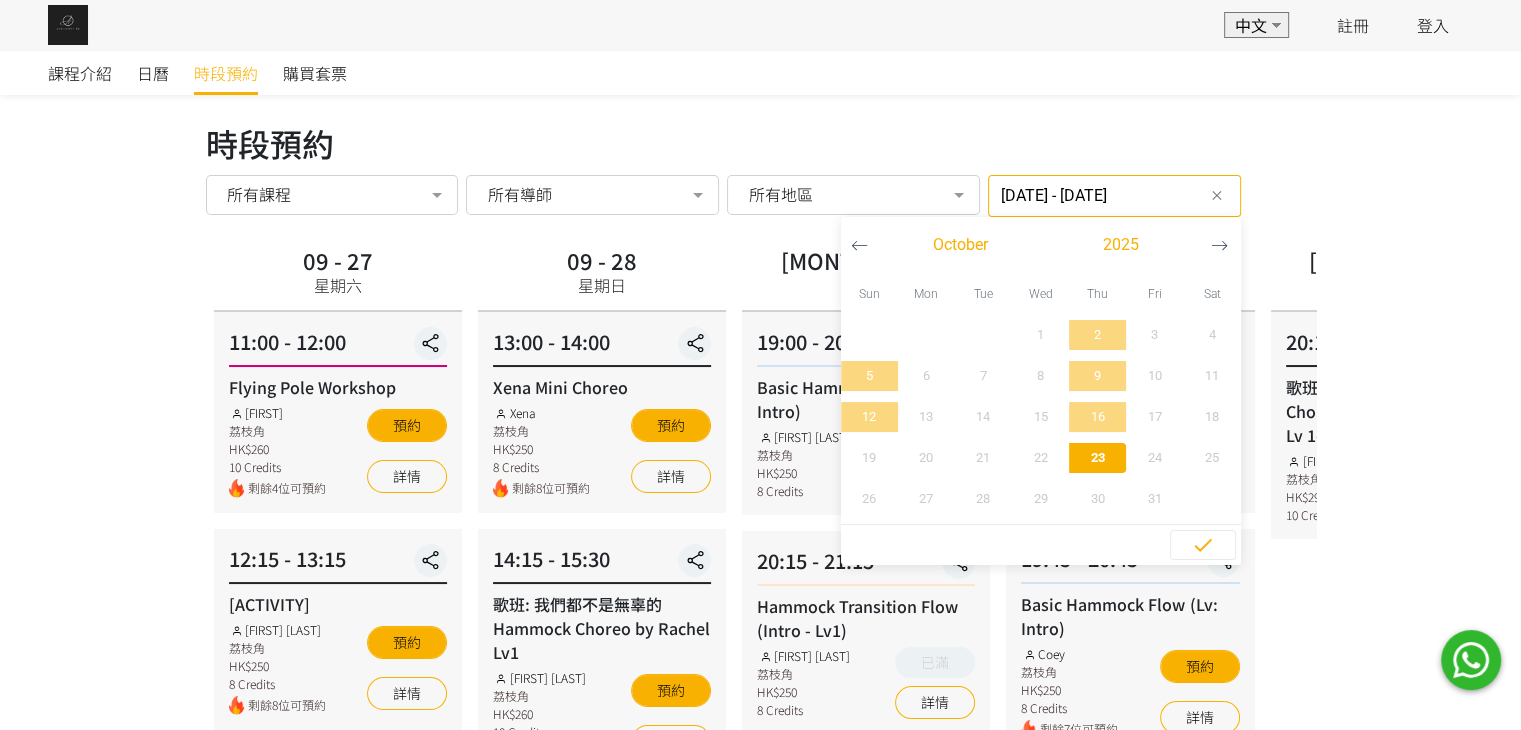 click on "16" at bounding box center [1097, 417] 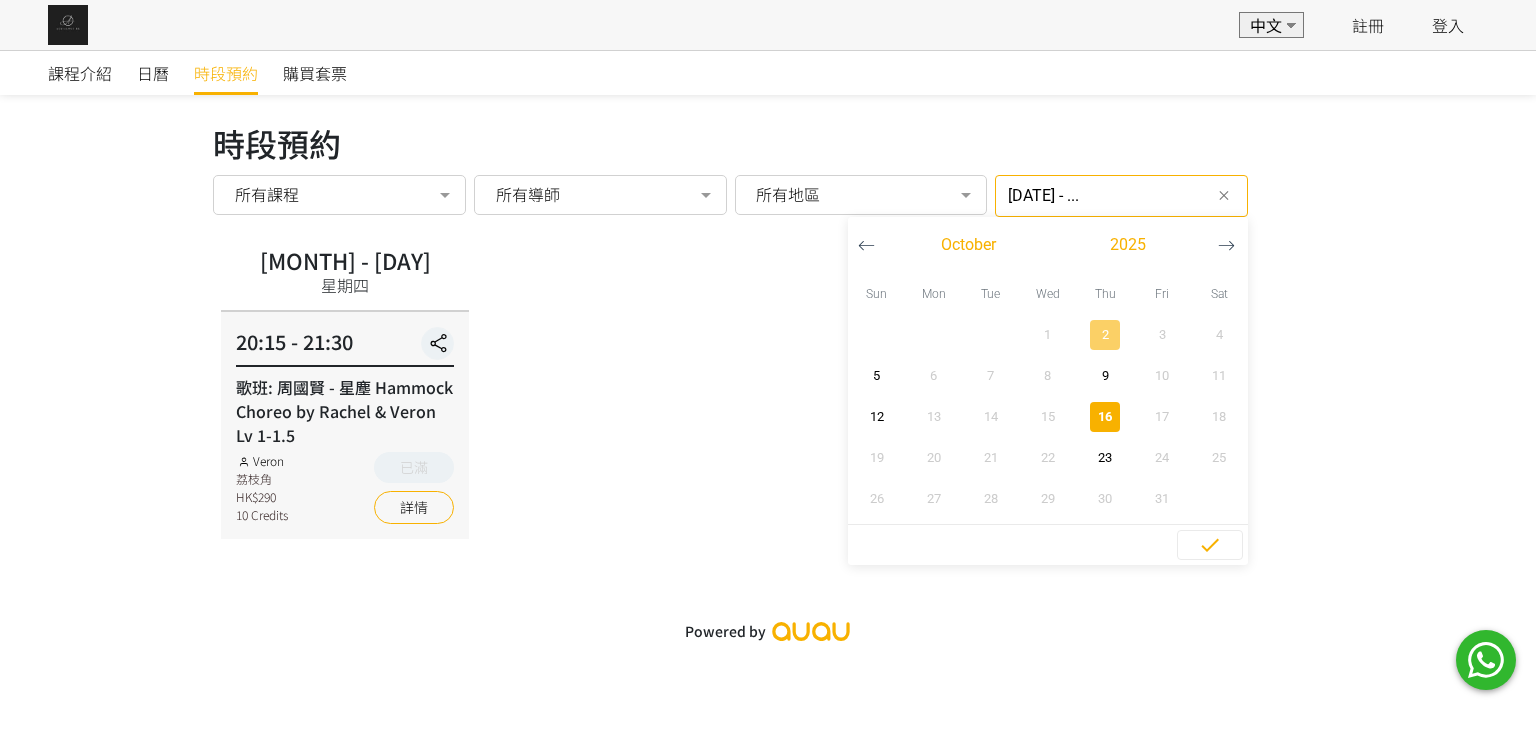 click at bounding box center [1105, 335] 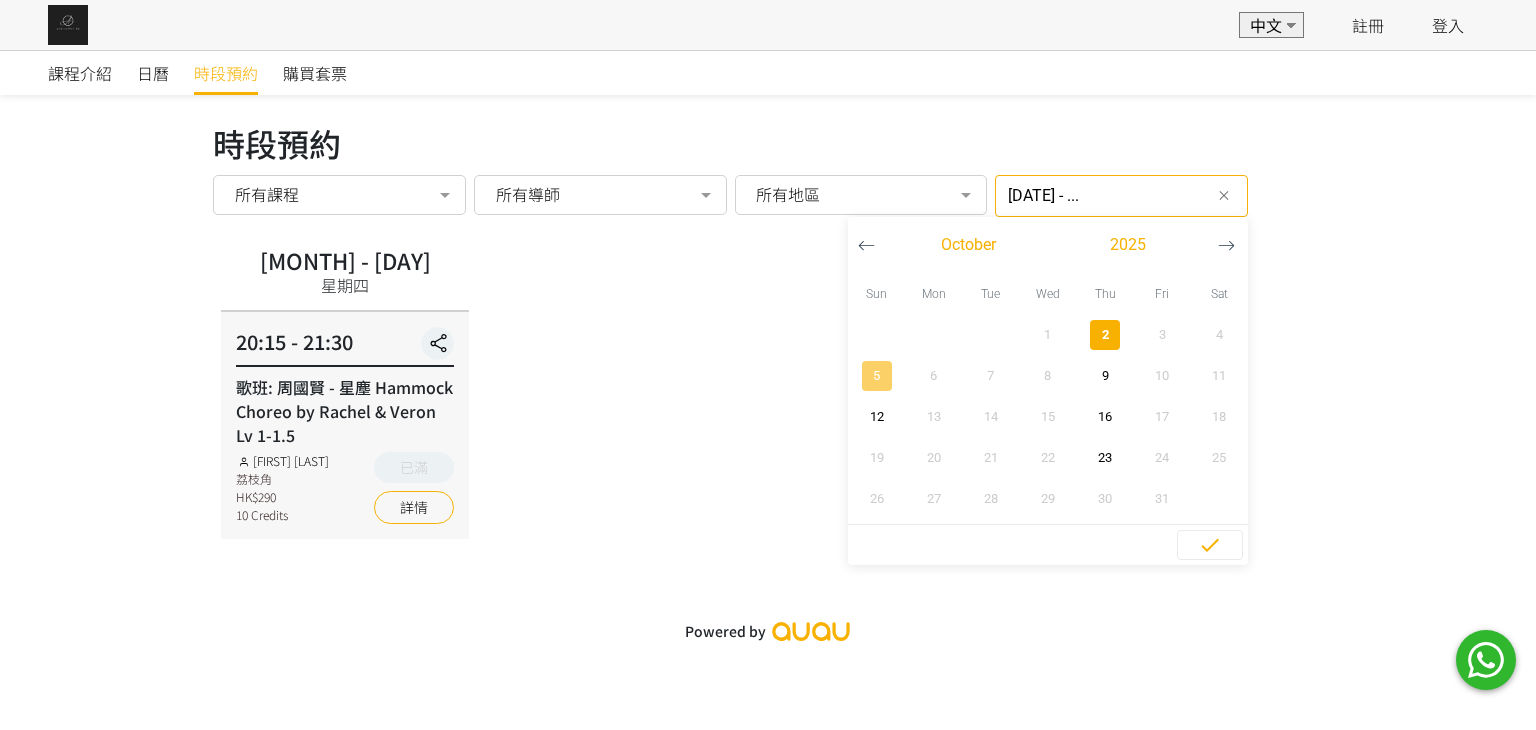 click on "5" at bounding box center (876, 376) 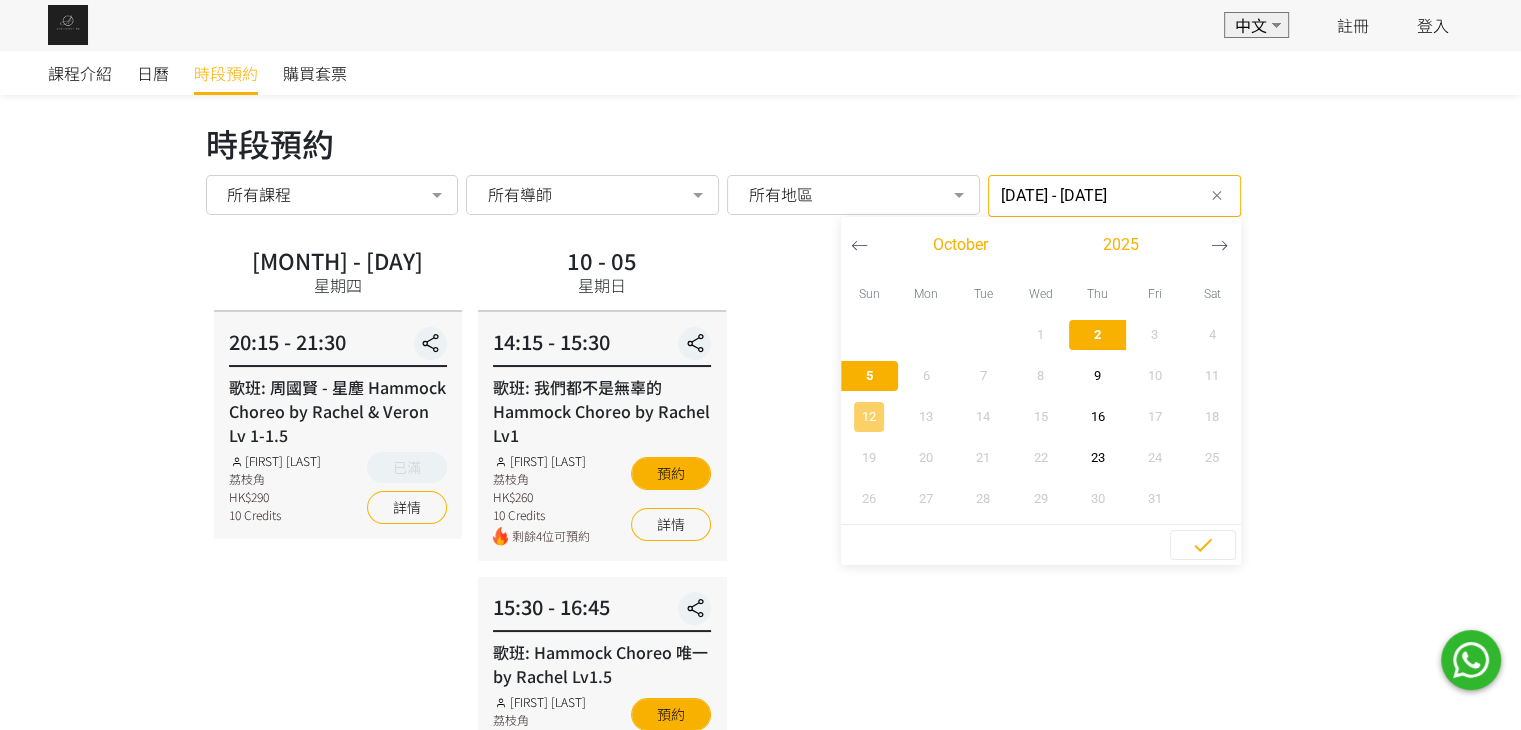click at bounding box center (869, 417) 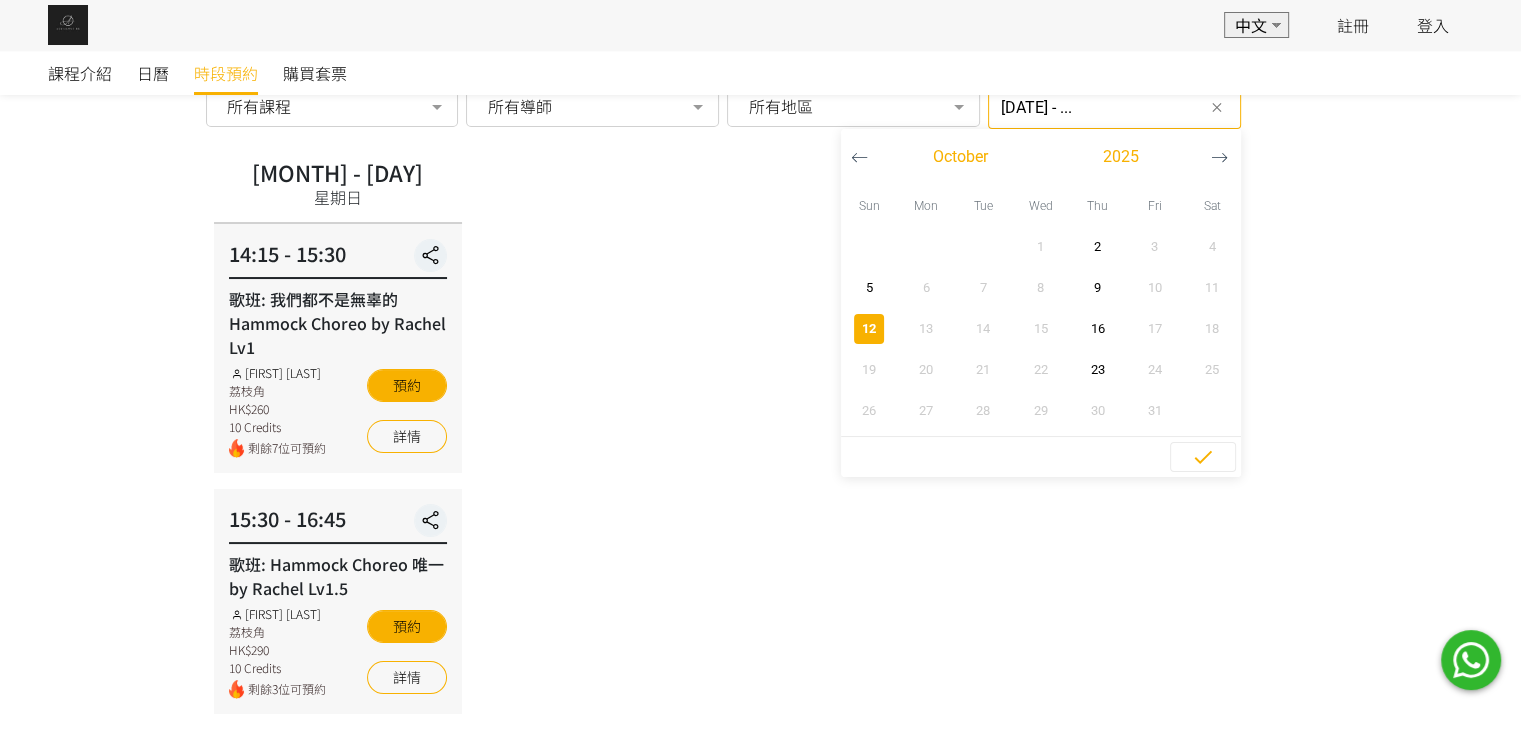 scroll, scrollTop: 0, scrollLeft: 0, axis: both 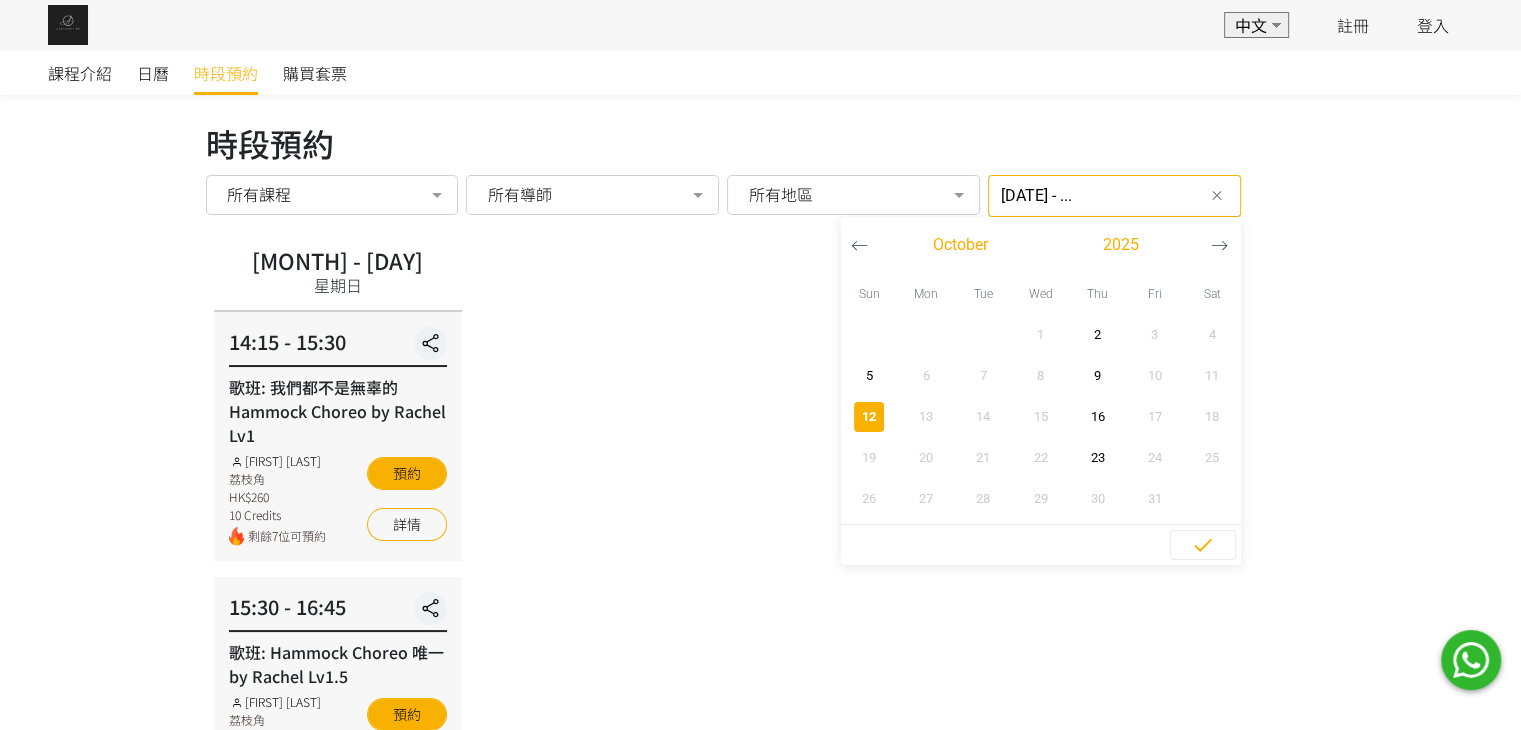 click at bounding box center (859, 245) 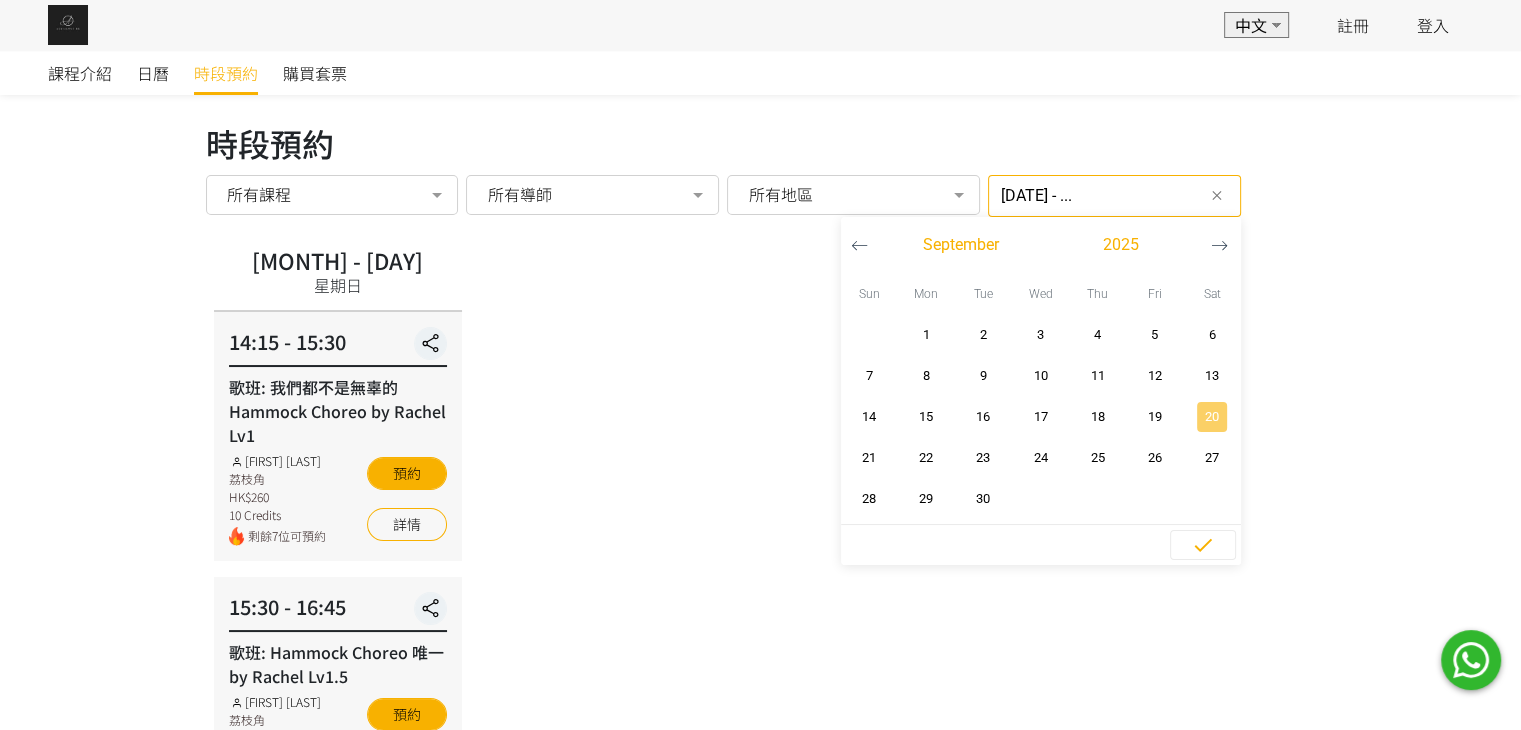 click on "20" at bounding box center [1211, 417] 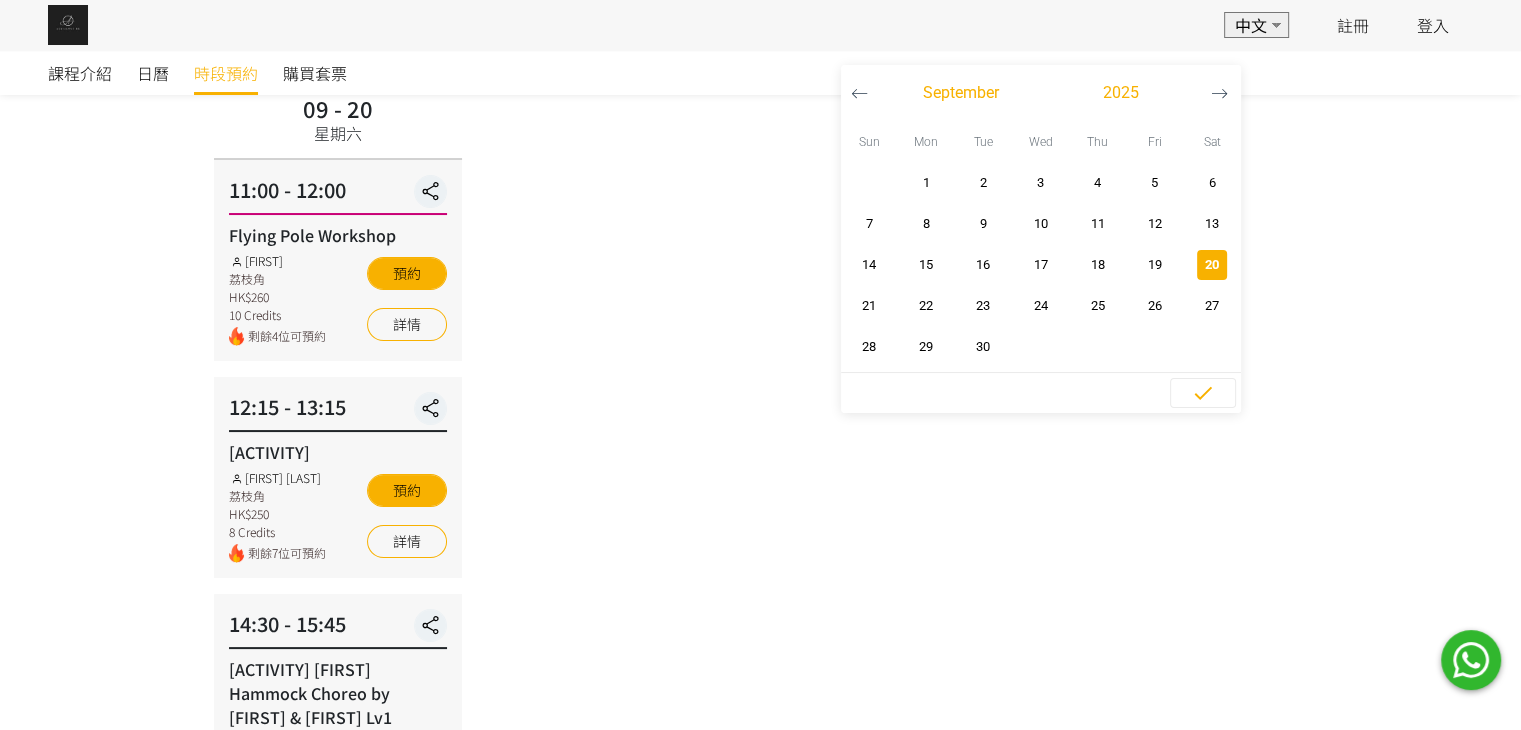 scroll, scrollTop: 0, scrollLeft: 0, axis: both 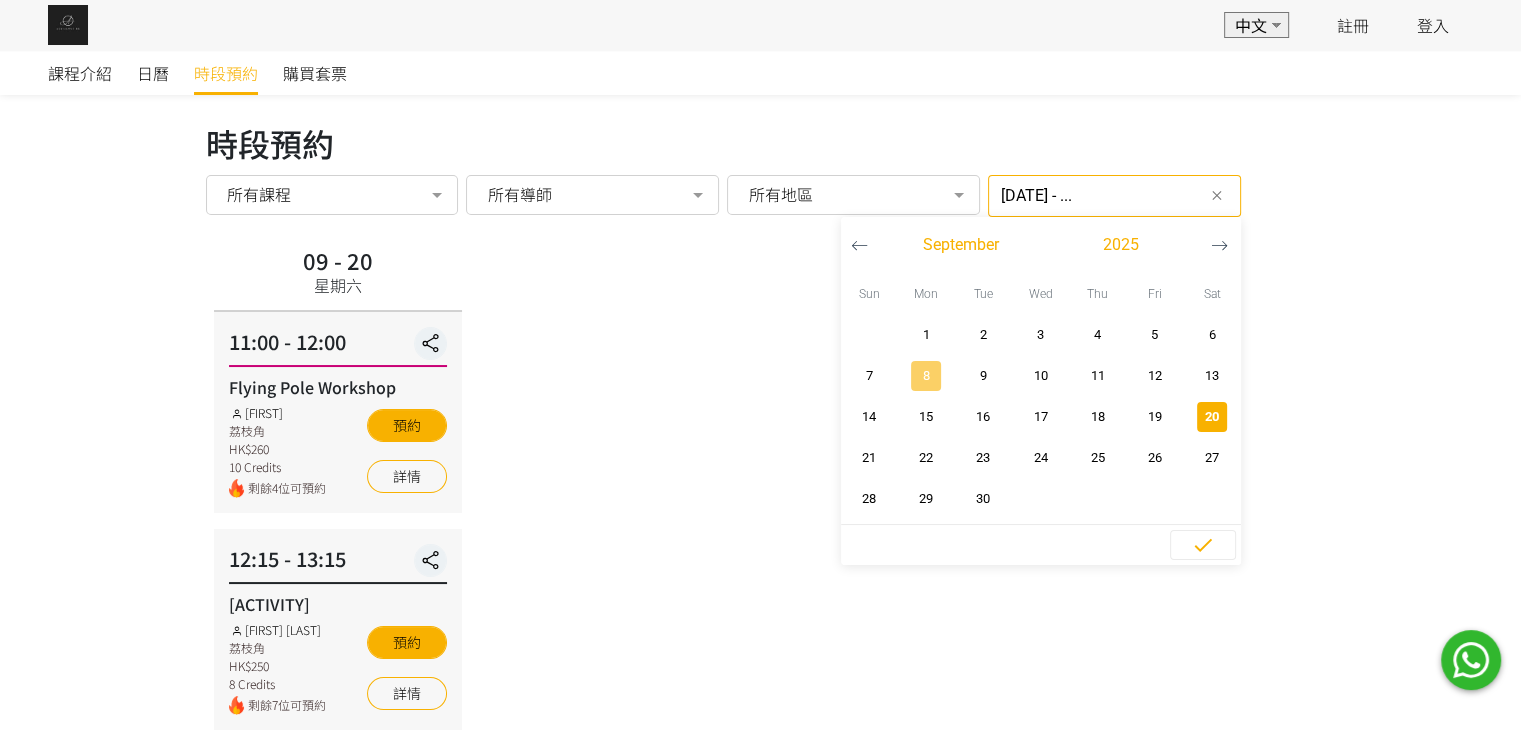 click on "8" at bounding box center [926, 376] 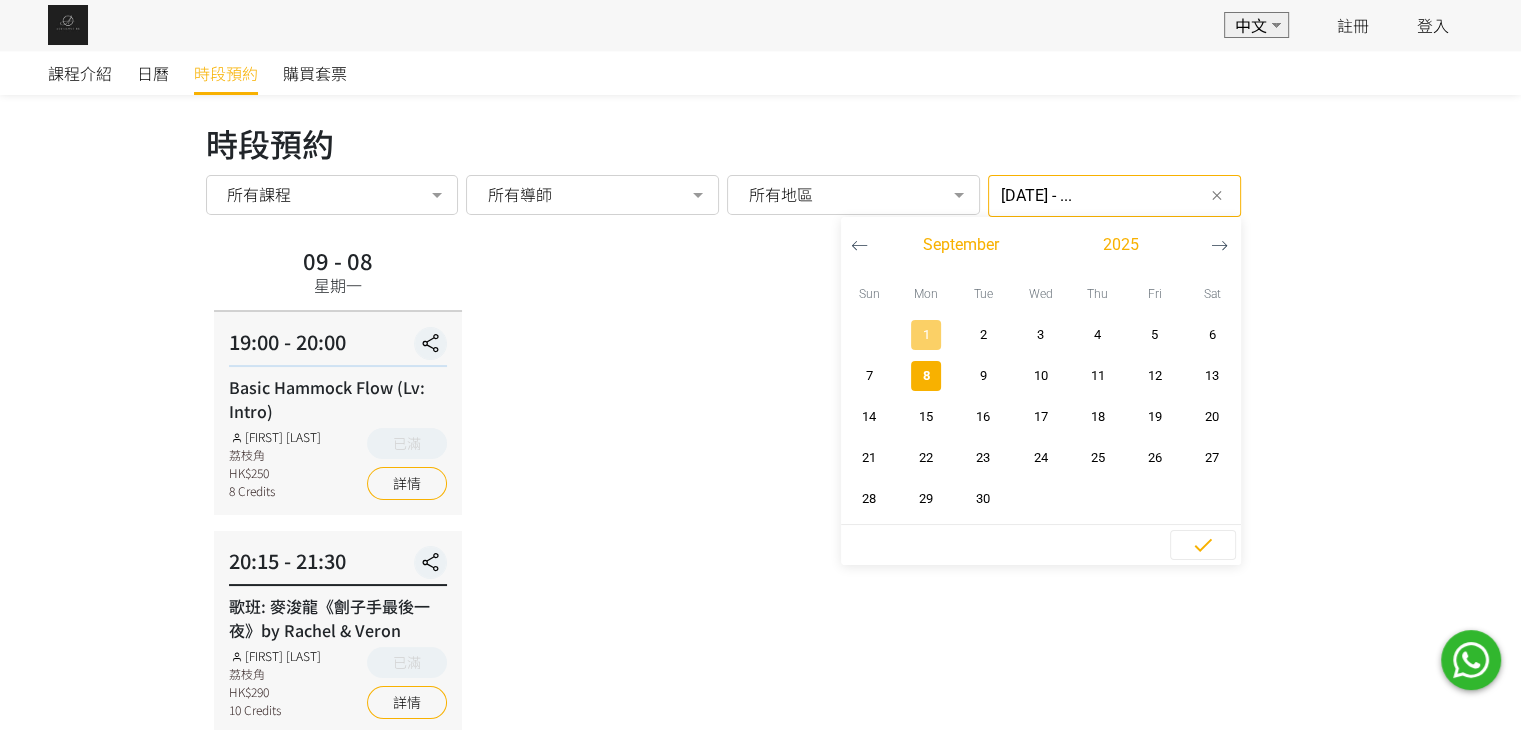 click on "1" at bounding box center (926, 335) 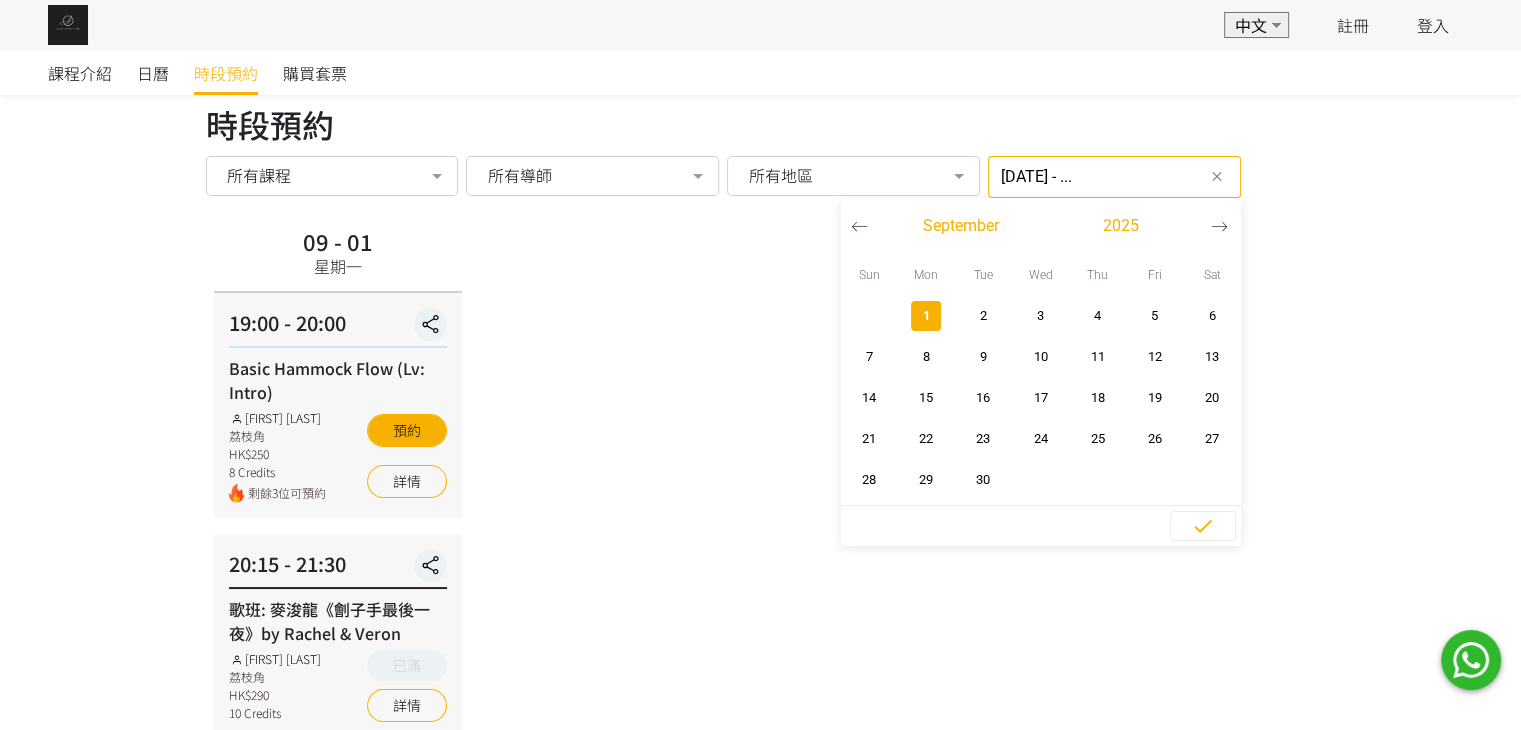 scroll, scrollTop: 0, scrollLeft: 0, axis: both 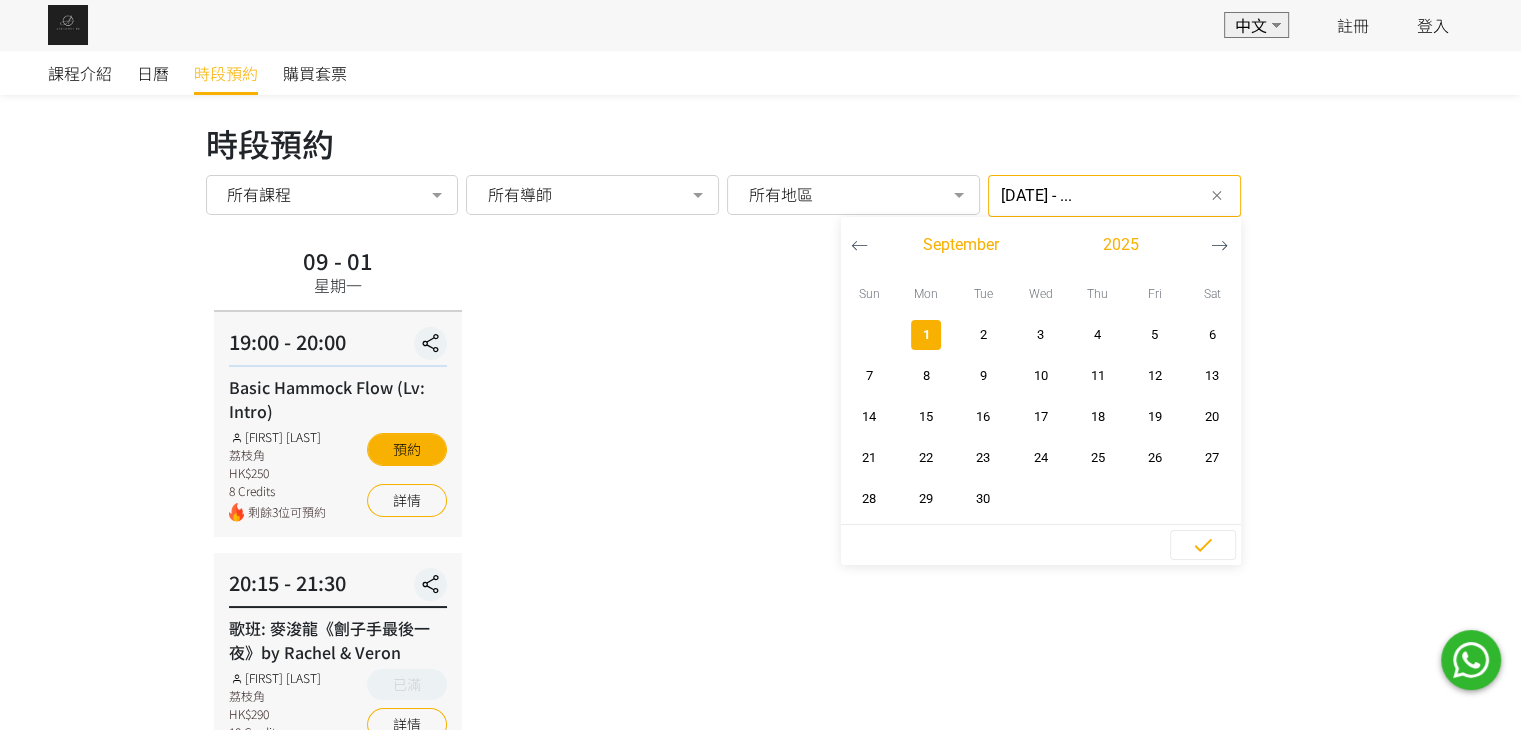 click 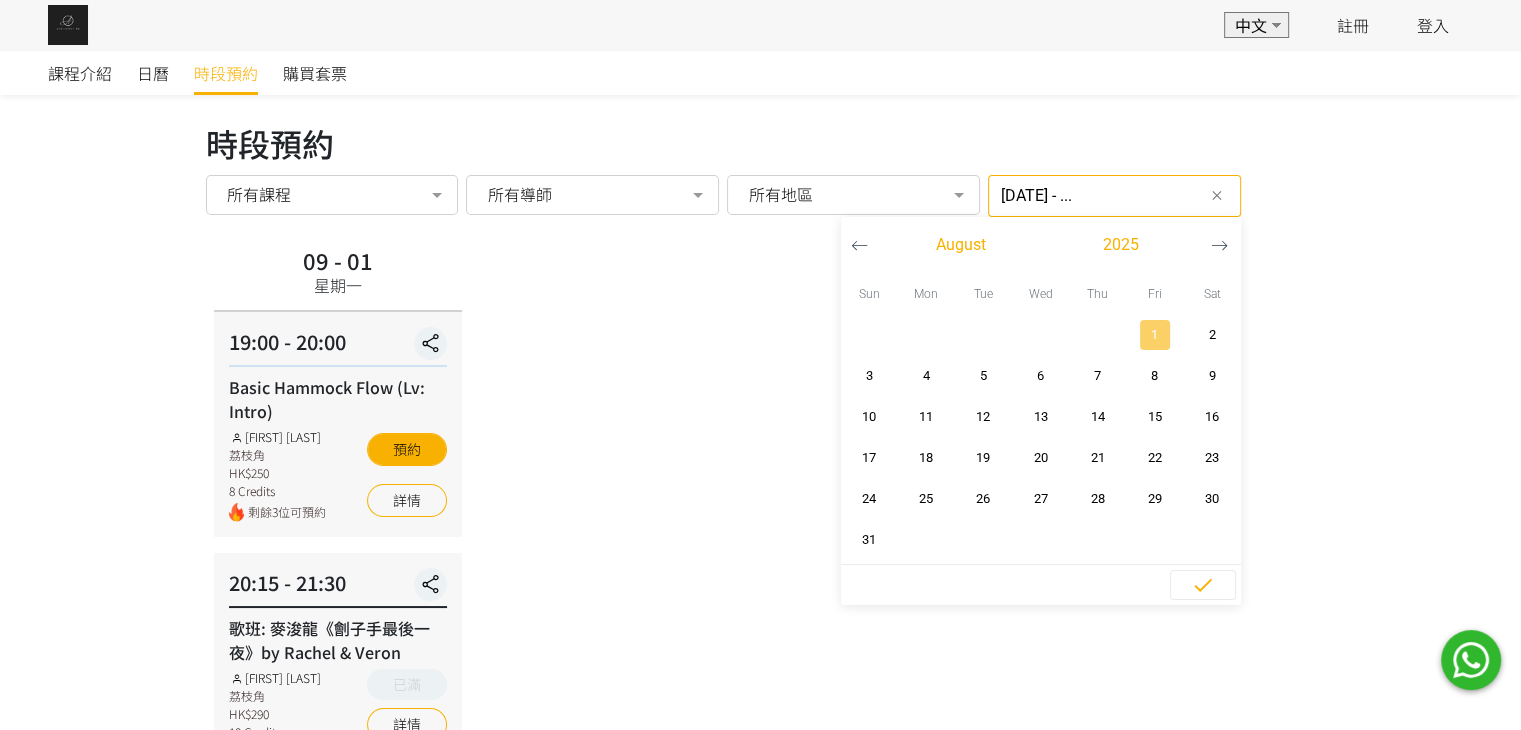 click on "1" at bounding box center [1154, 334] 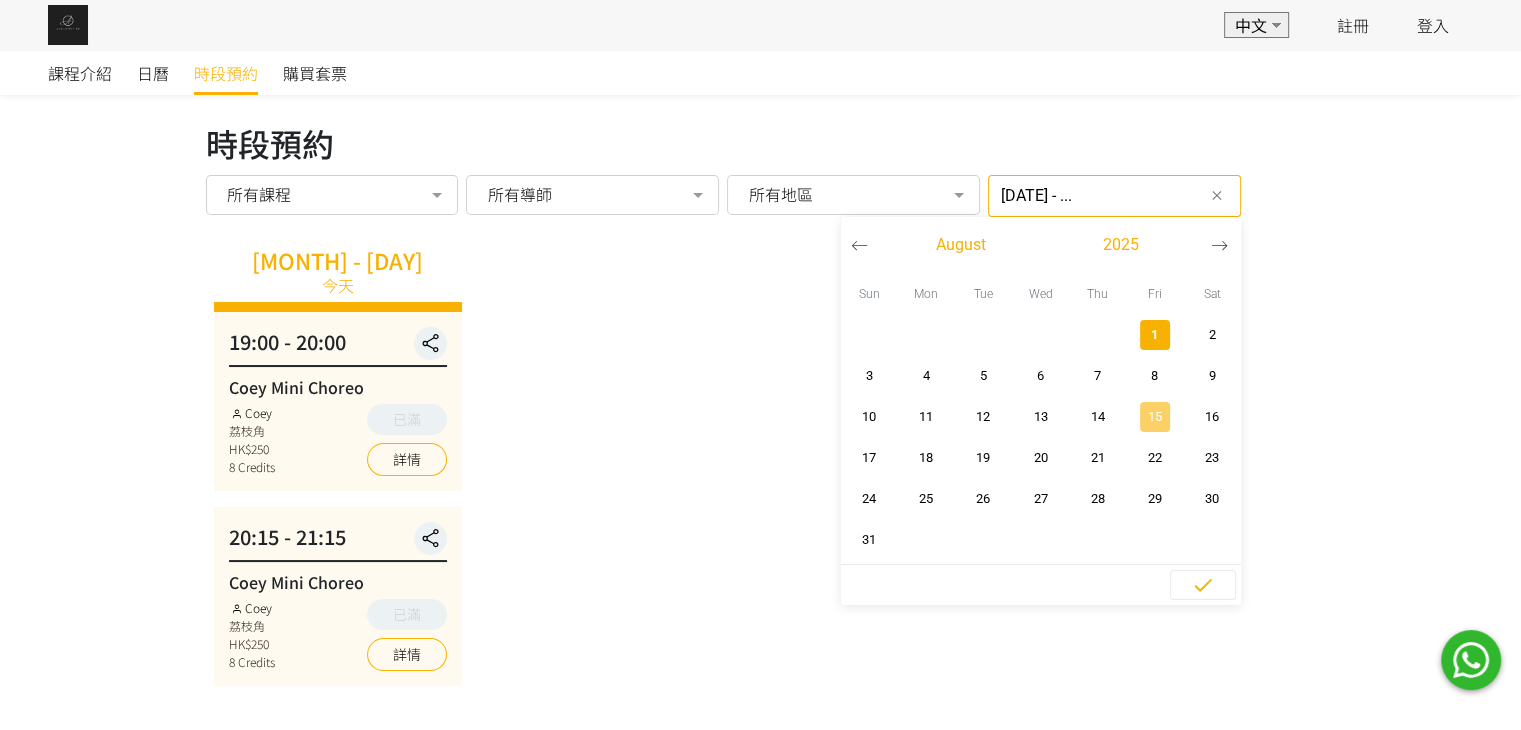 click on "15" at bounding box center (1154, 417) 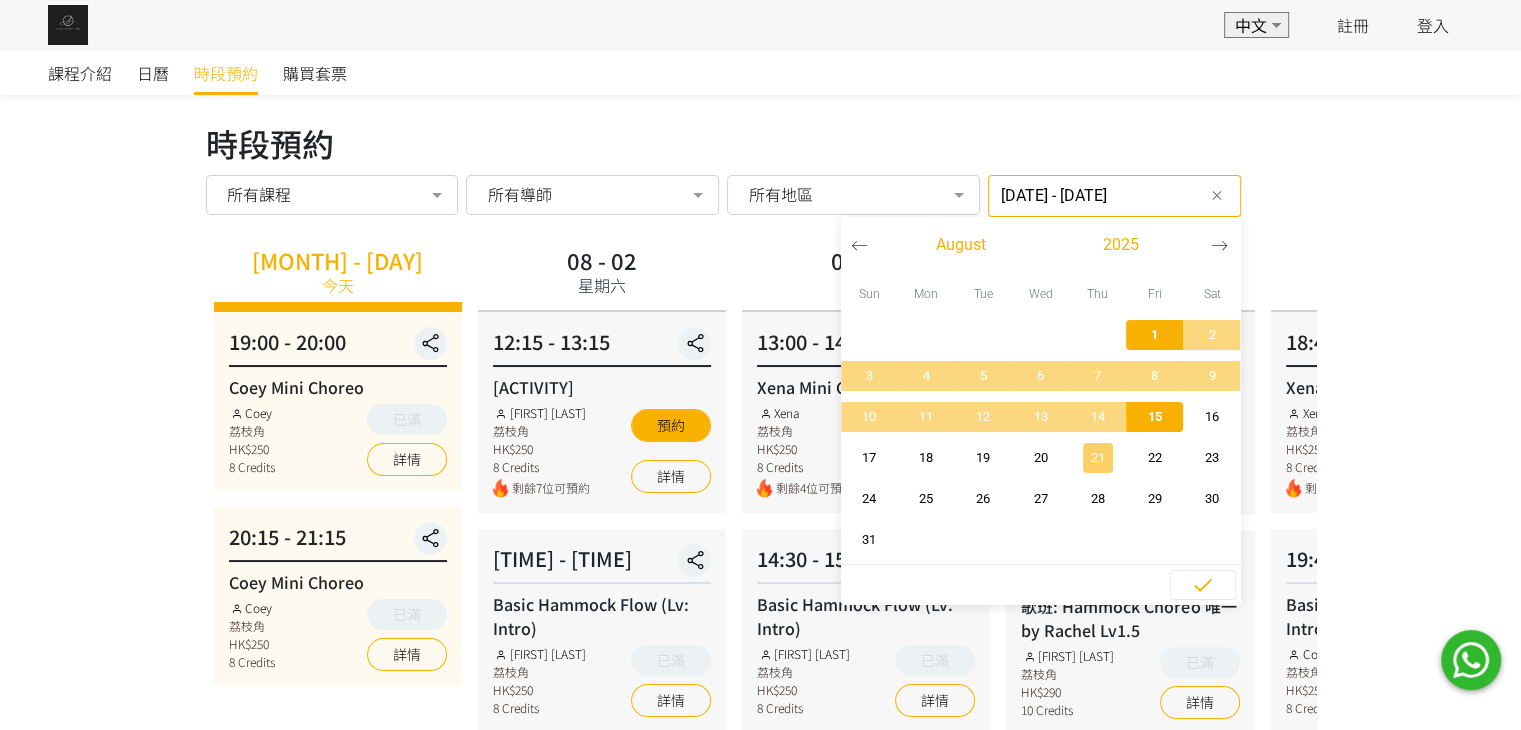 click on "21" at bounding box center (1097, 458) 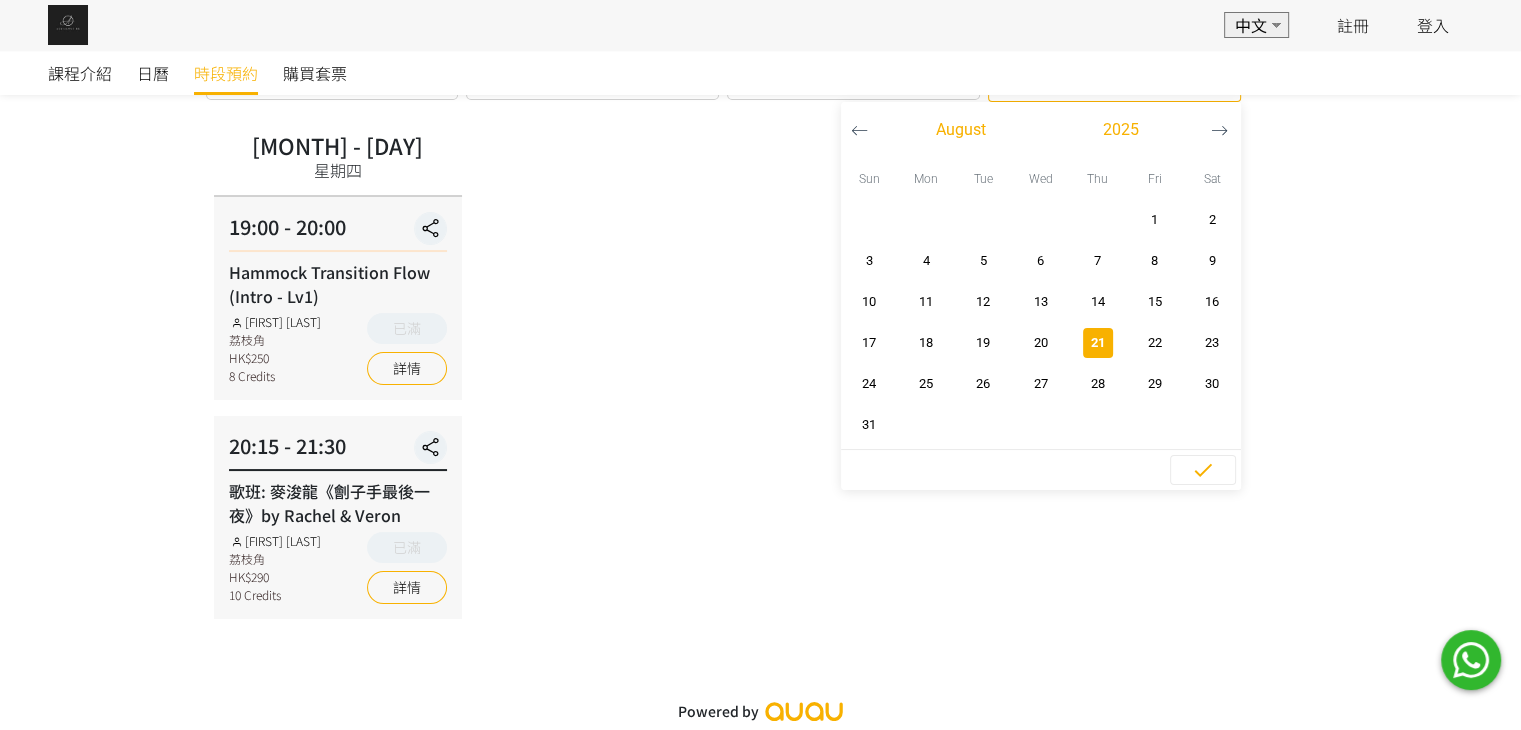 scroll, scrollTop: 116, scrollLeft: 0, axis: vertical 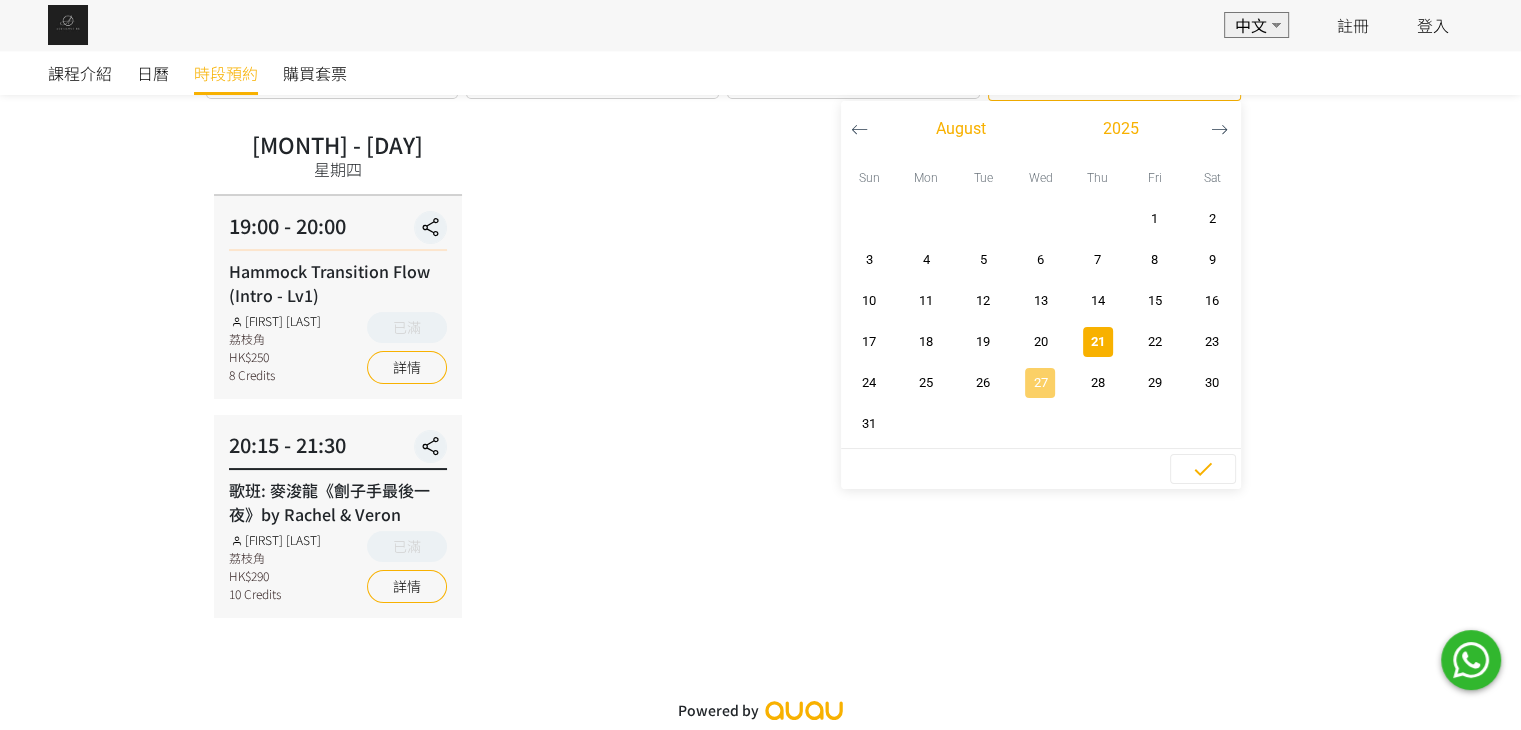 click on "27" at bounding box center [1040, 383] 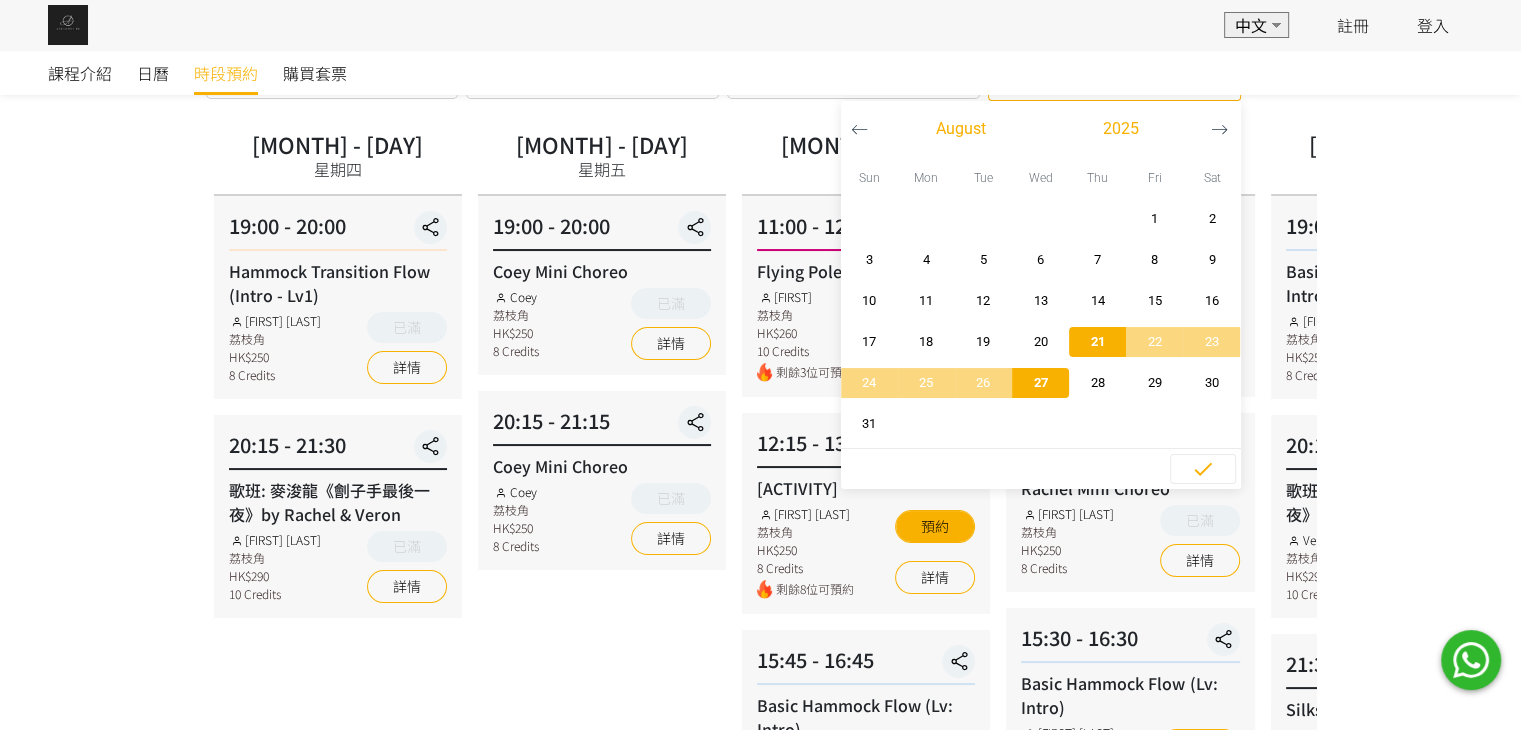 click on "27" at bounding box center (1040, 383) 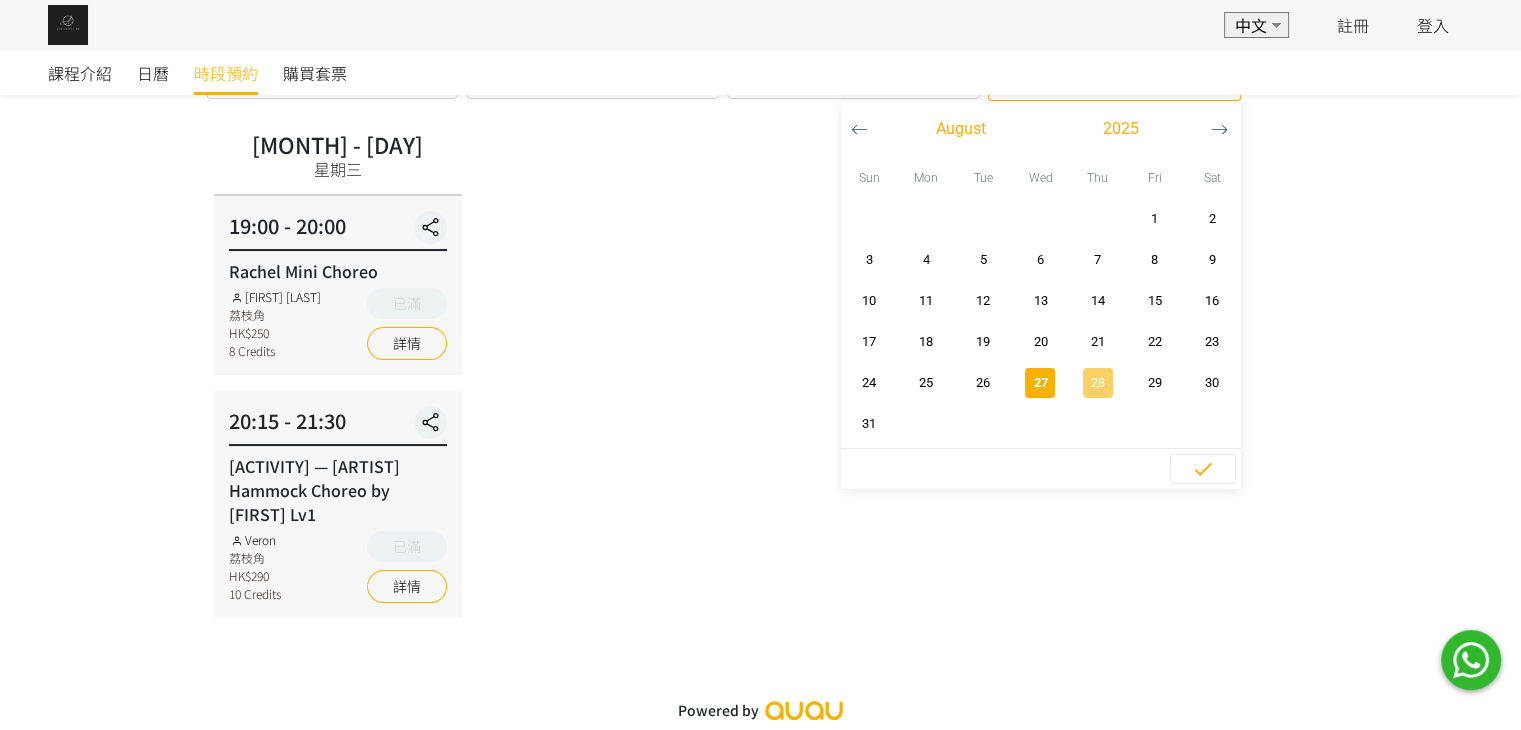 click on "28" at bounding box center (1097, 383) 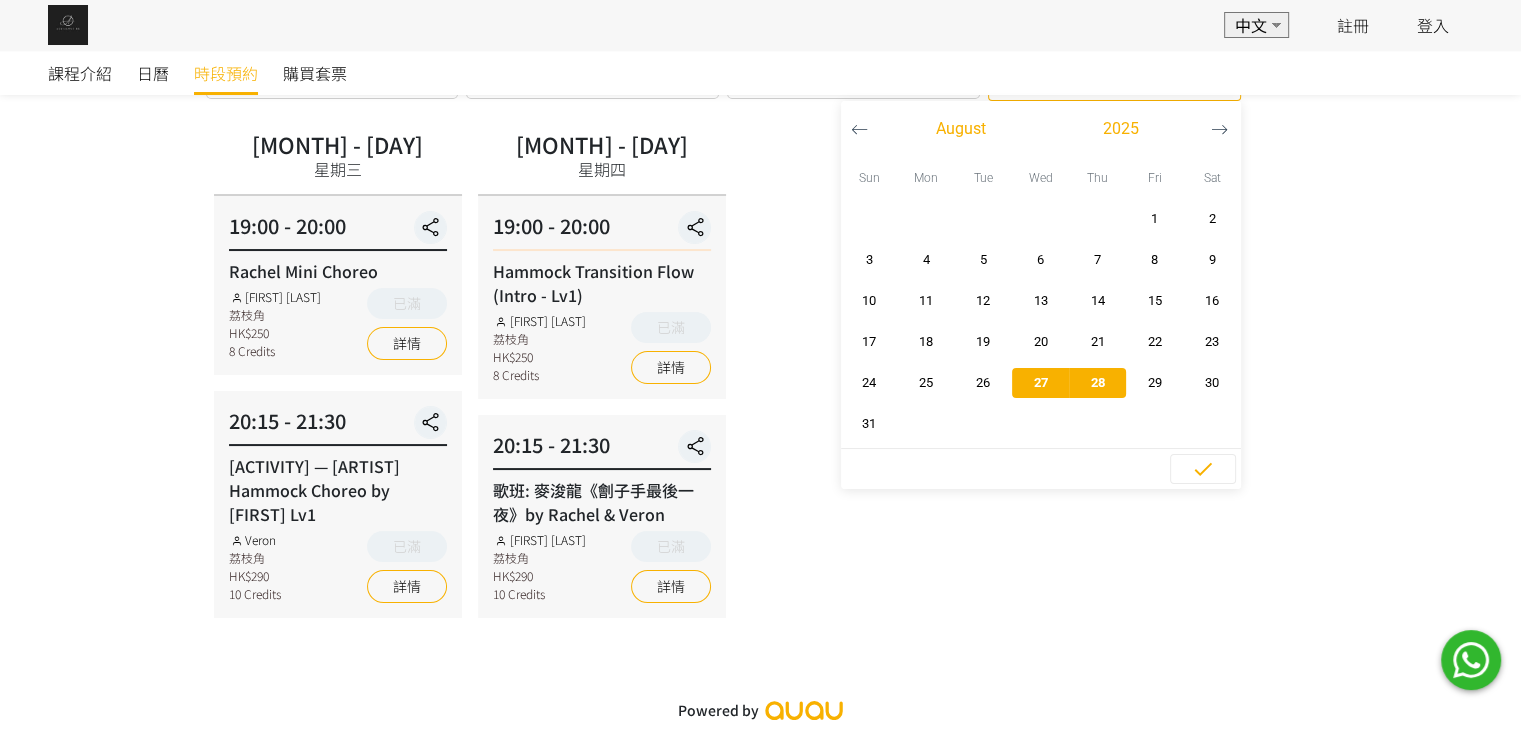 click on "28" at bounding box center [1097, 383] 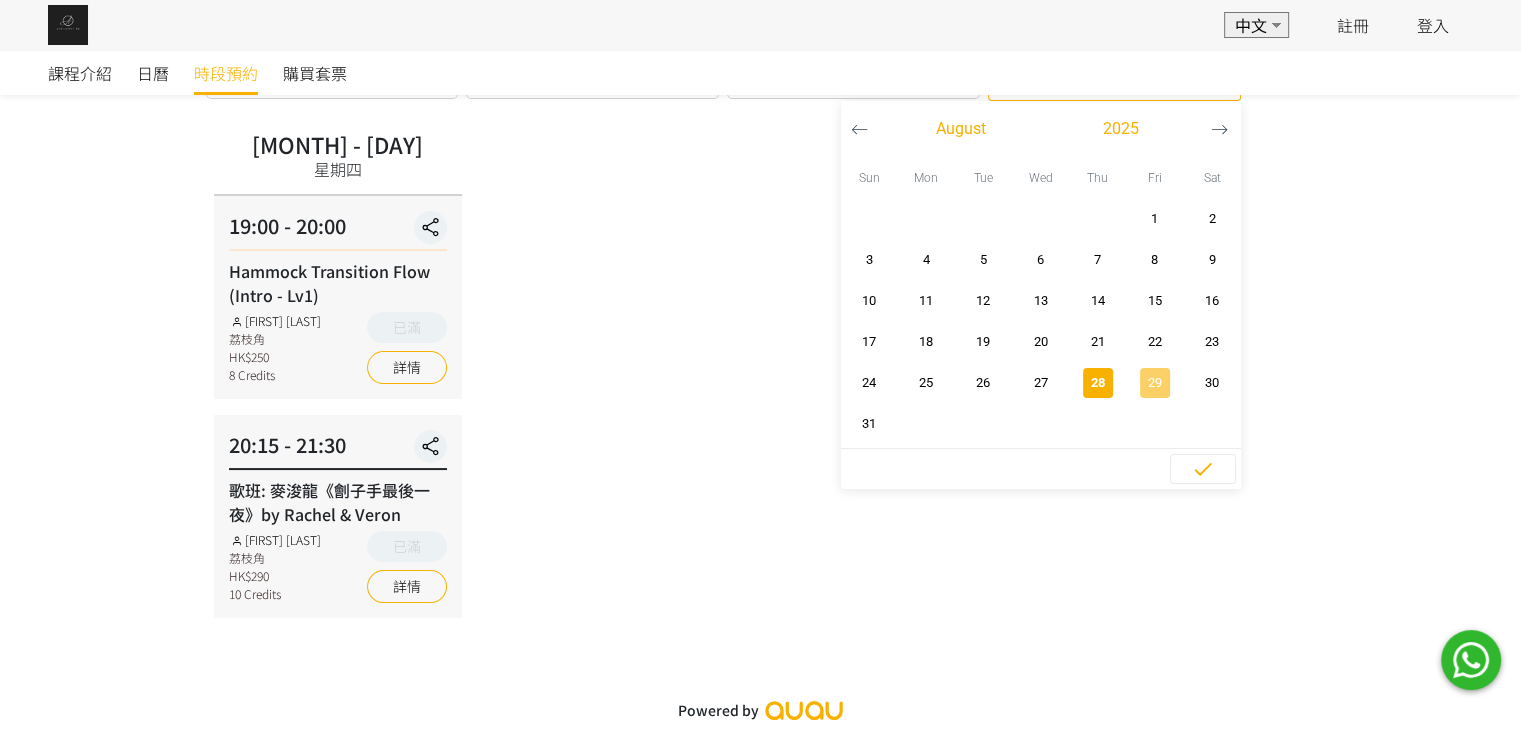 click on "29" at bounding box center (1154, 383) 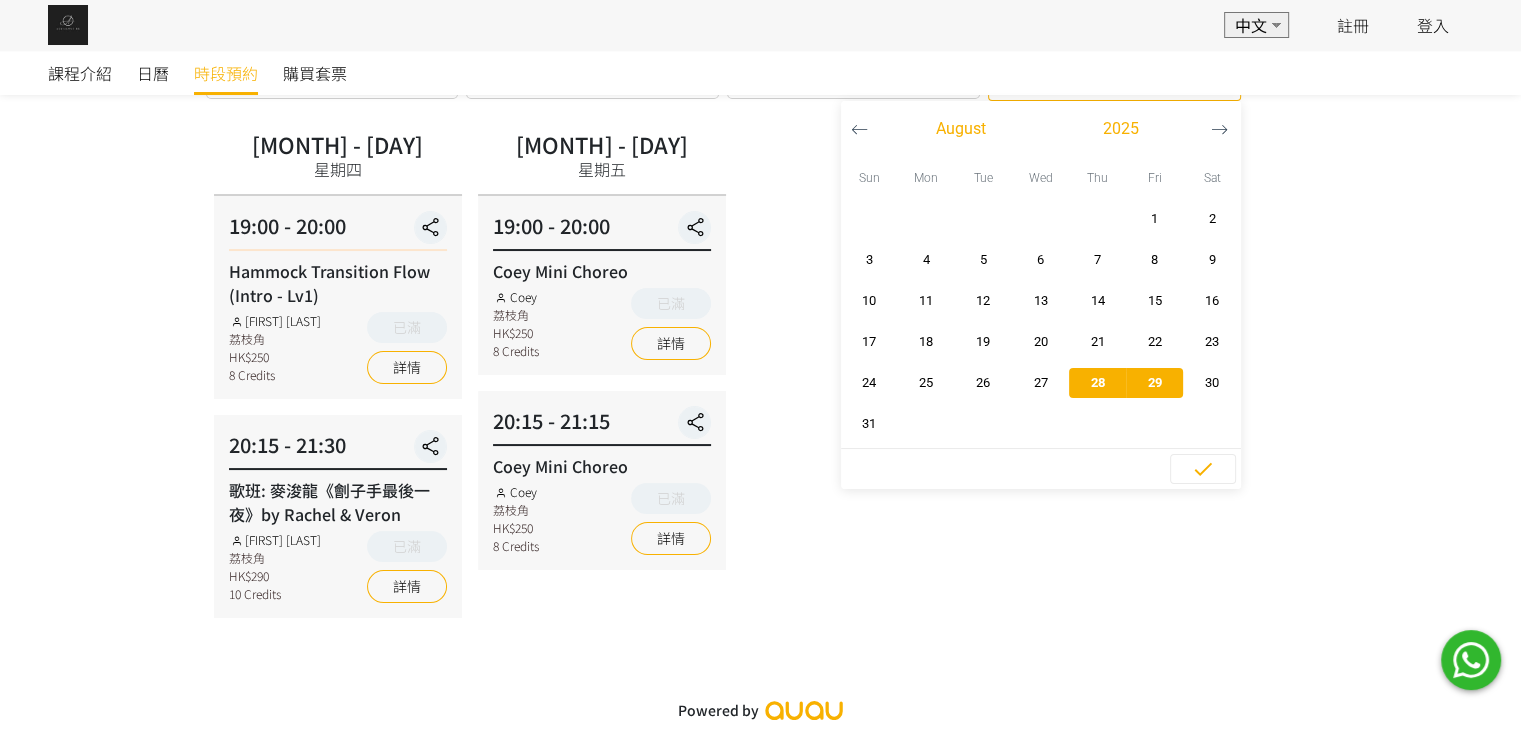 click on "29" at bounding box center (1154, 383) 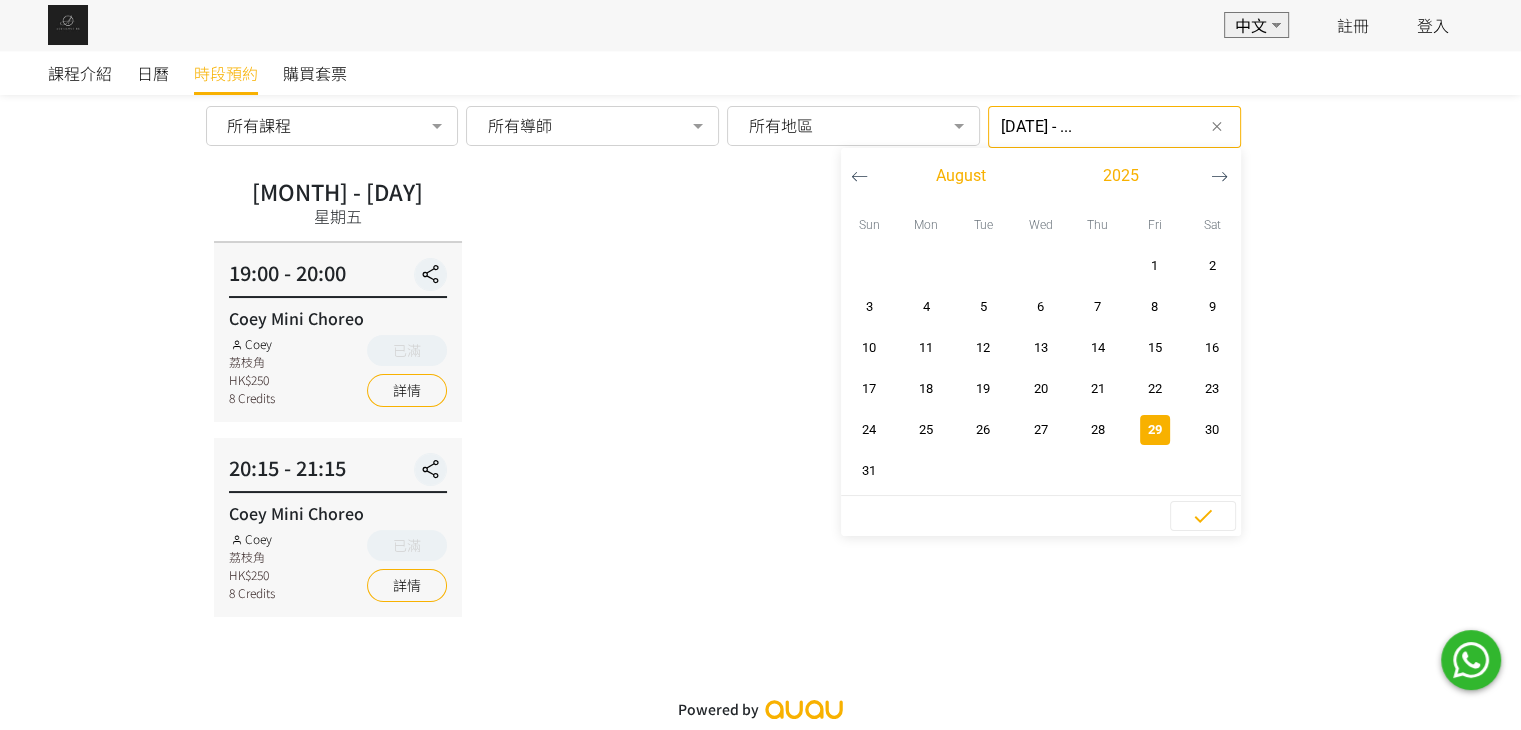 scroll, scrollTop: 68, scrollLeft: 0, axis: vertical 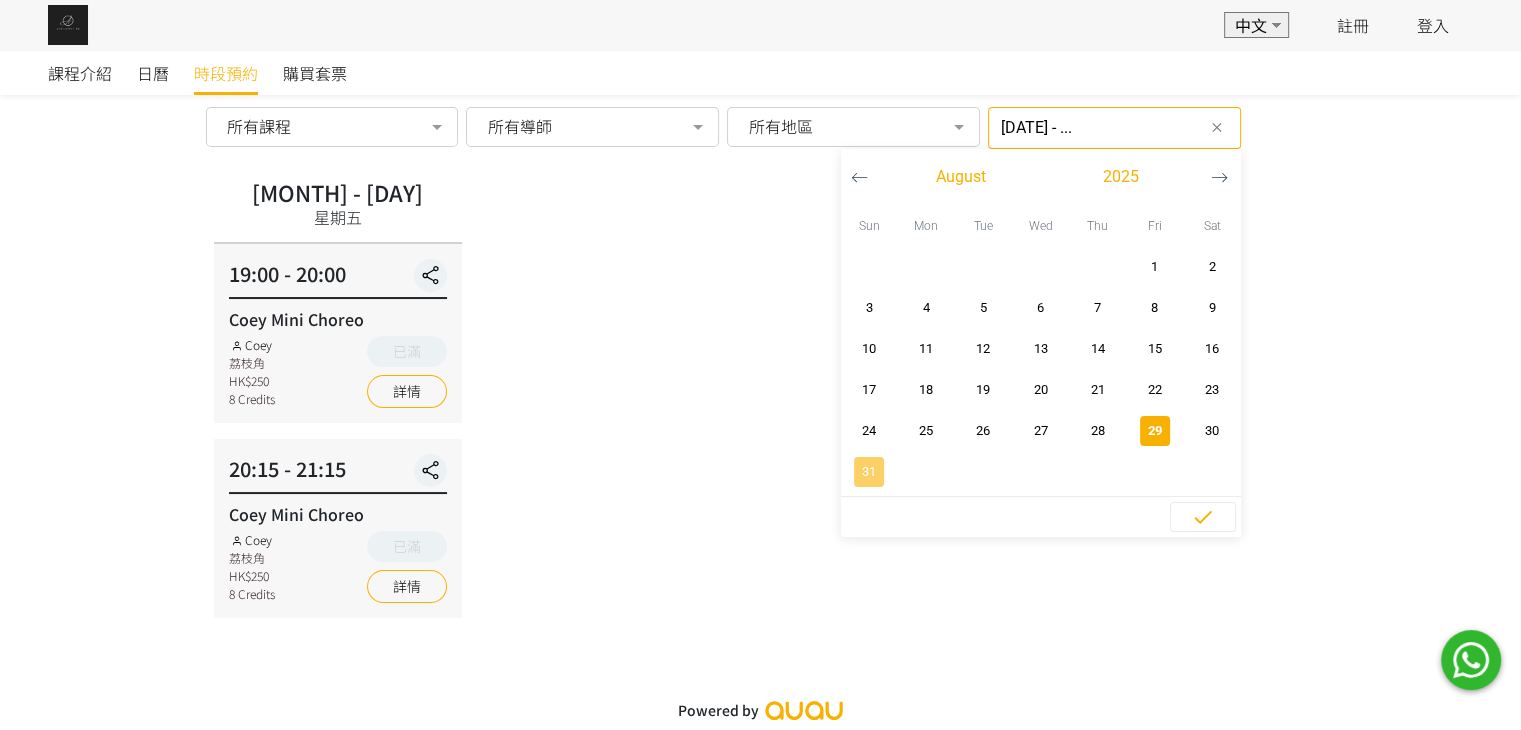 click on "31" at bounding box center [869, 472] 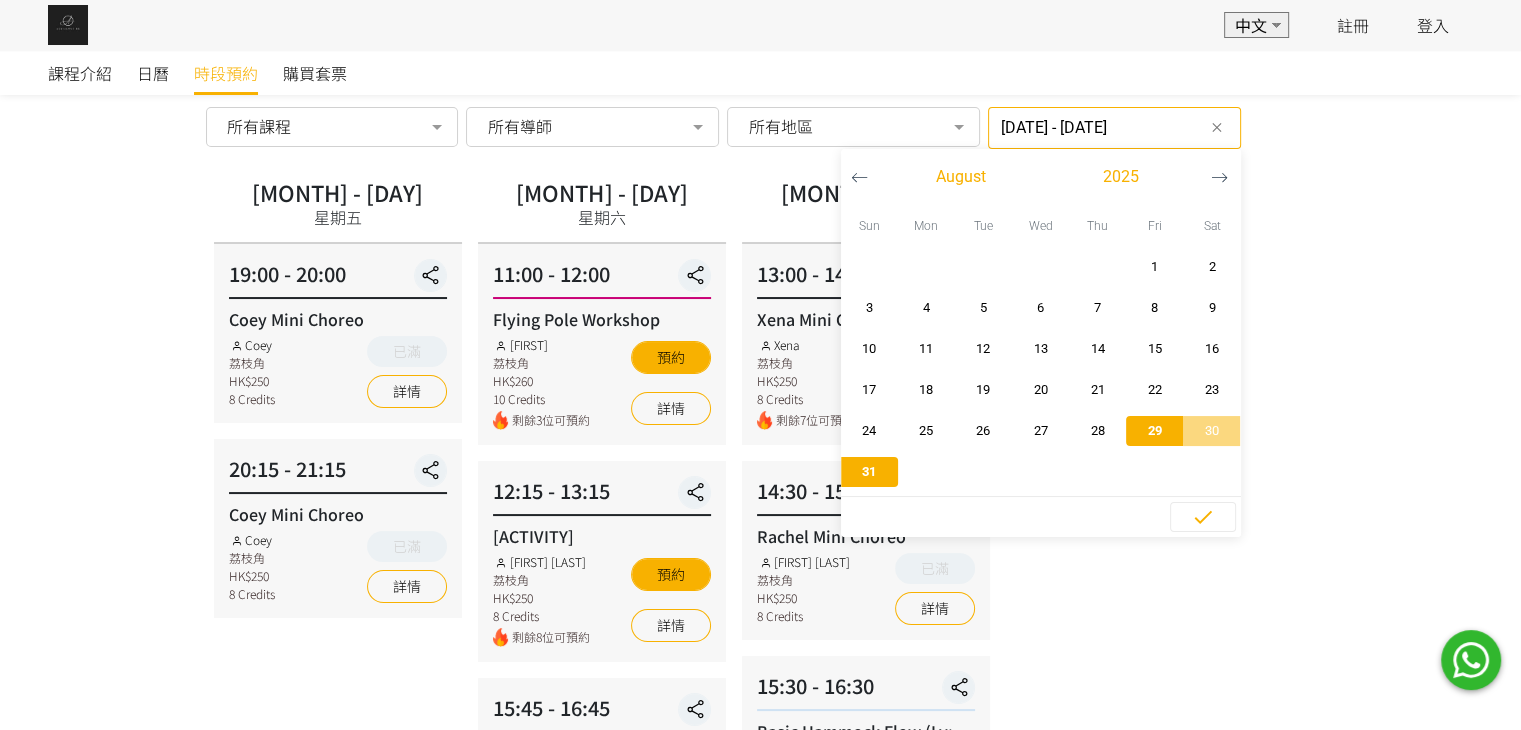 click on "31" at bounding box center (869, 472) 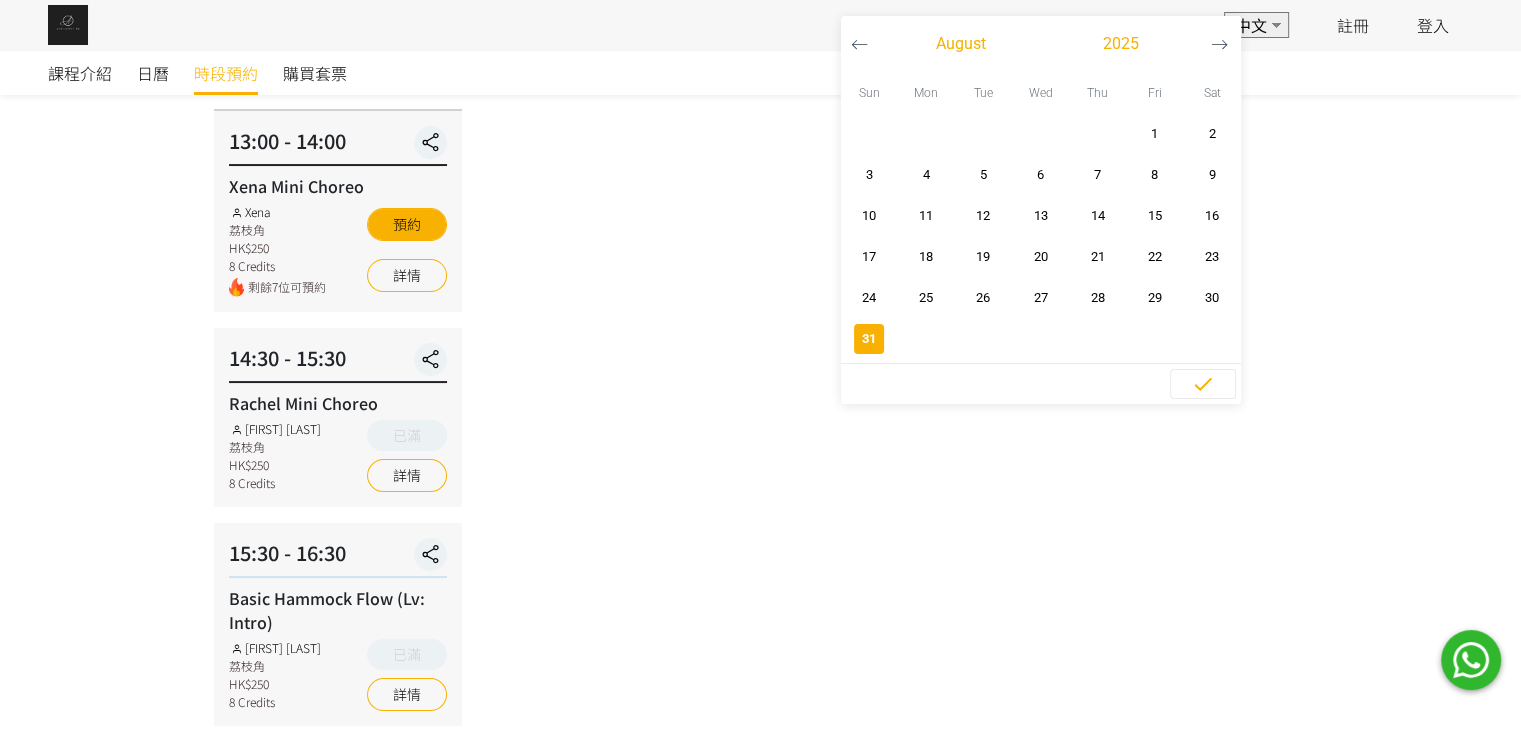 scroll, scrollTop: 68, scrollLeft: 0, axis: vertical 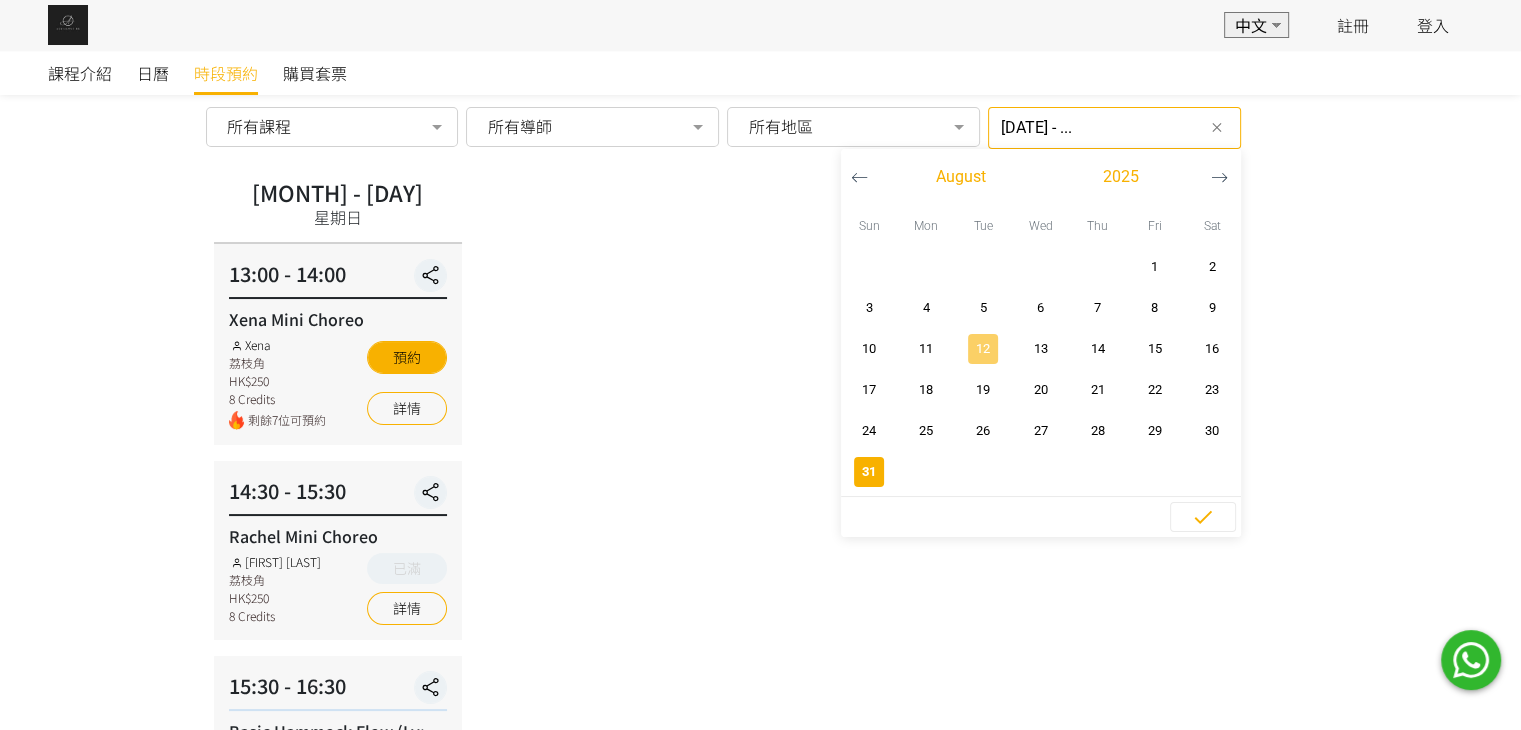 click on "12" at bounding box center [983, 349] 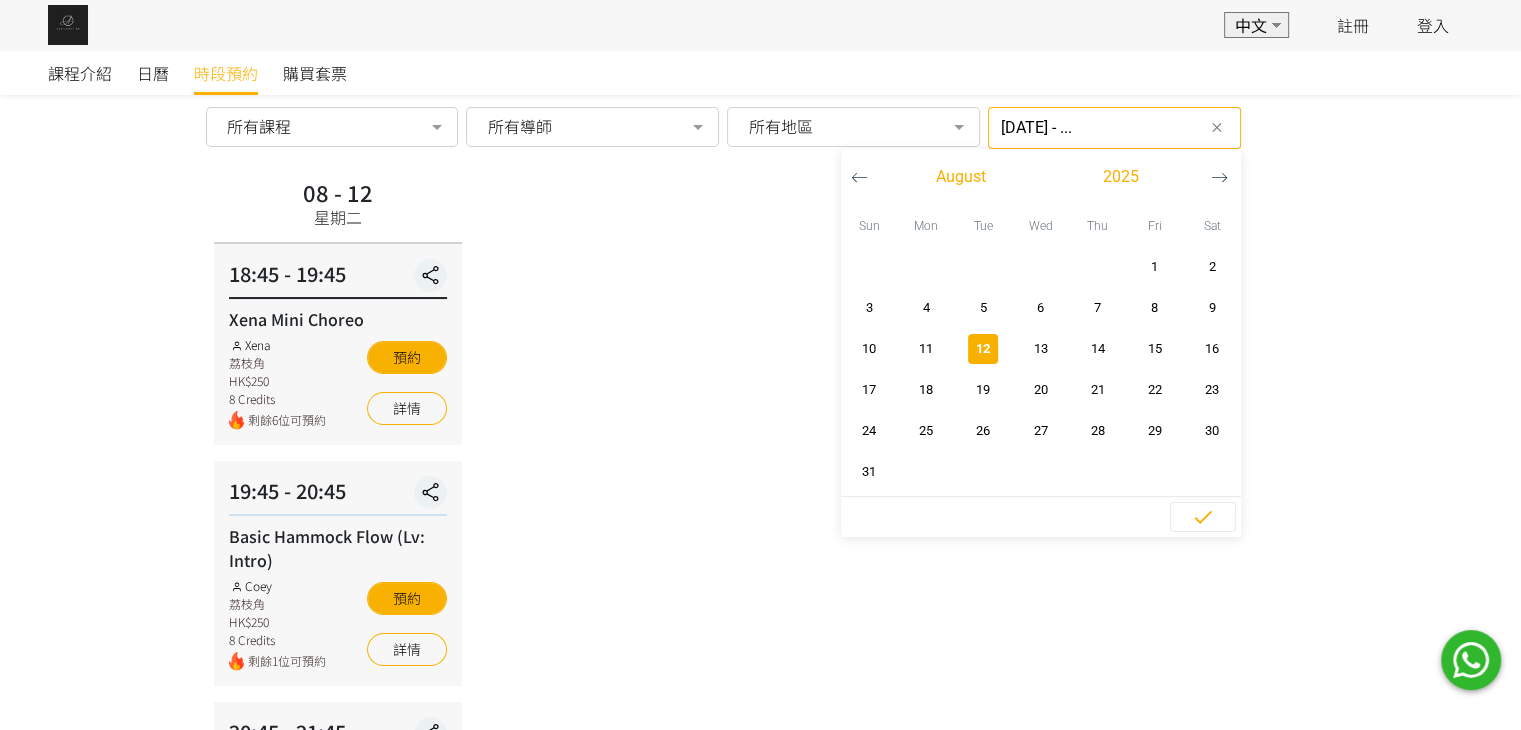 click on "12" at bounding box center (983, 349) 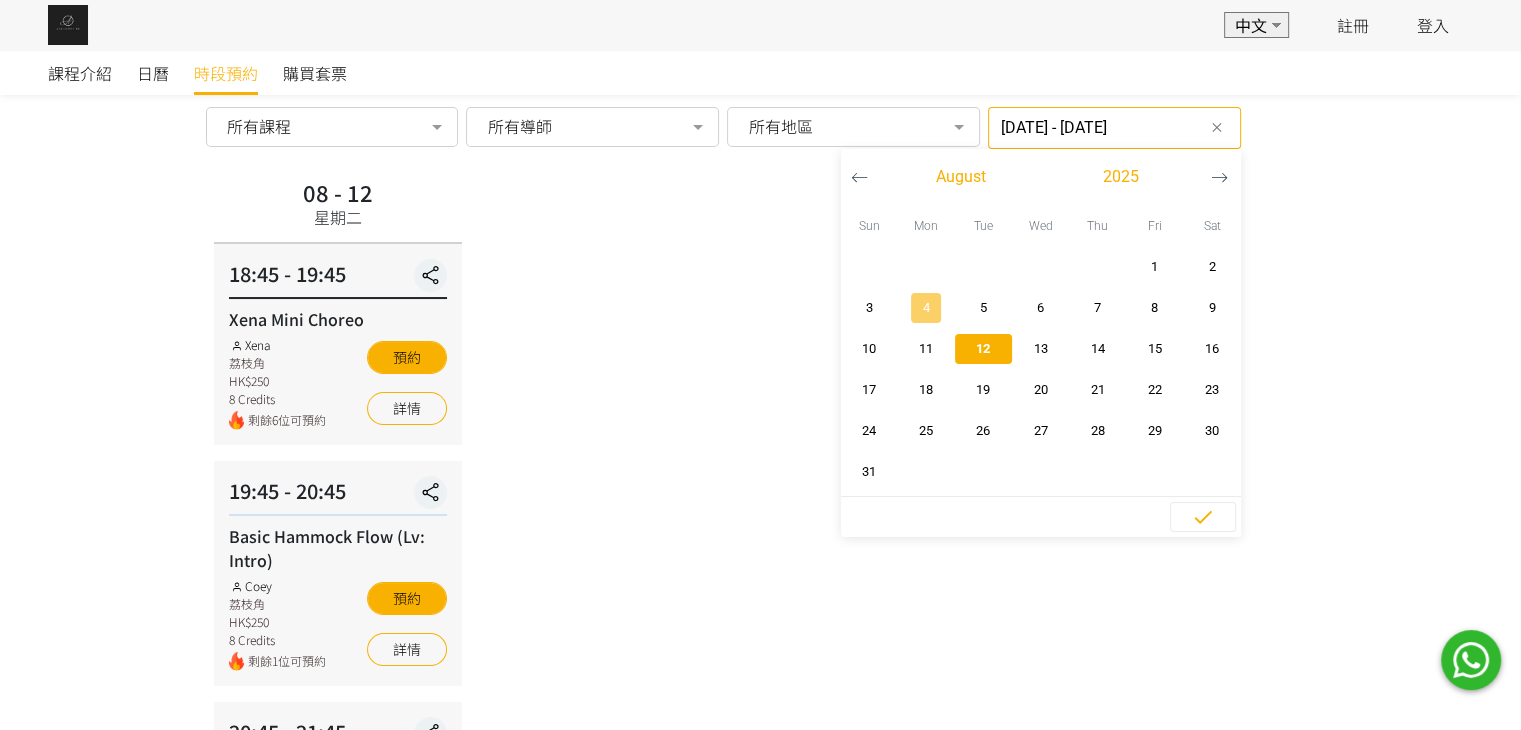 click on "4" at bounding box center [926, 308] 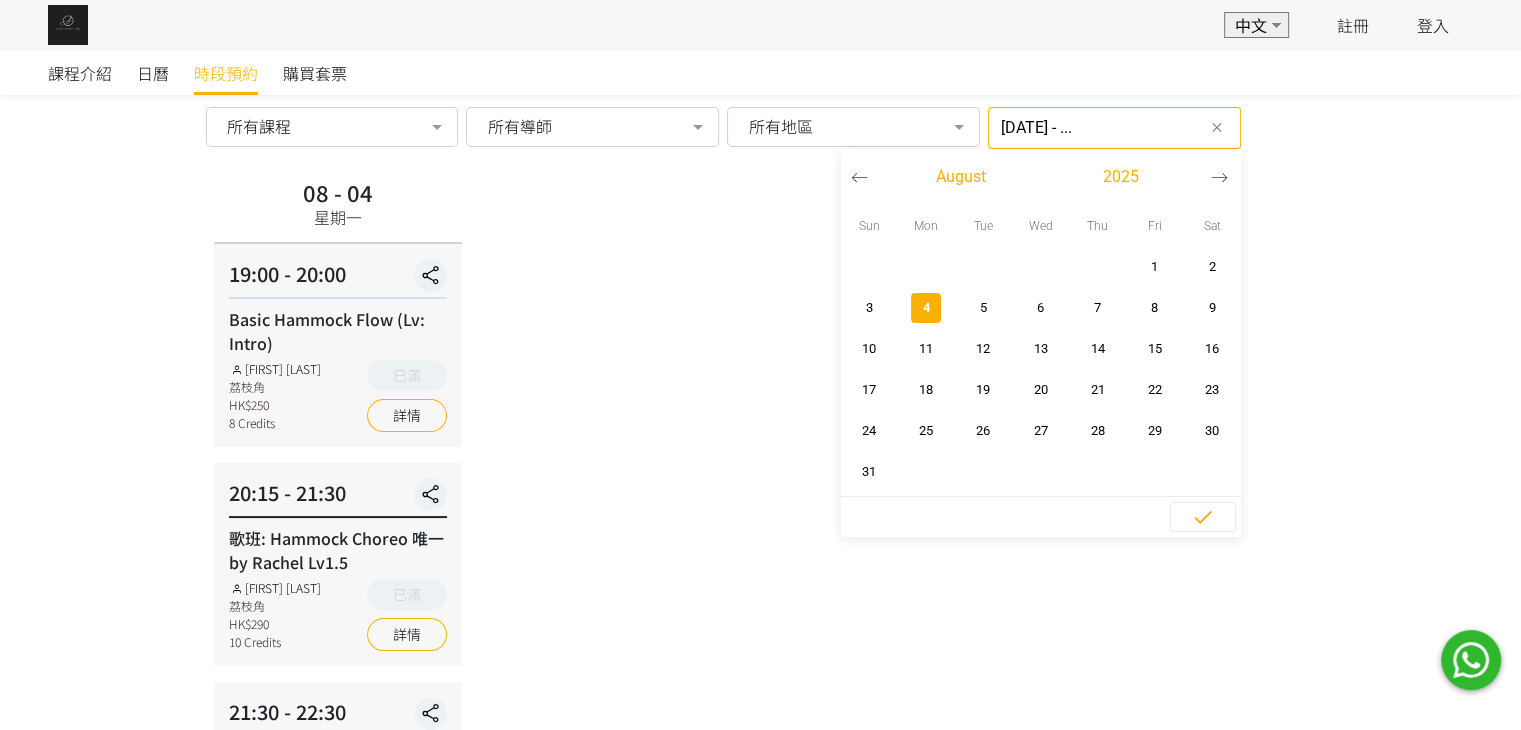click on "4" at bounding box center [926, 308] 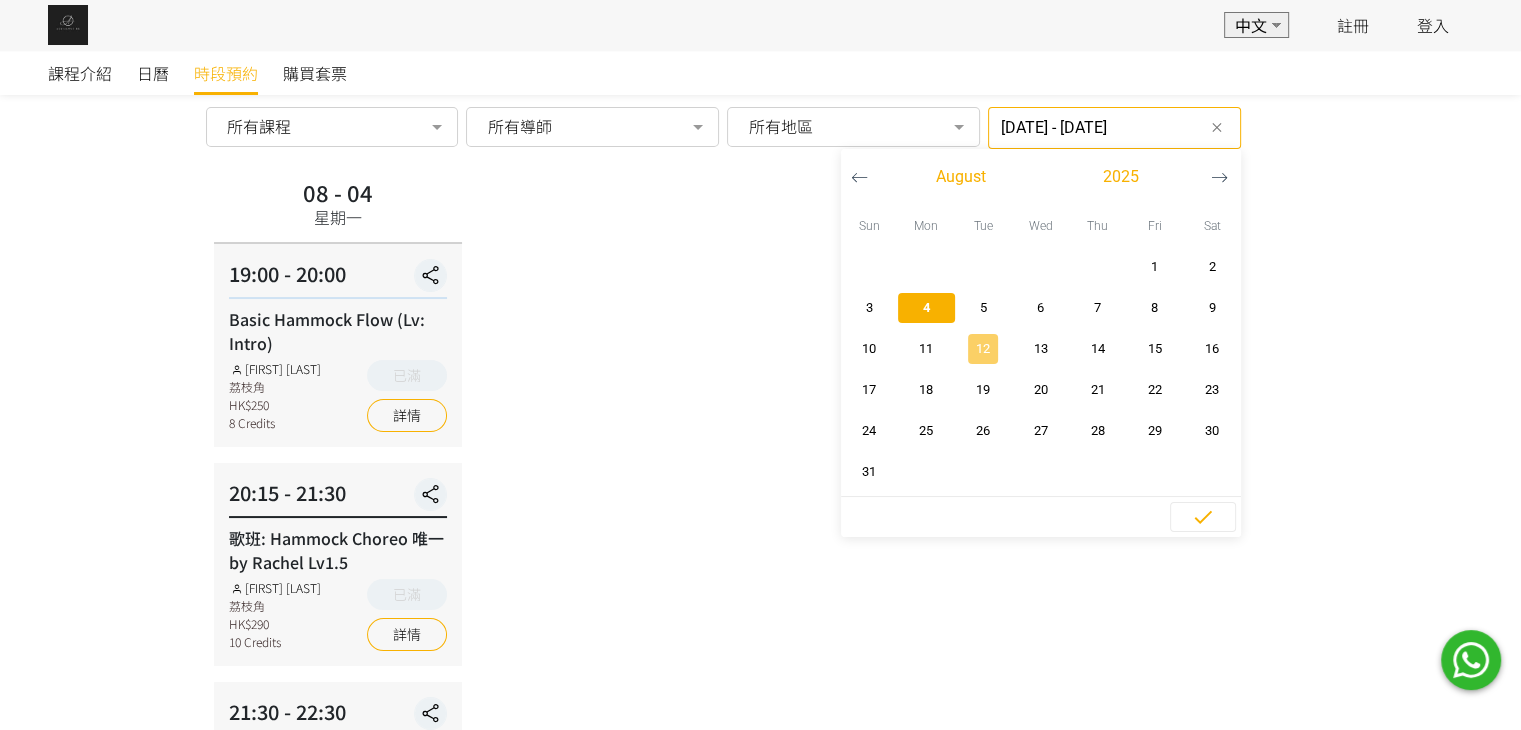 click on "12" at bounding box center (983, 349) 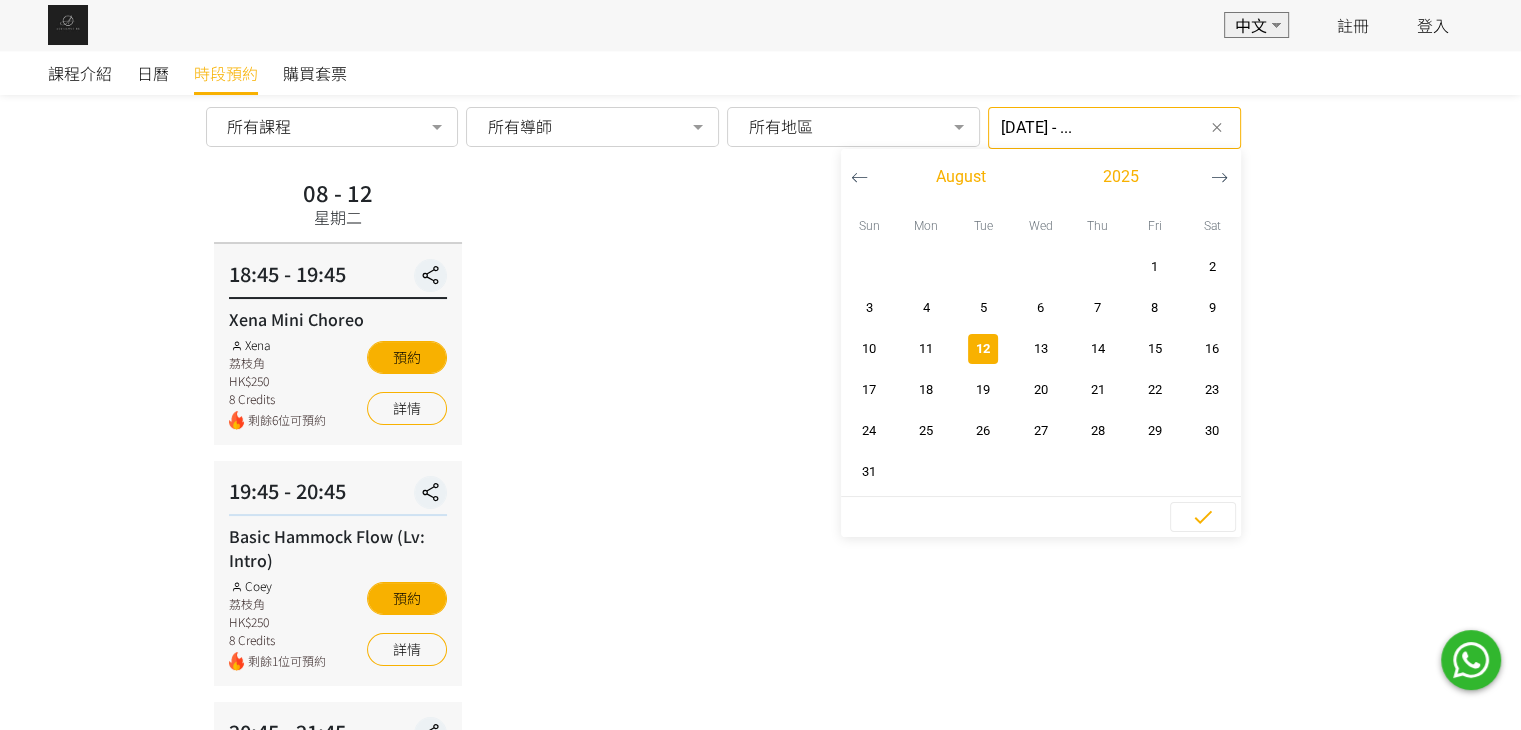 click on "12" at bounding box center [983, 349] 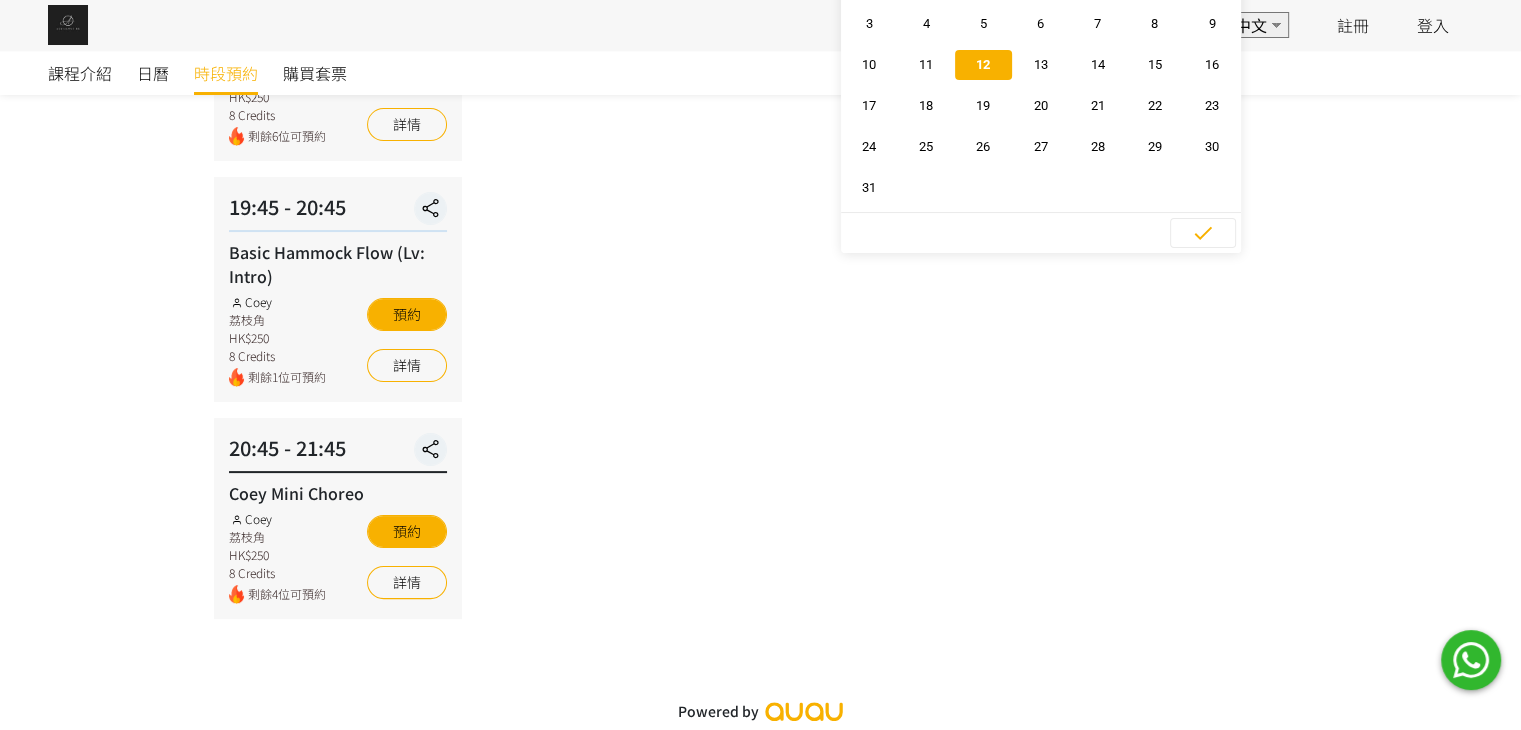 scroll, scrollTop: 0, scrollLeft: 0, axis: both 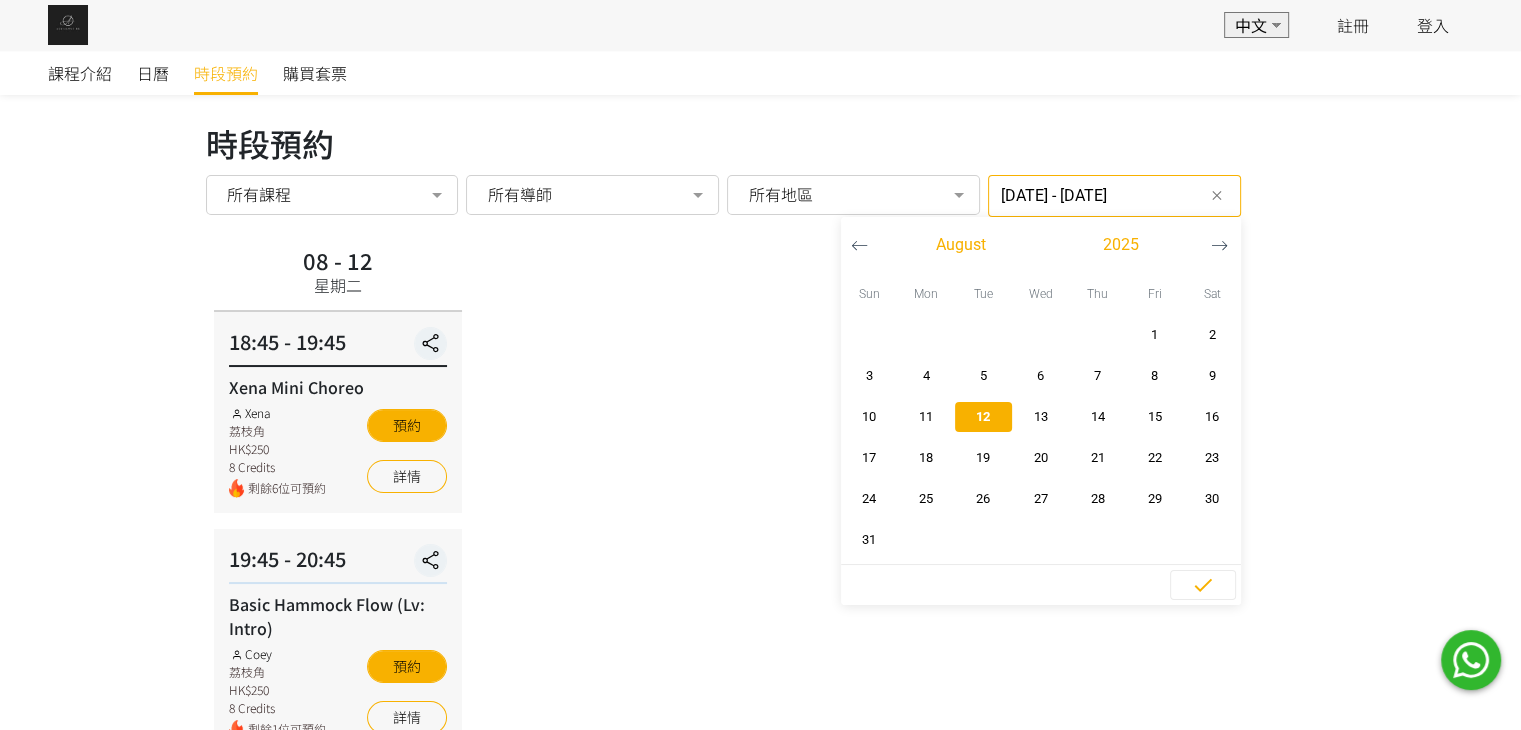 click 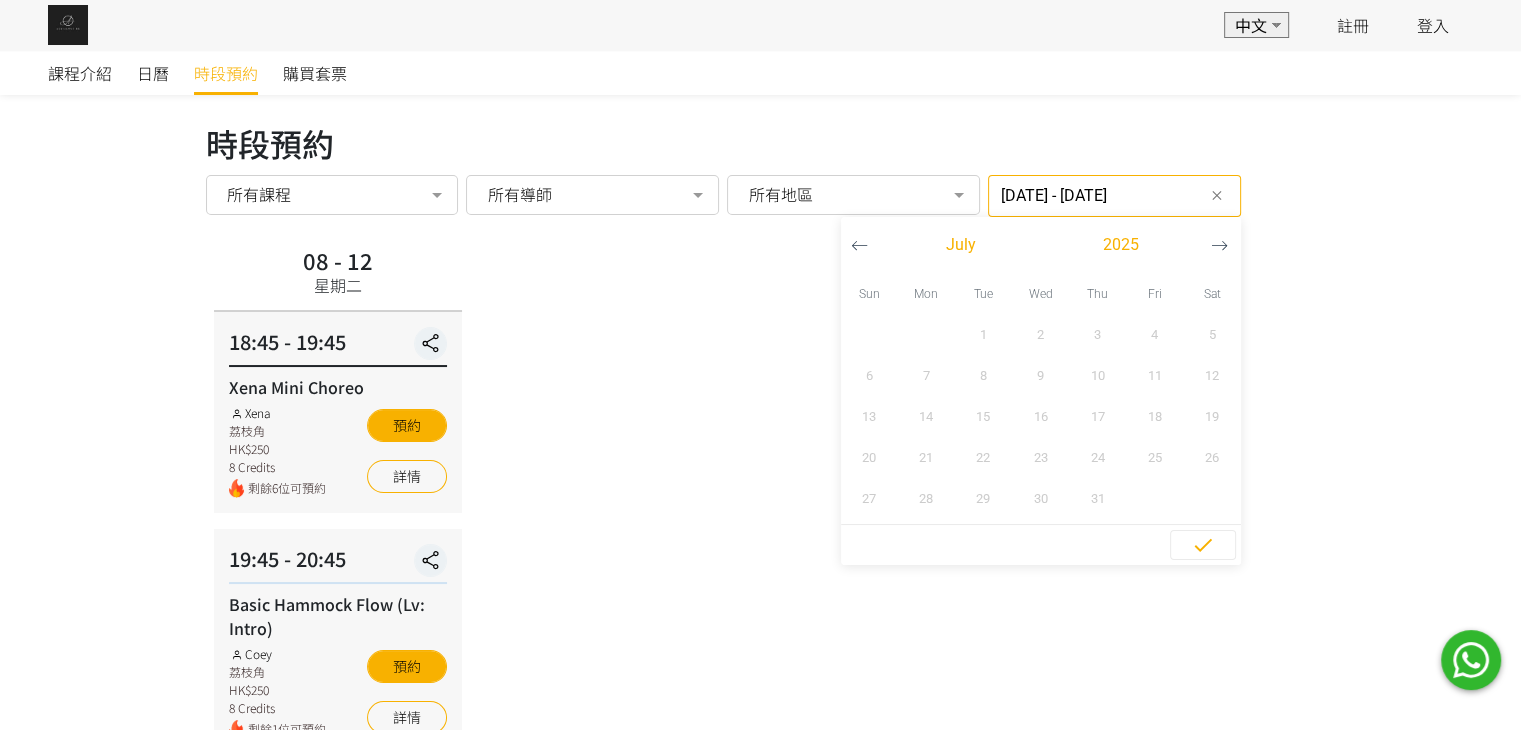 click at bounding box center (1219, 245) 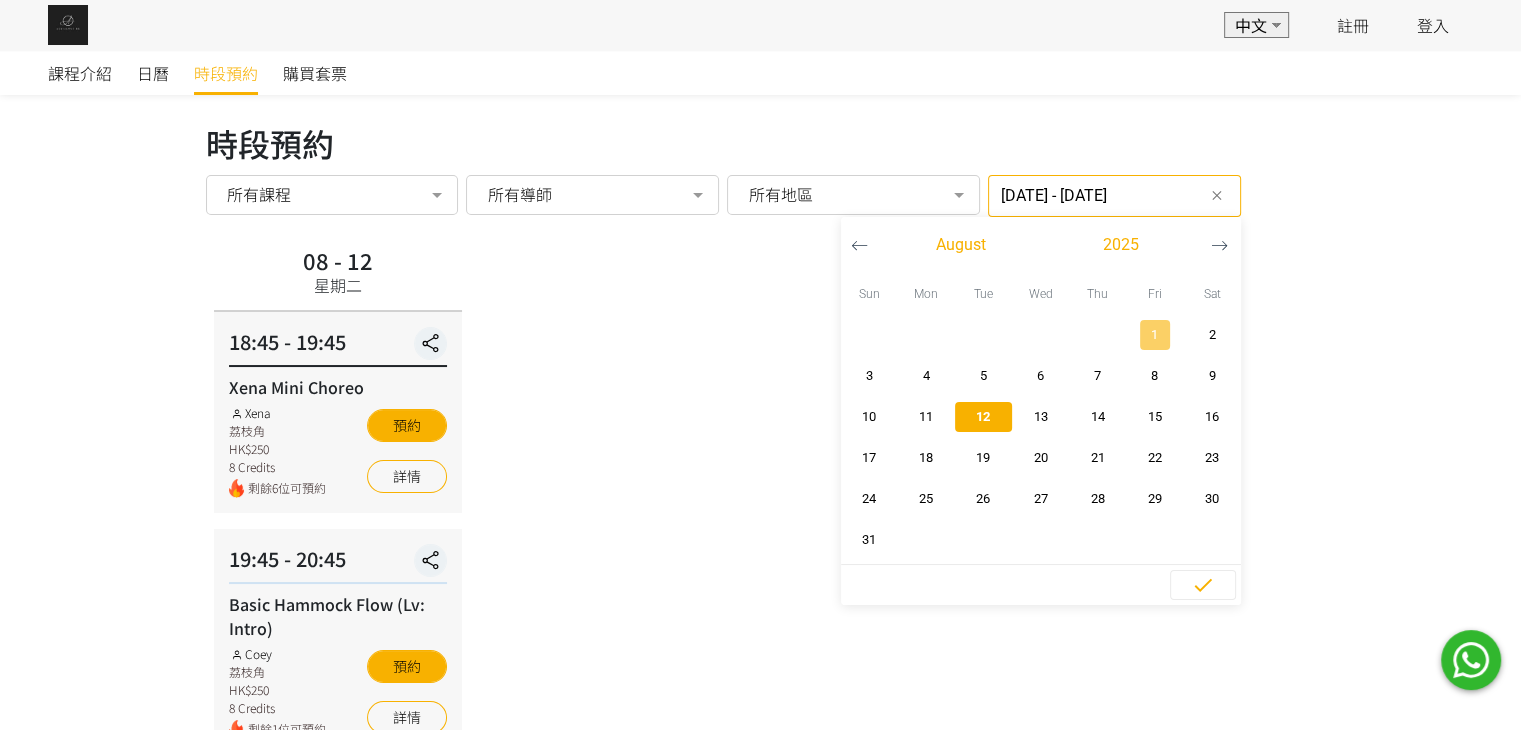 click on "1" at bounding box center [1154, 335] 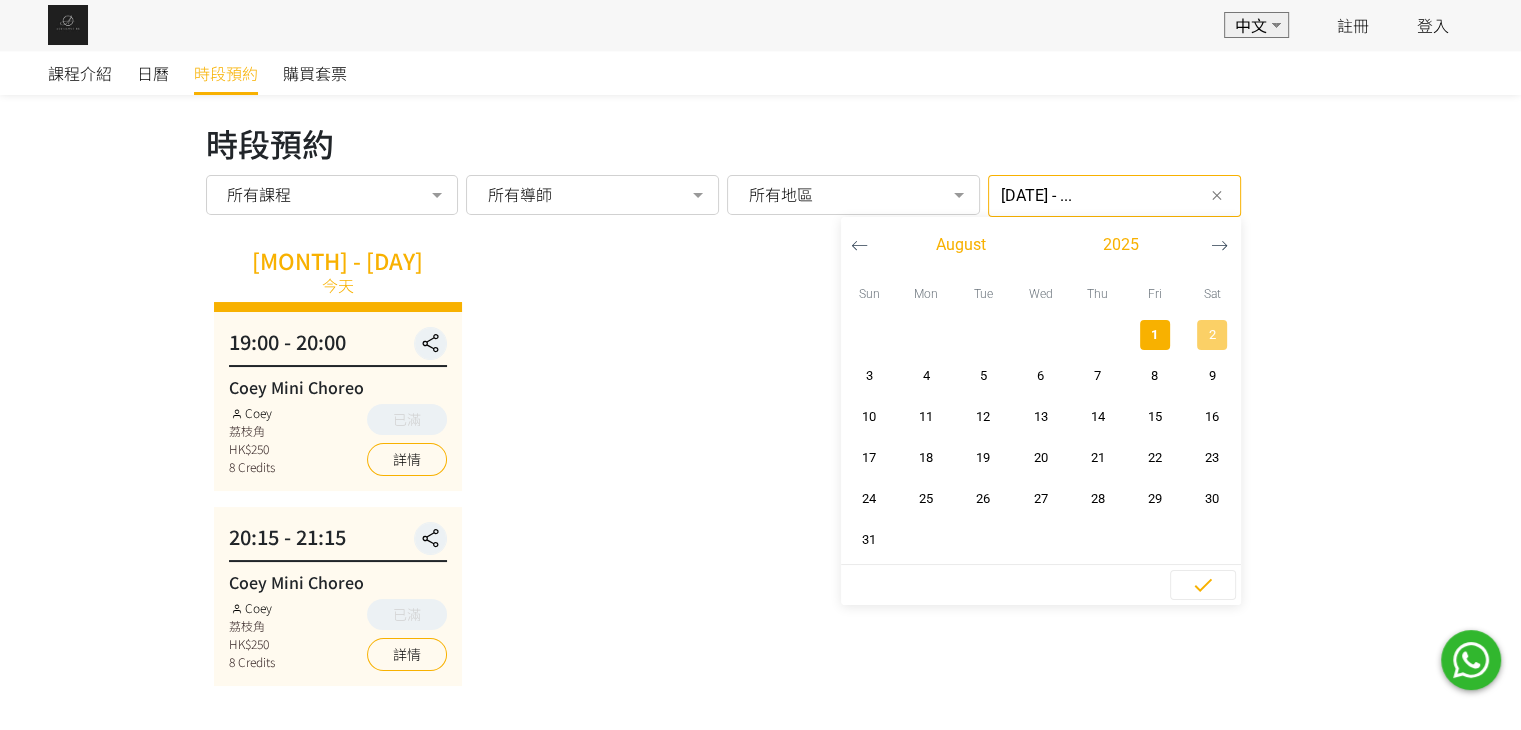 click on "2" at bounding box center (1211, 335) 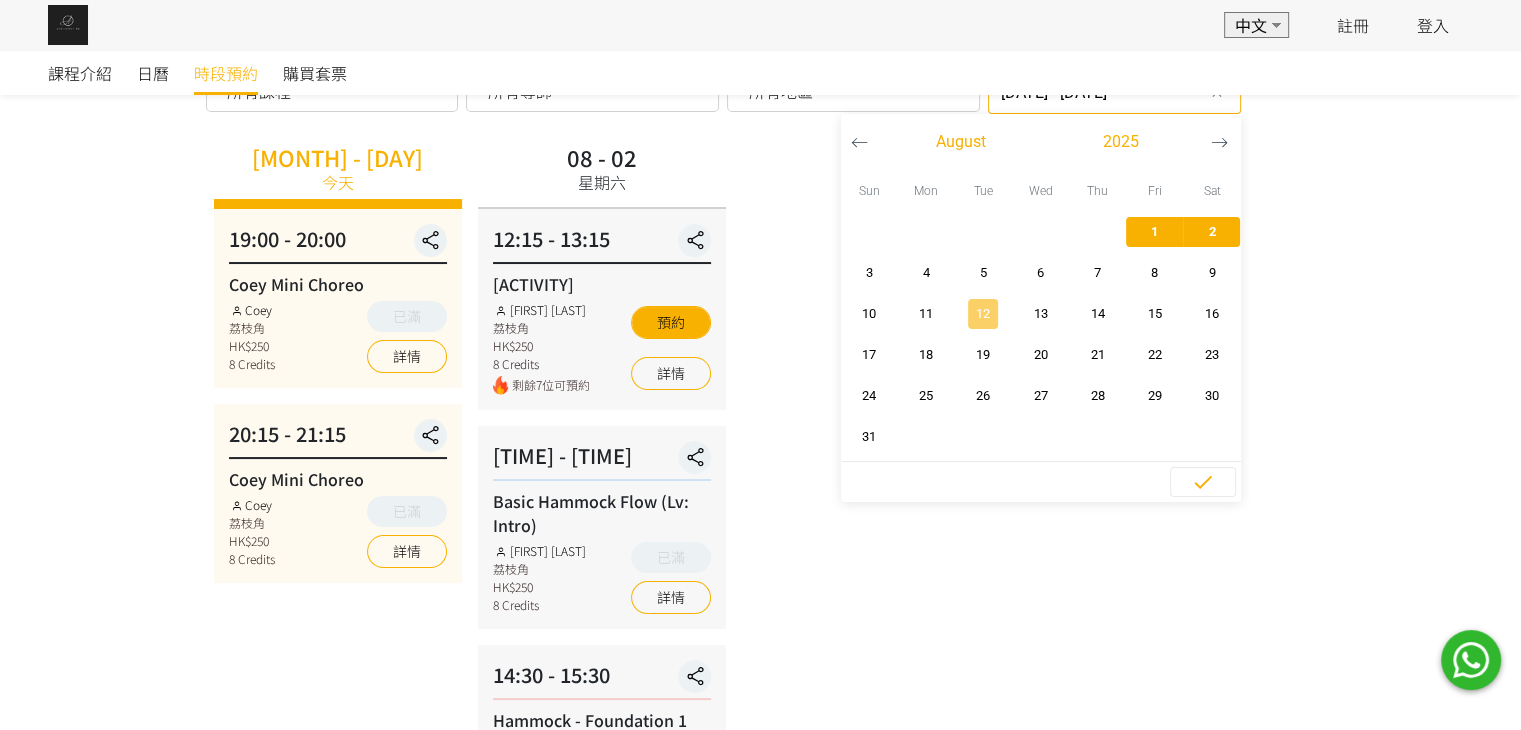 scroll, scrollTop: 100, scrollLeft: 0, axis: vertical 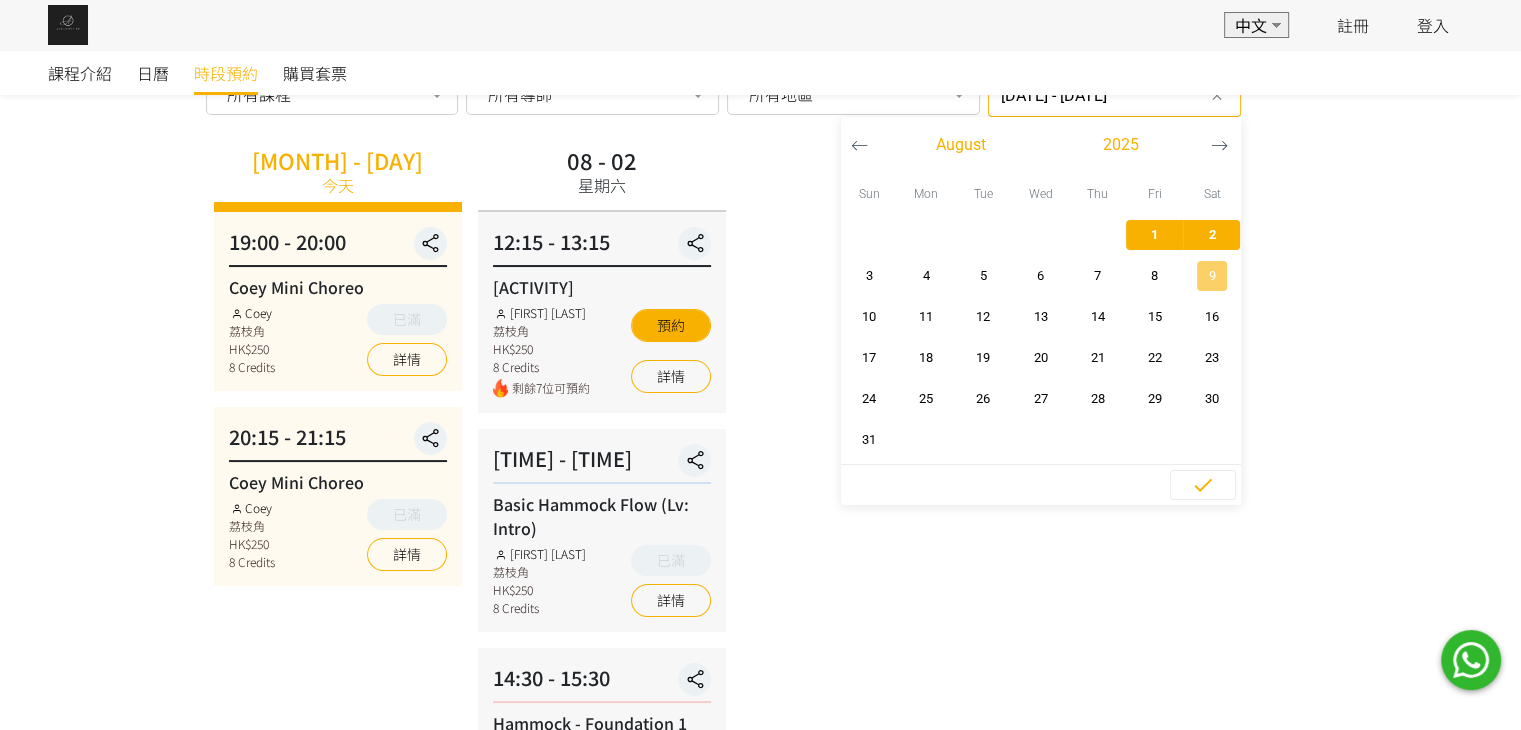 click on "9" at bounding box center (1211, 276) 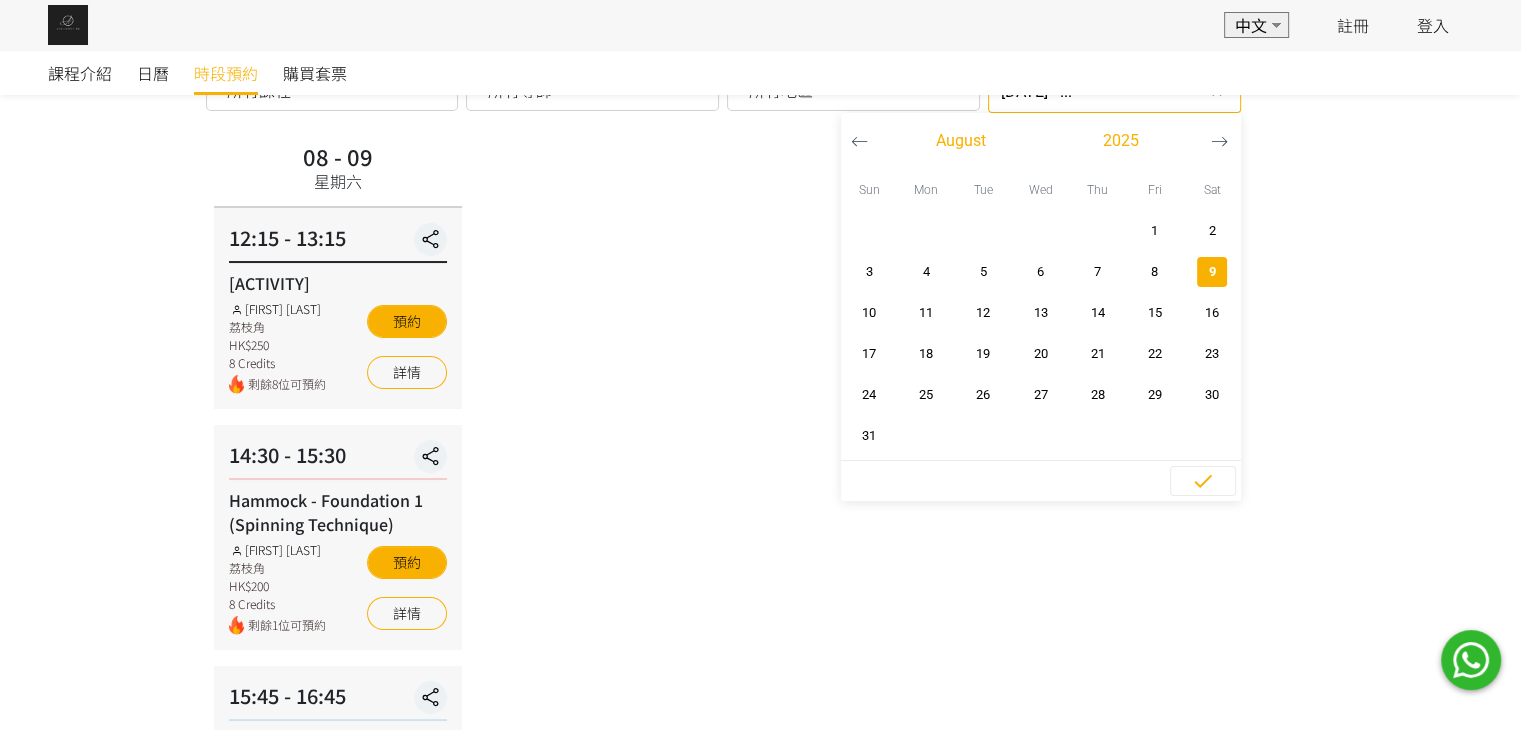 scroll, scrollTop: 0, scrollLeft: 0, axis: both 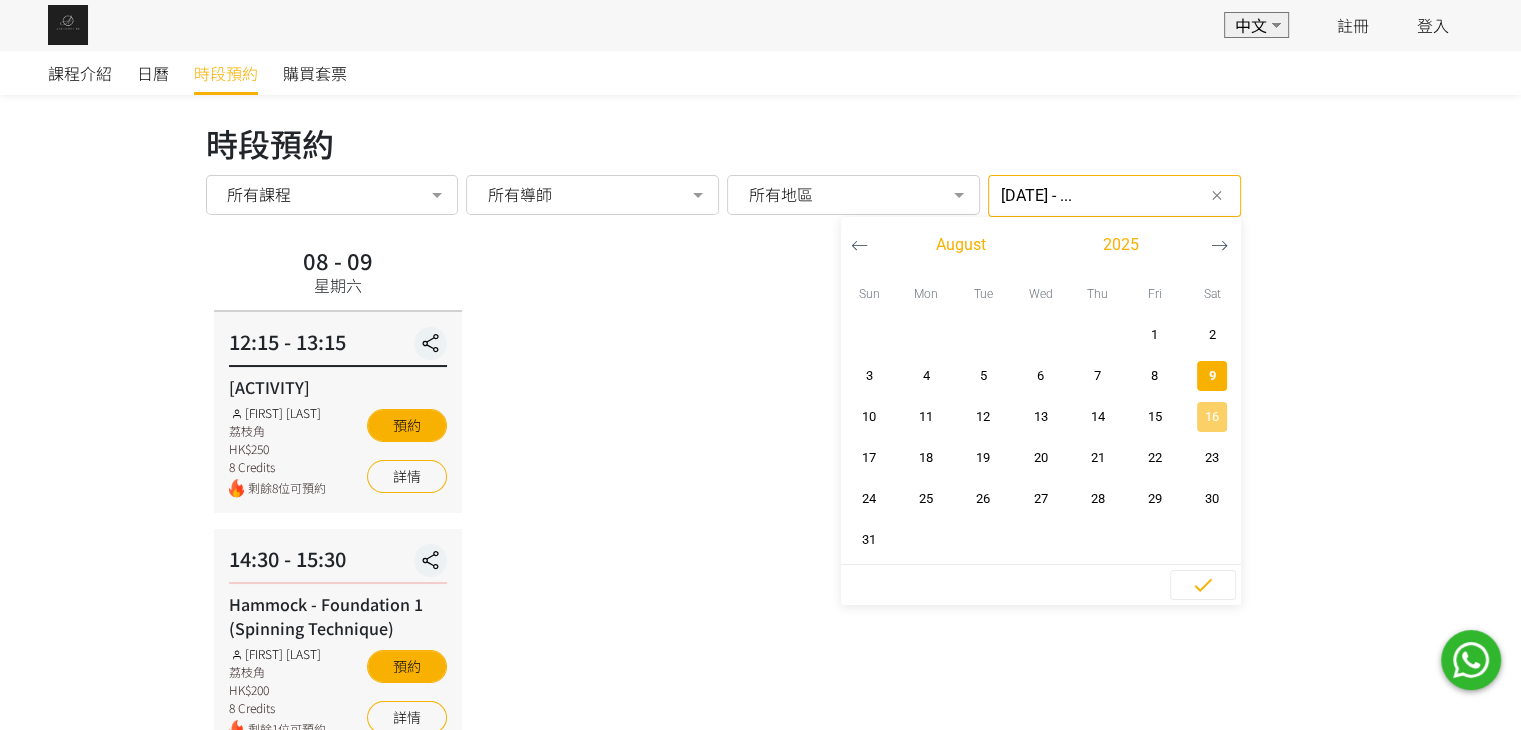 click on "16" at bounding box center (1211, 417) 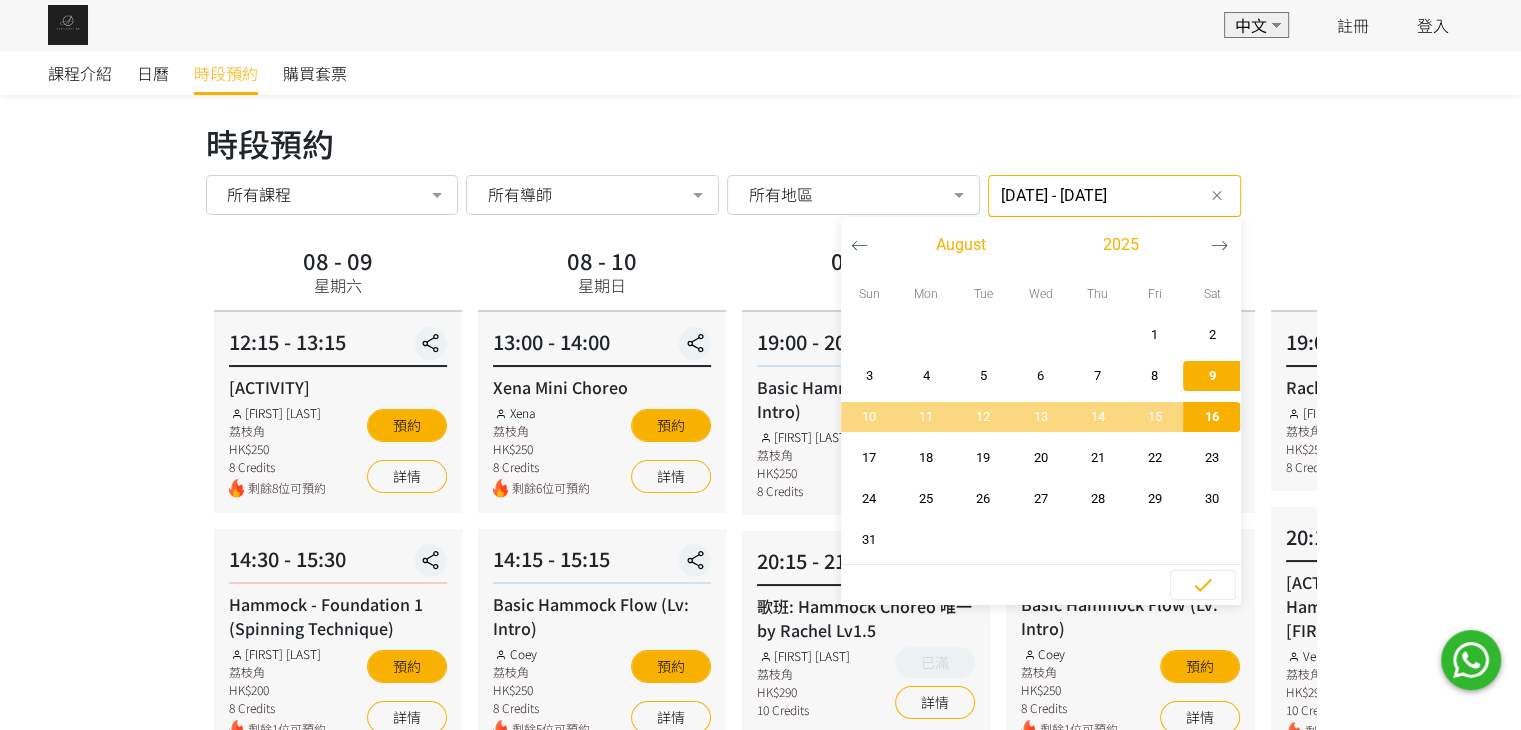 click on "16" at bounding box center (1211, 417) 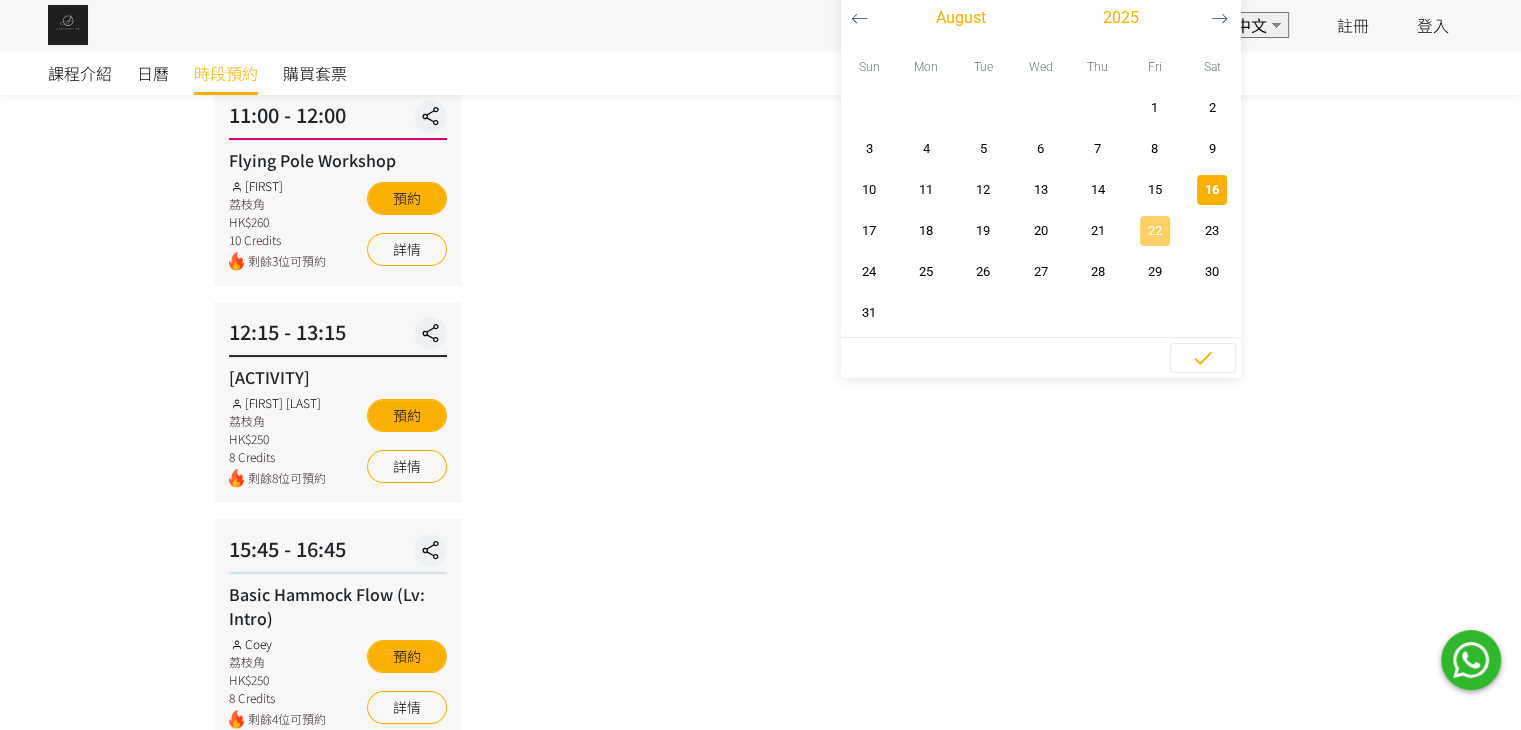 scroll, scrollTop: 193, scrollLeft: 0, axis: vertical 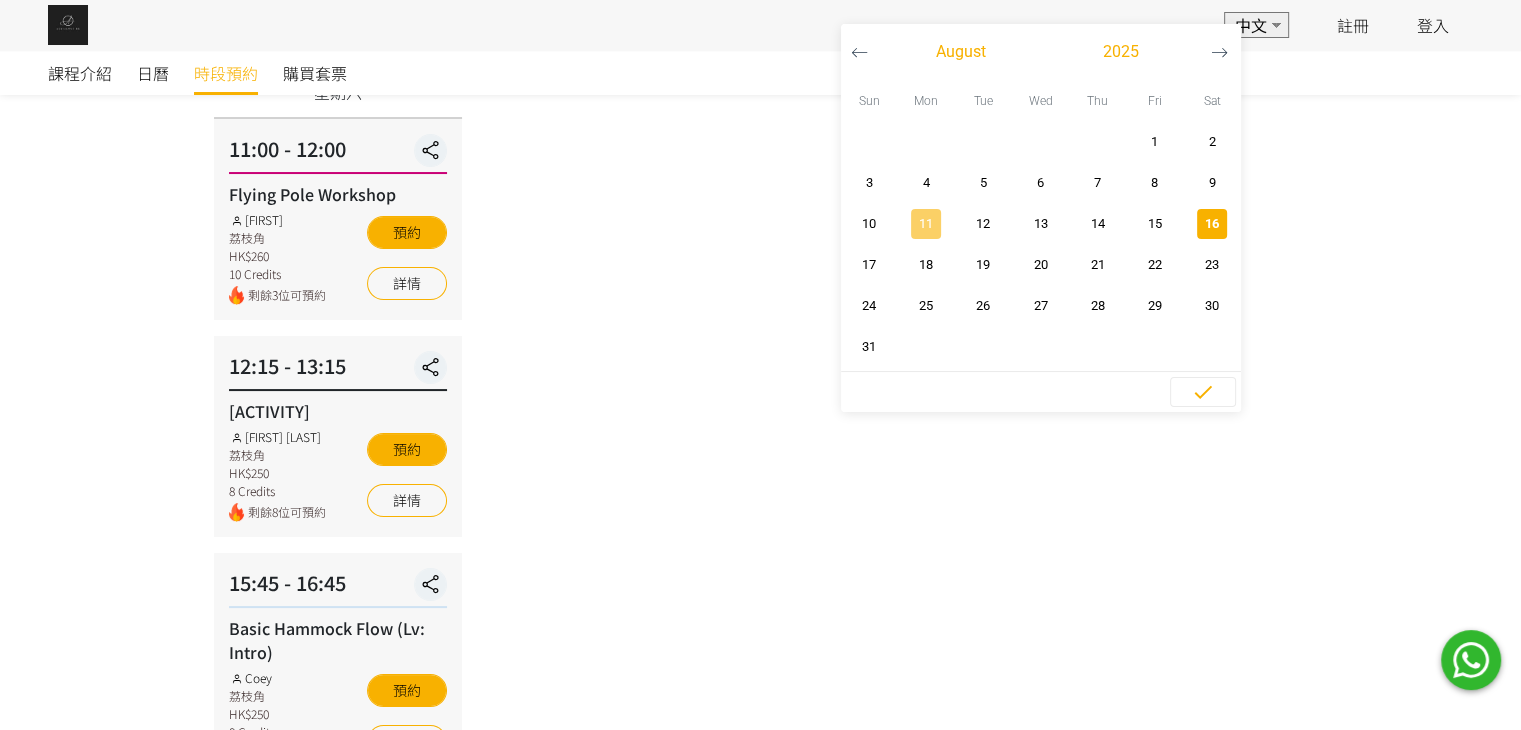 click on "11" at bounding box center [926, 223] 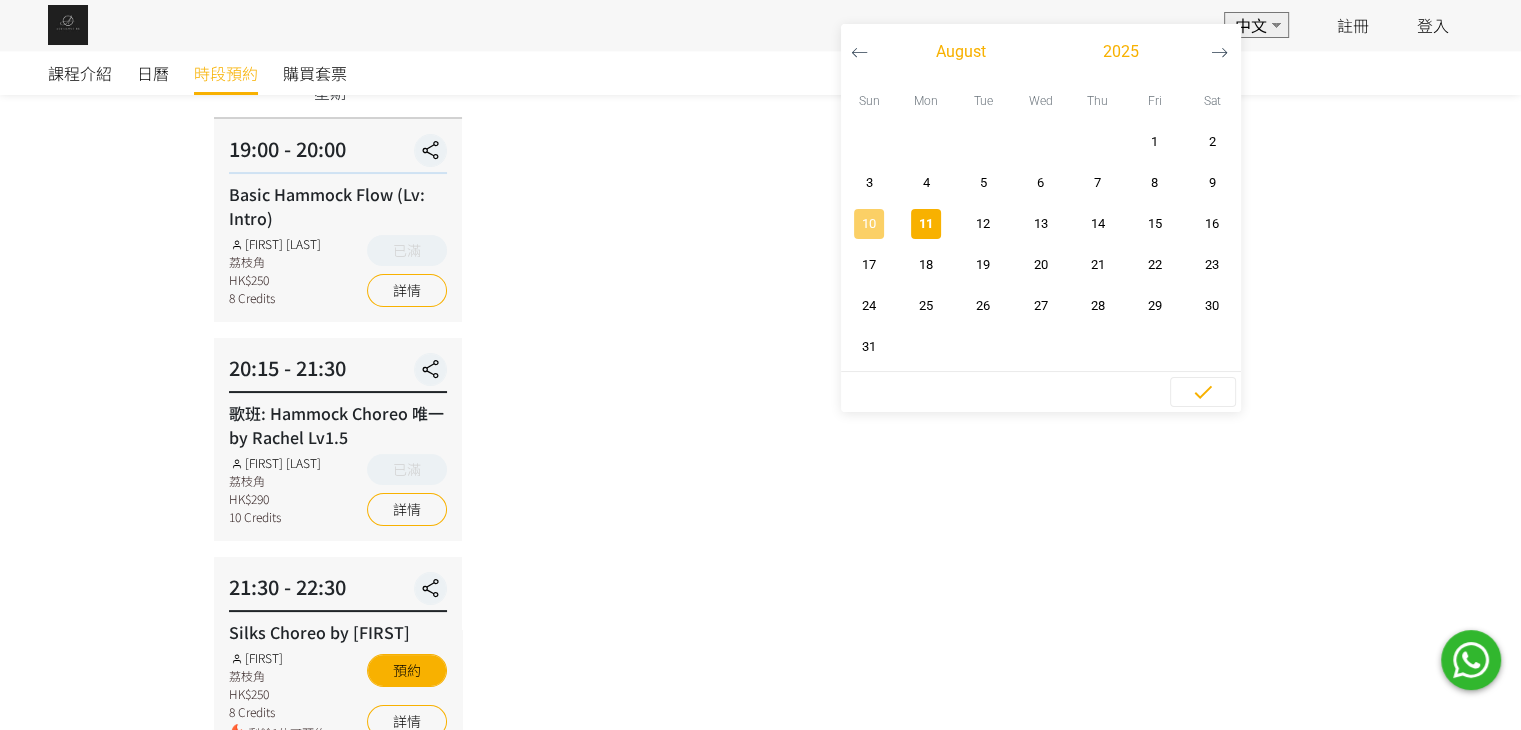 click on "10" at bounding box center (869, 224) 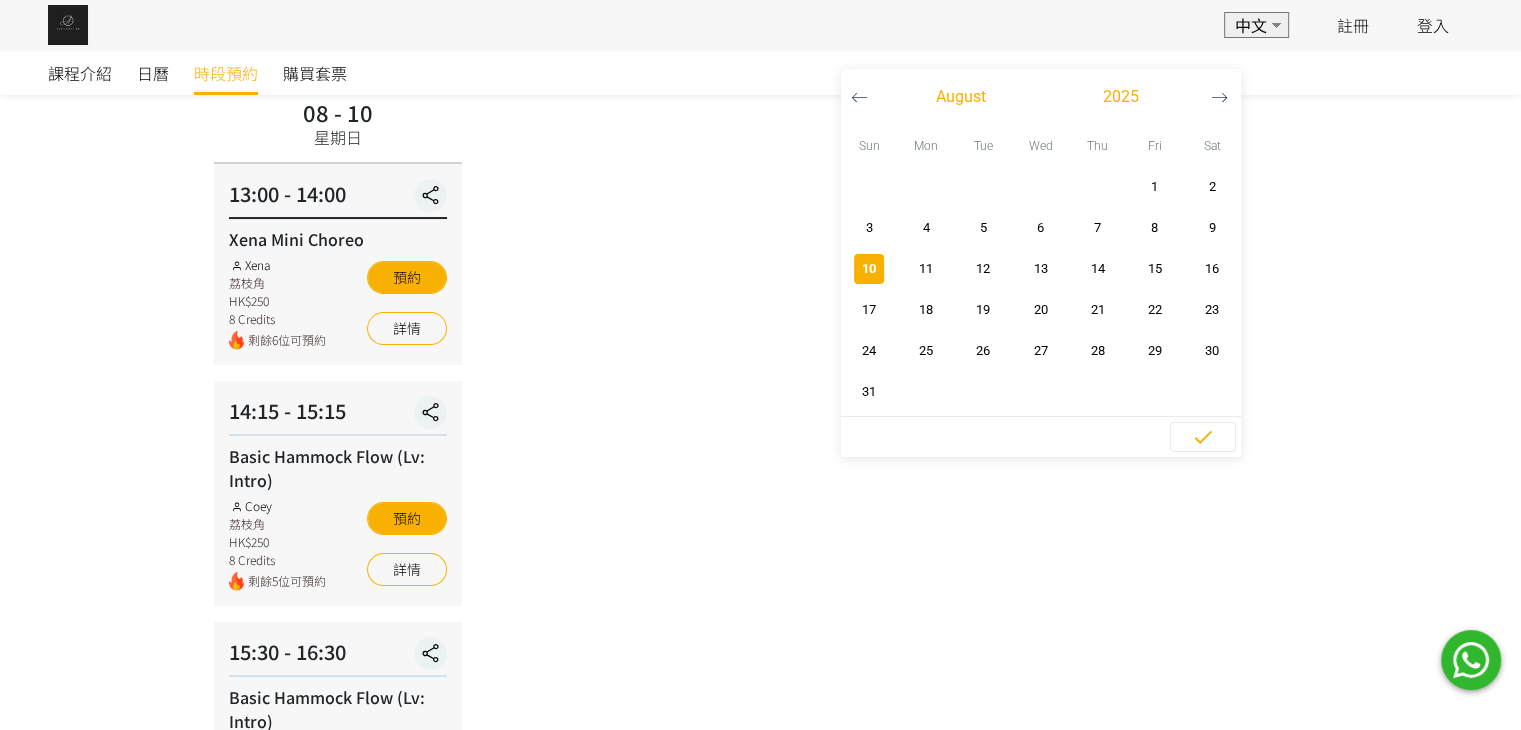 scroll, scrollTop: 0, scrollLeft: 0, axis: both 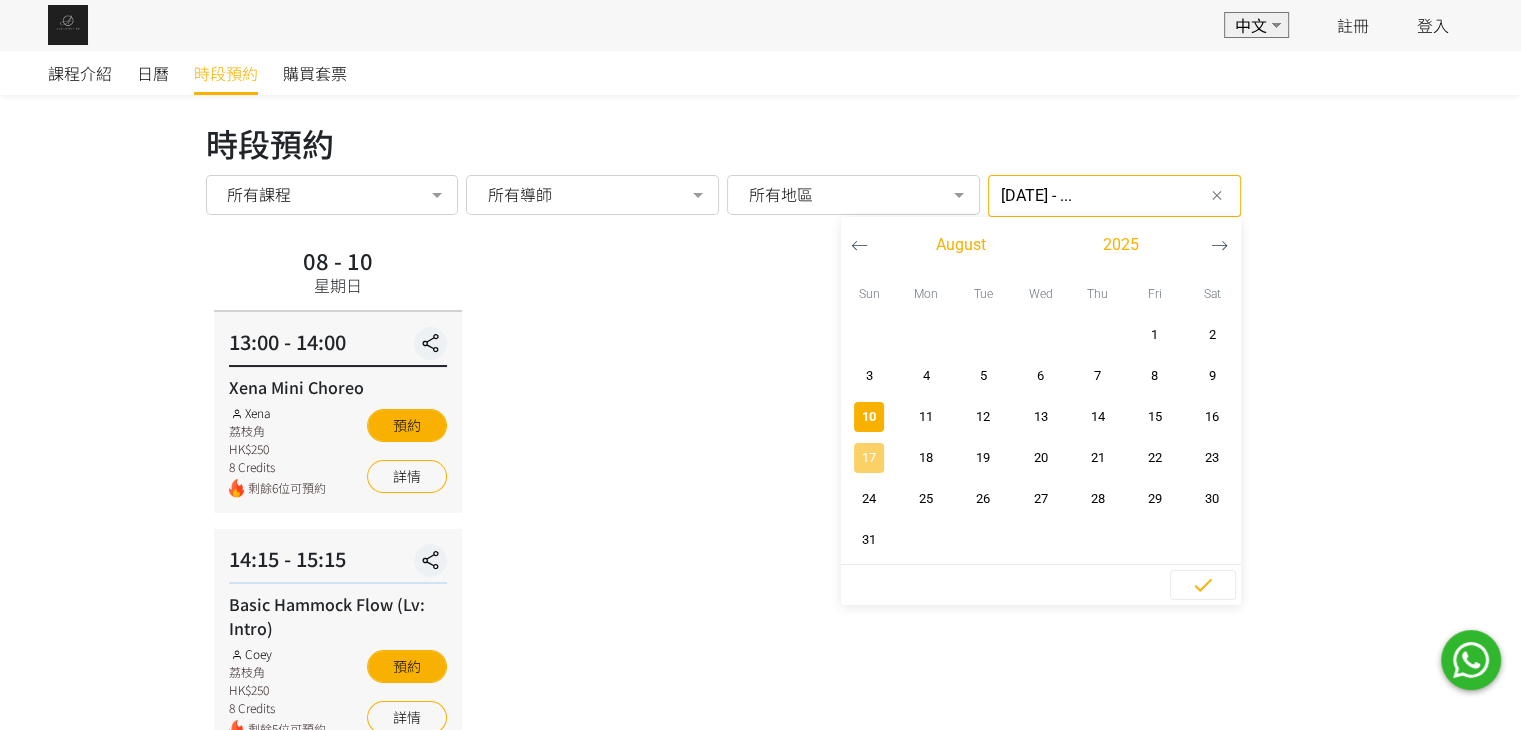 click on "17" at bounding box center (869, 458) 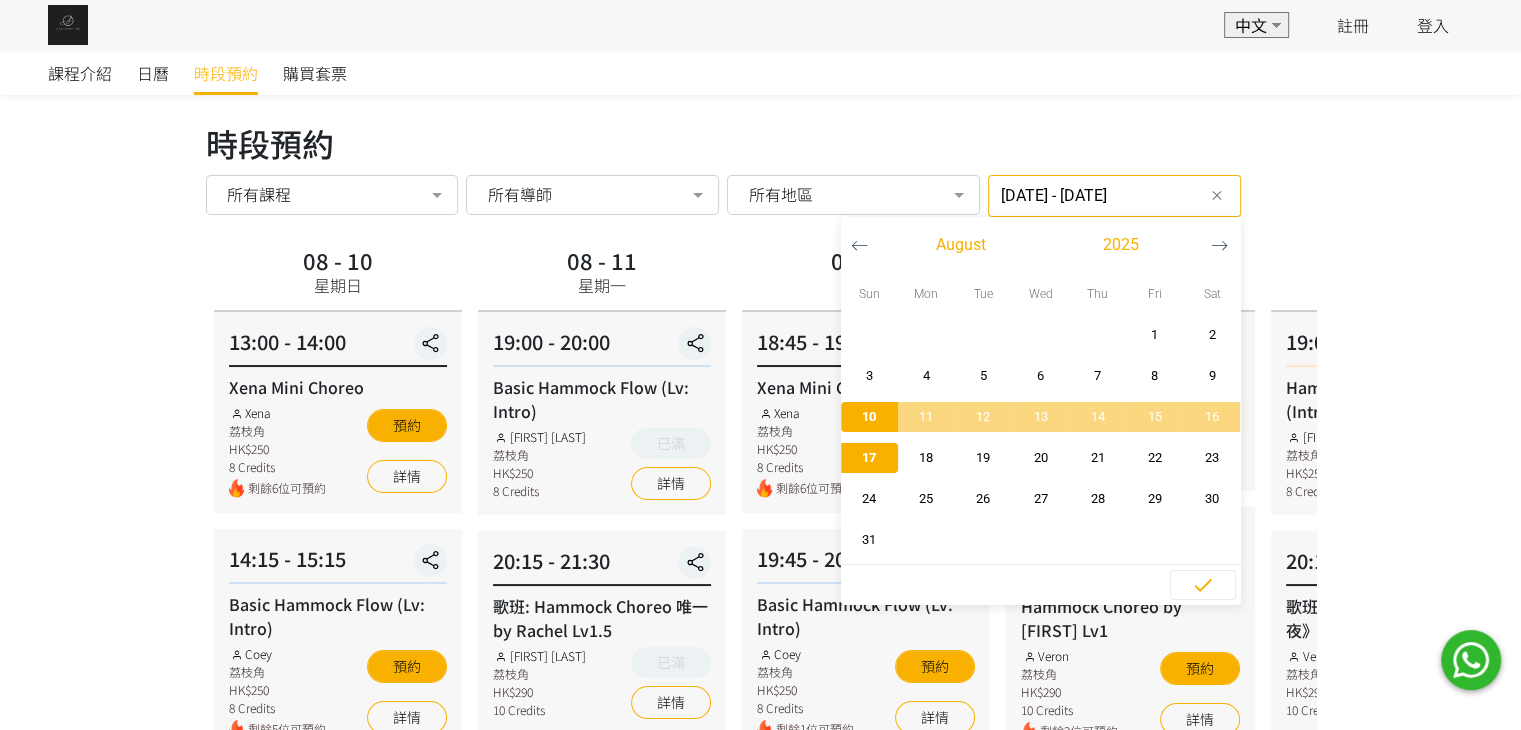 click on "17" at bounding box center (869, 458) 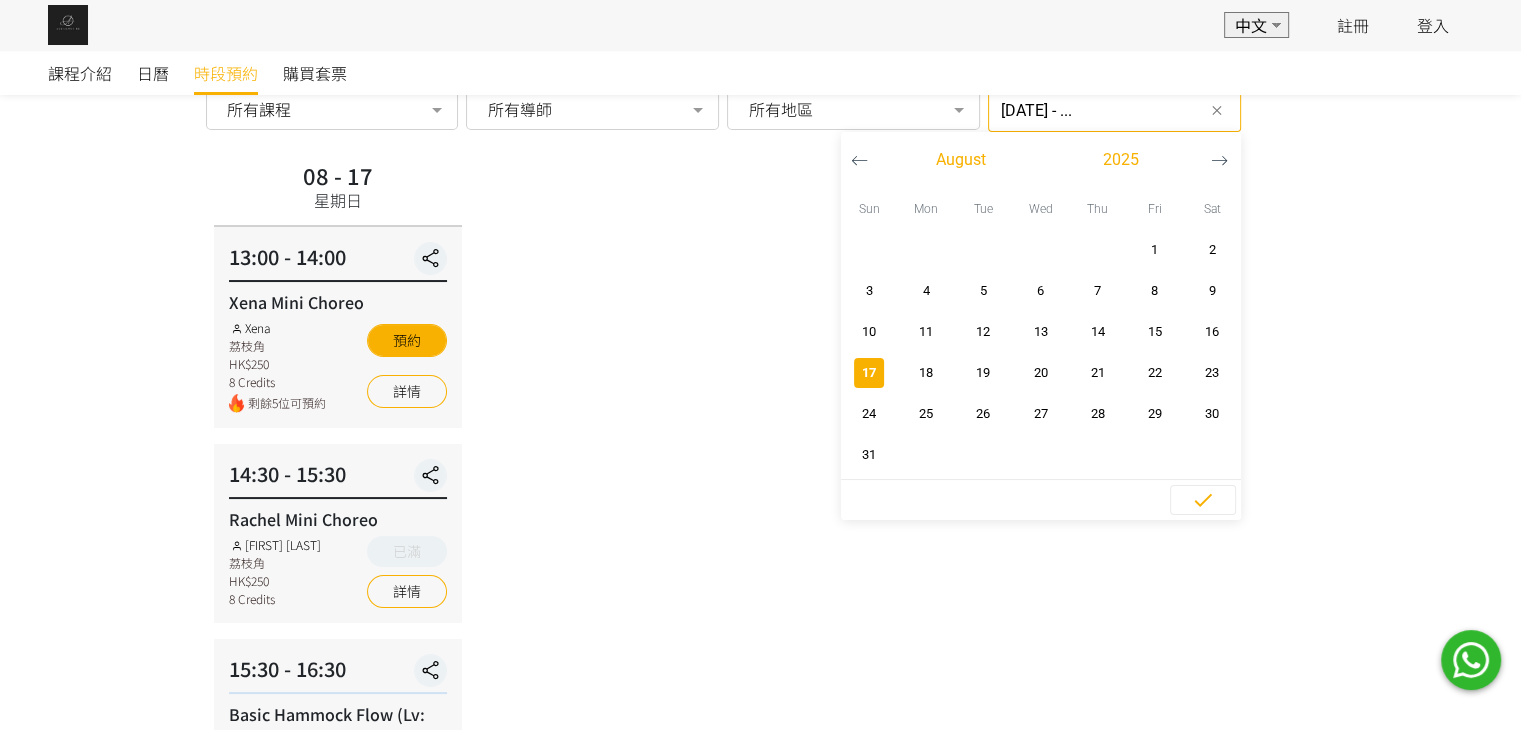 scroll, scrollTop: 200, scrollLeft: 0, axis: vertical 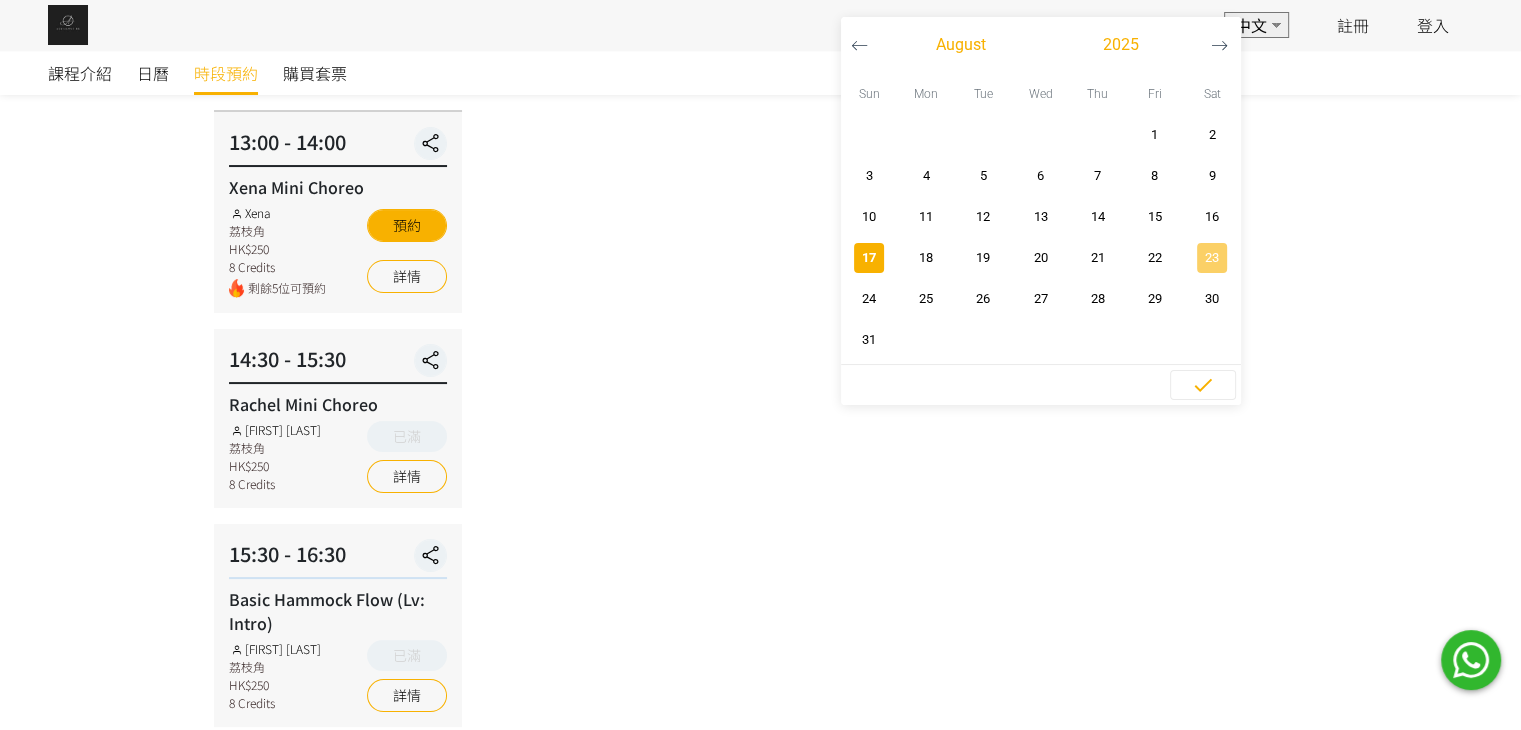 click on "23" at bounding box center [1211, 257] 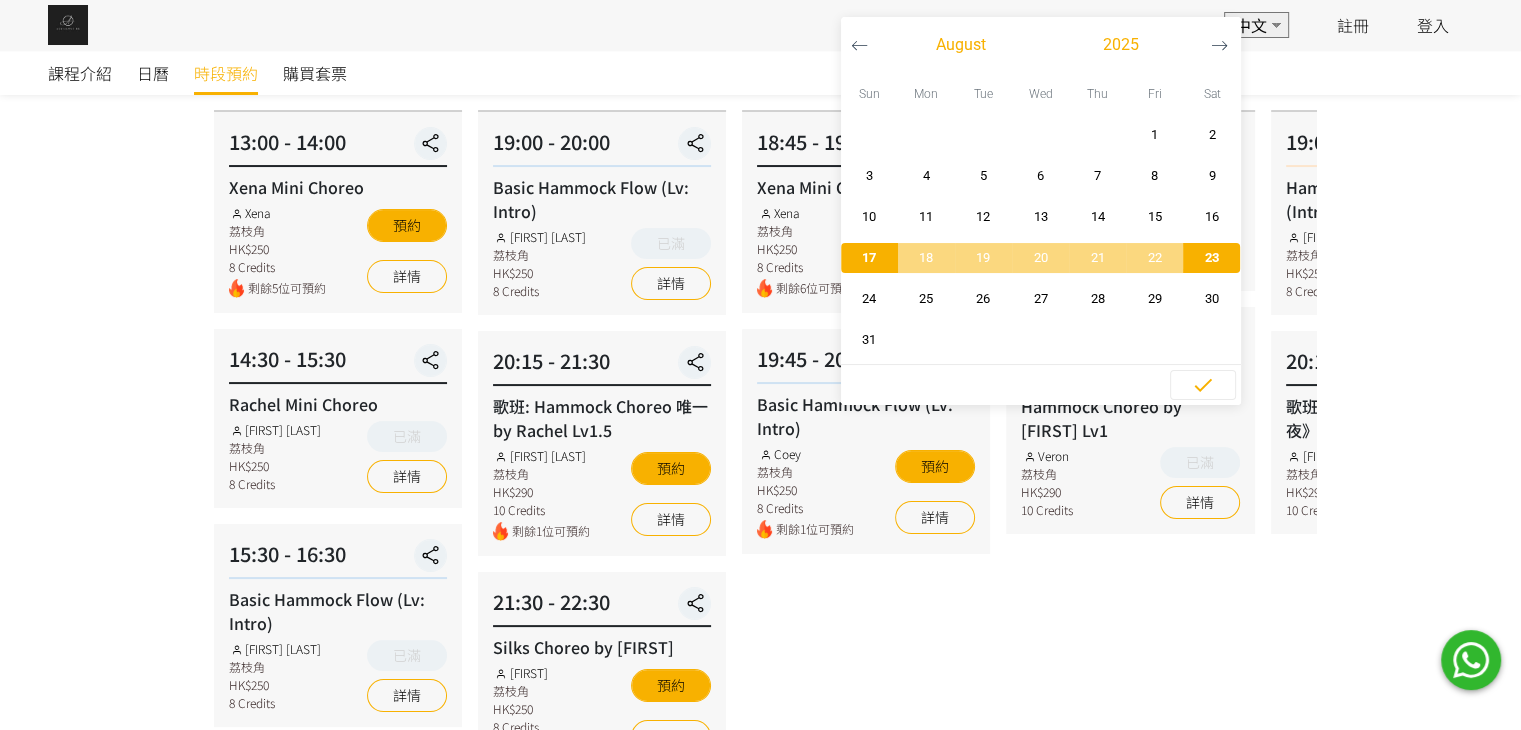click on "23" at bounding box center [1211, 257] 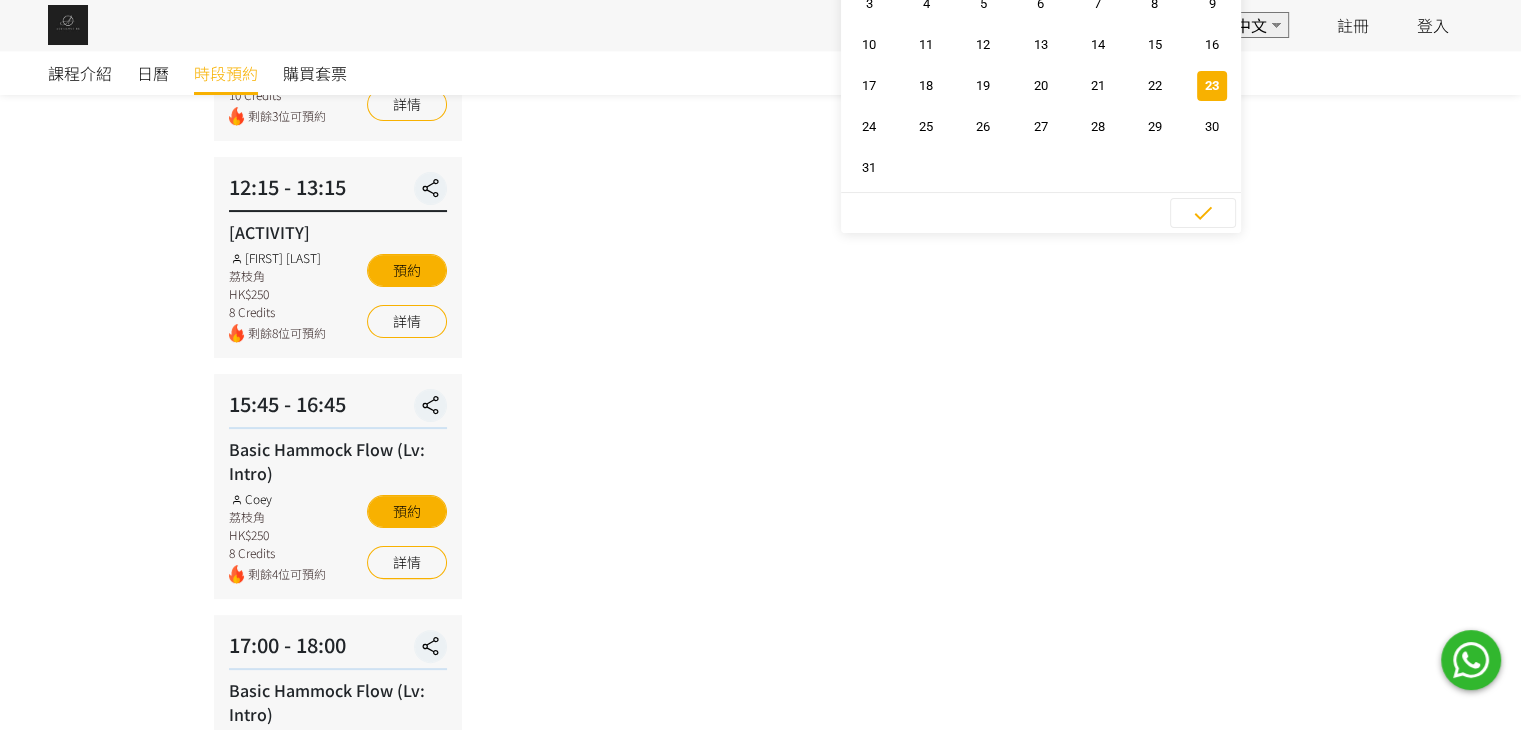 scroll, scrollTop: 234, scrollLeft: 0, axis: vertical 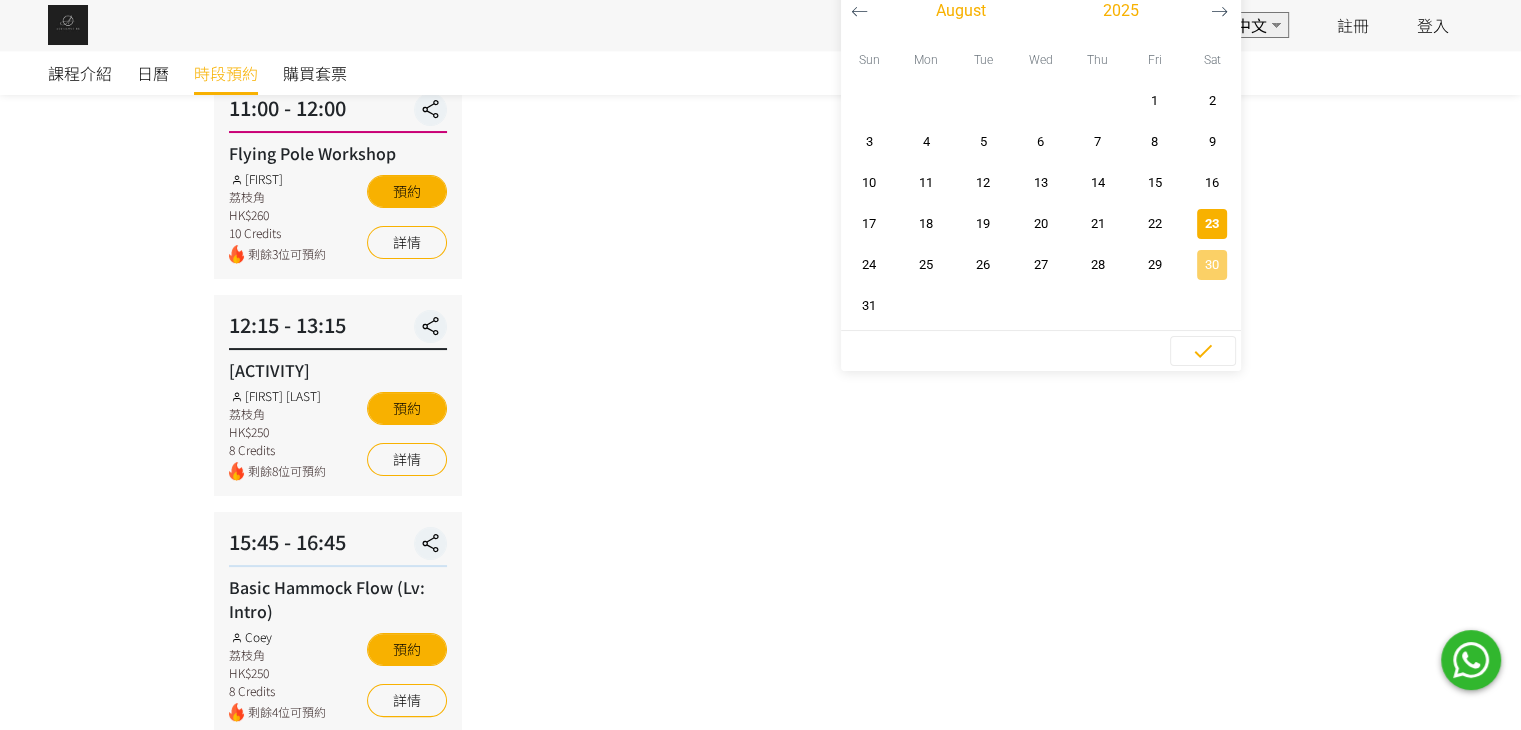click on "30" at bounding box center (1211, 265) 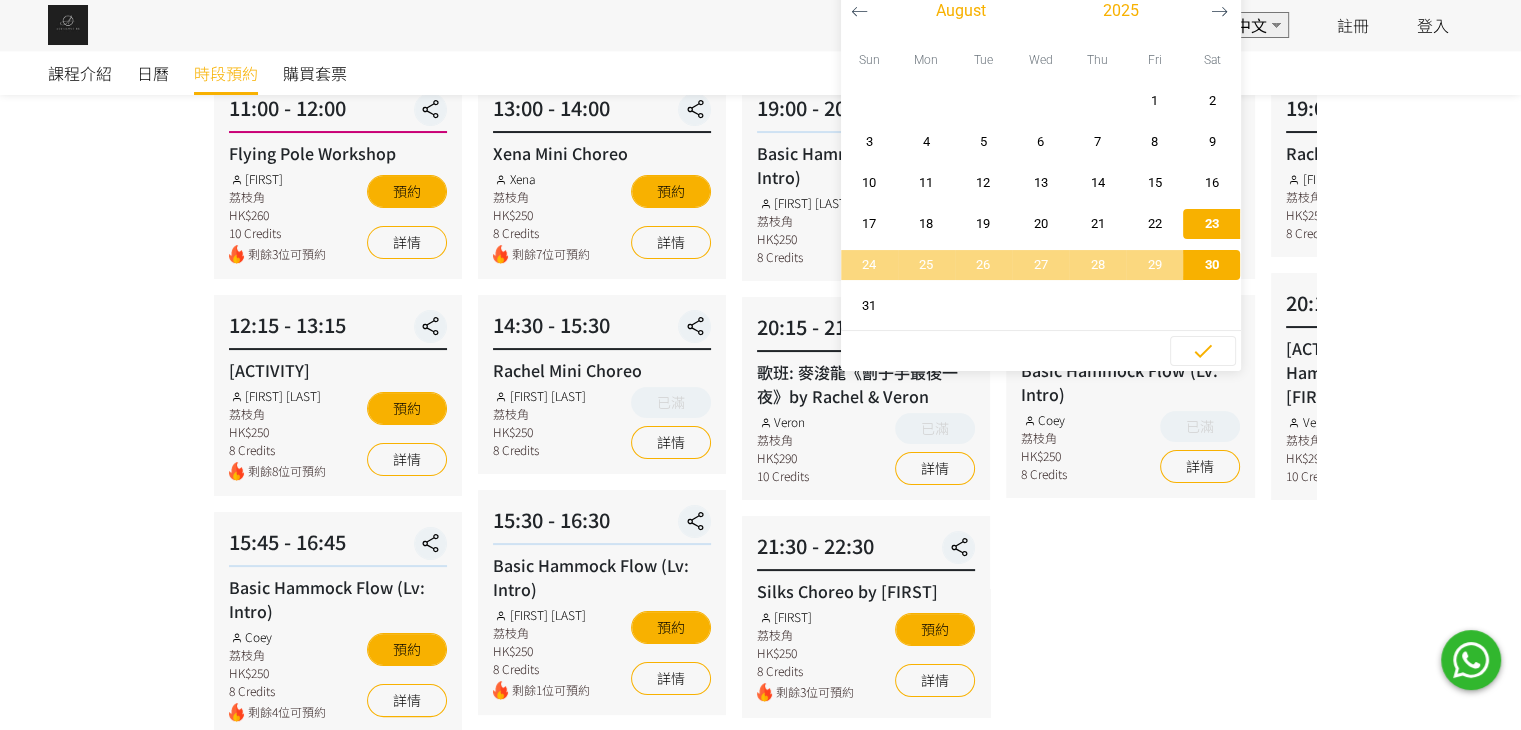 click on "30" at bounding box center [1211, 265] 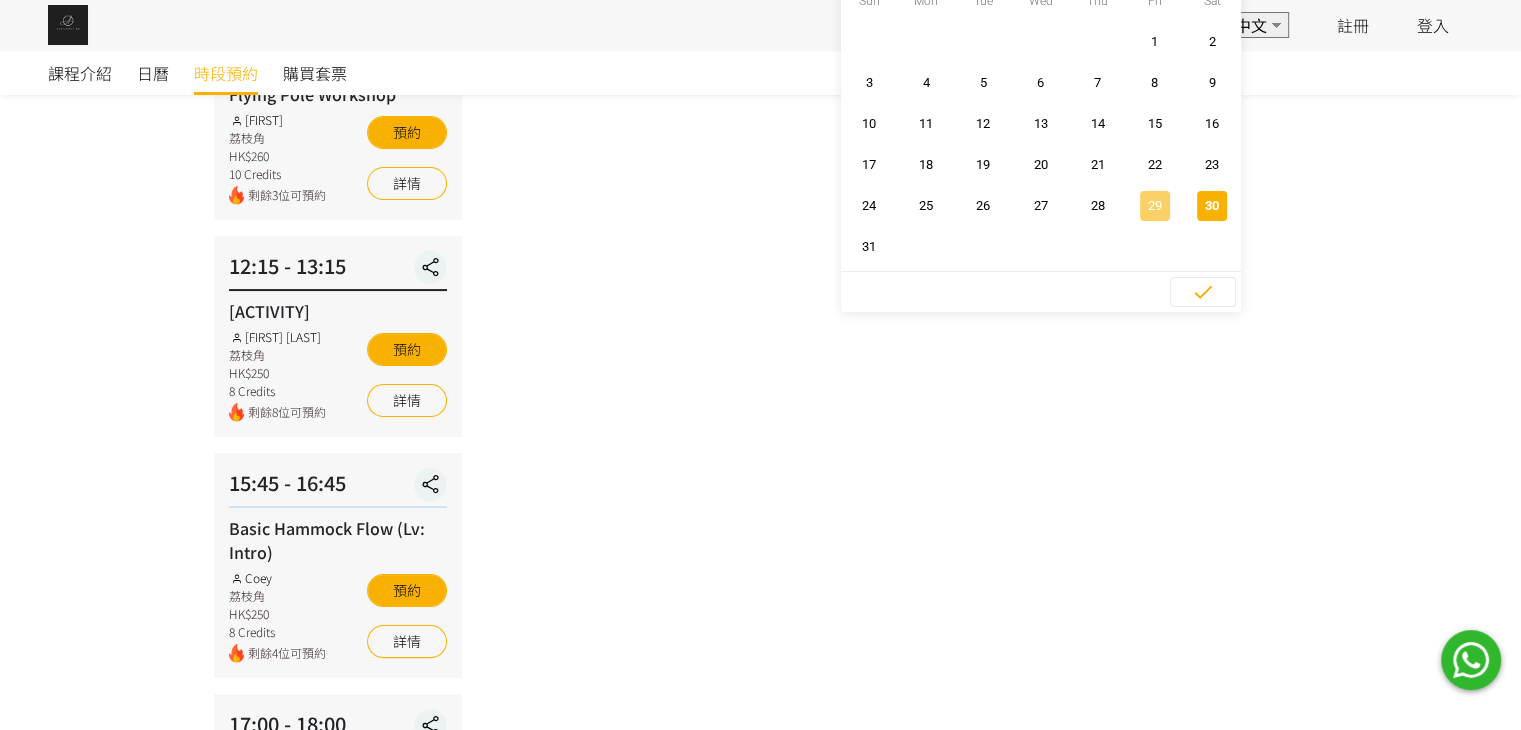 click on "29" at bounding box center (1154, 206) 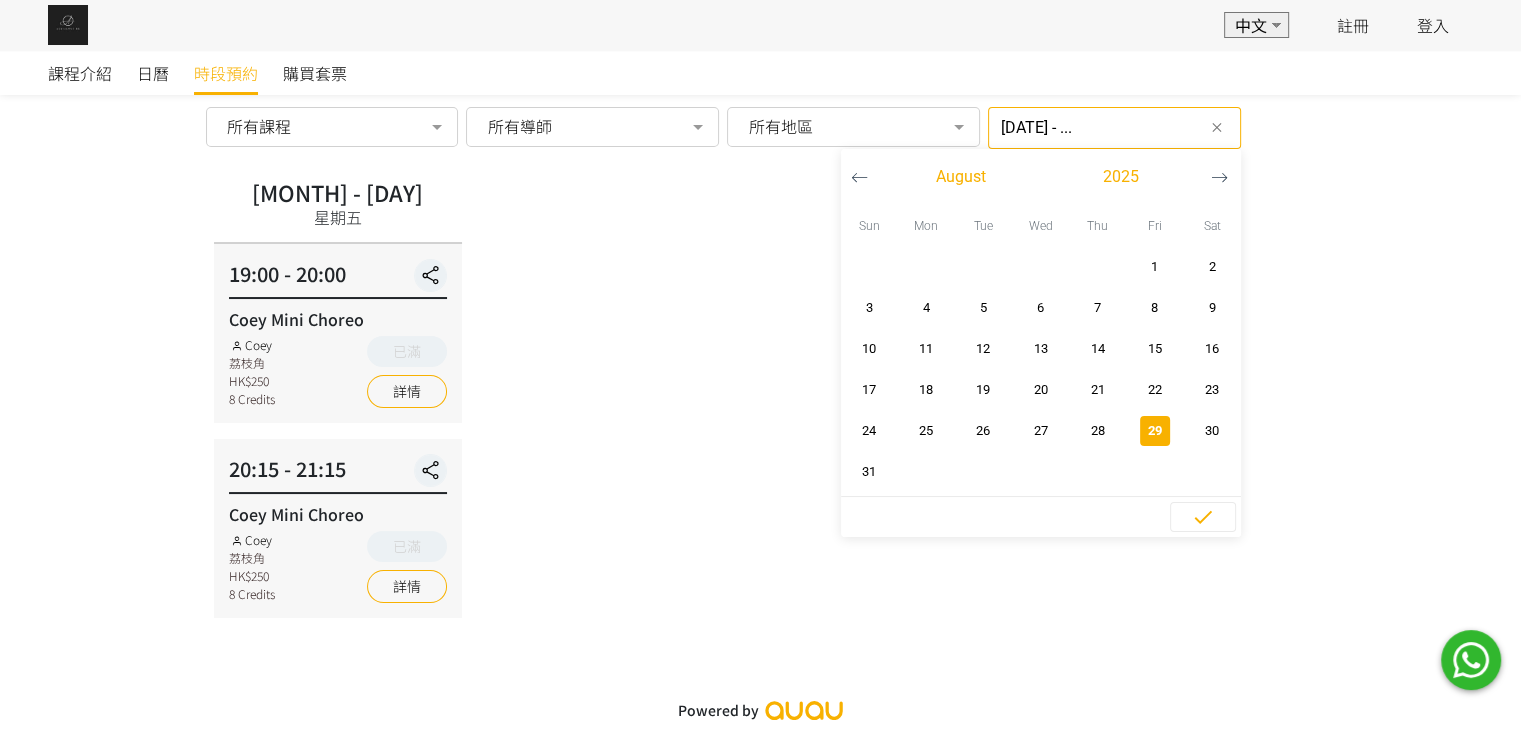 click on "Fri" at bounding box center [1154, 225] 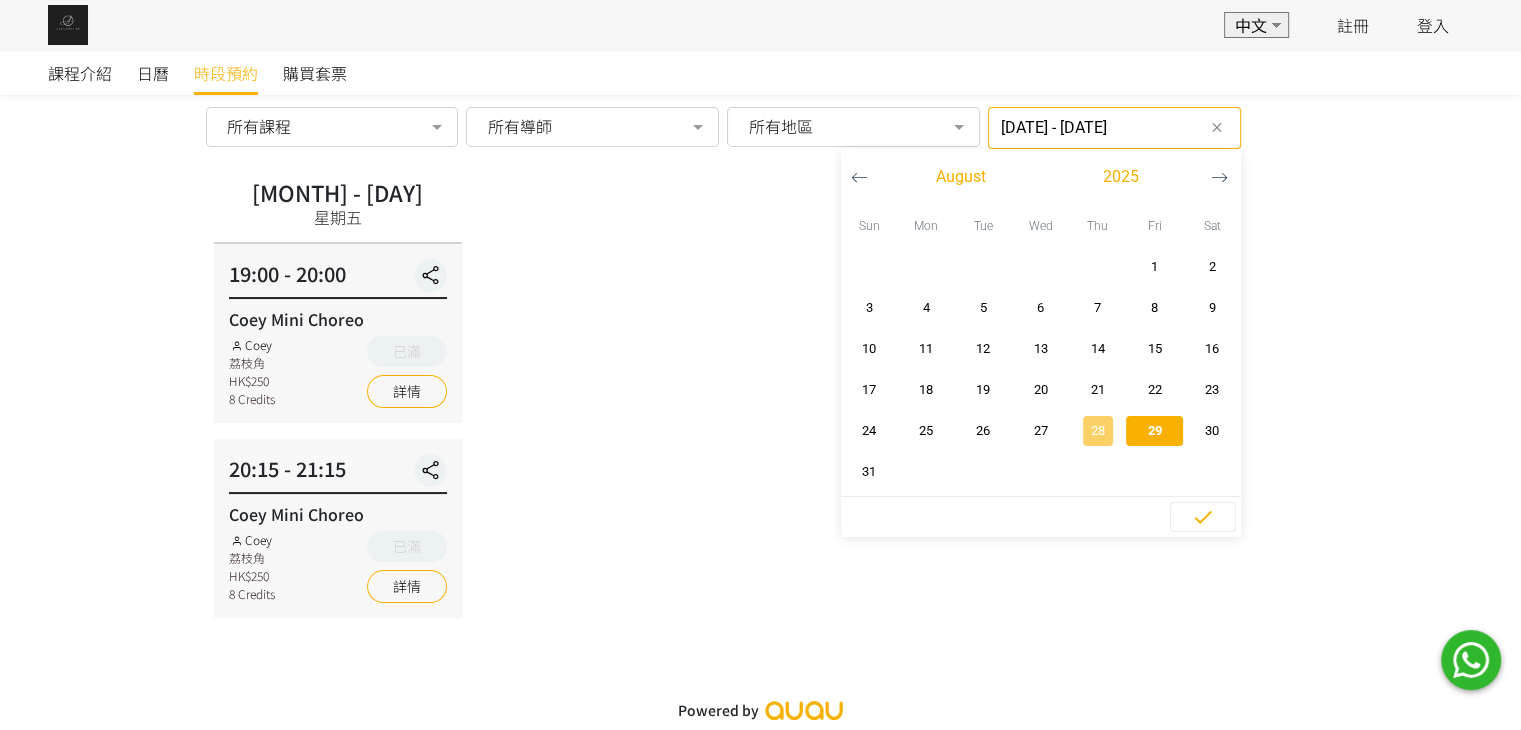 click on "28" at bounding box center (1097, 431) 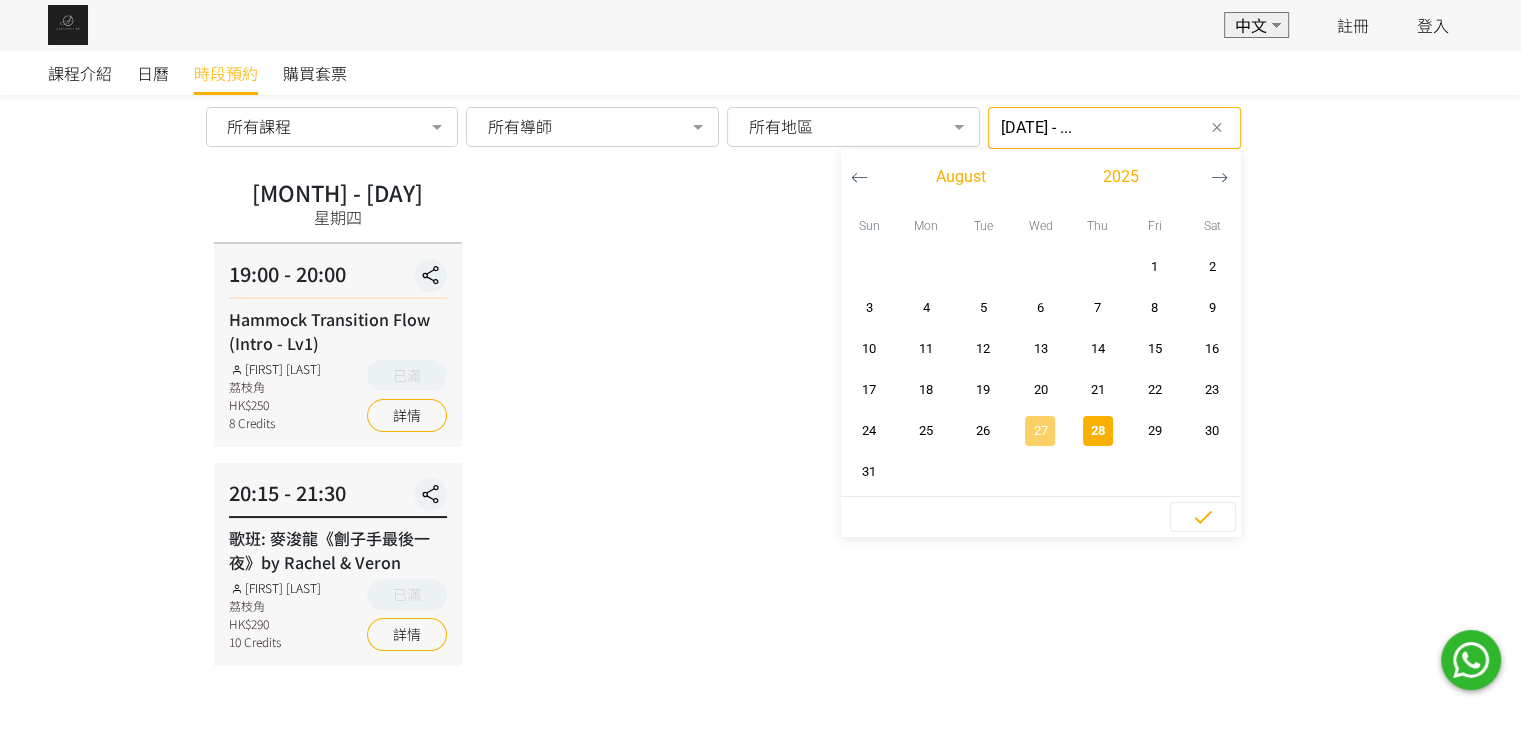 click on "27" at bounding box center [1040, 431] 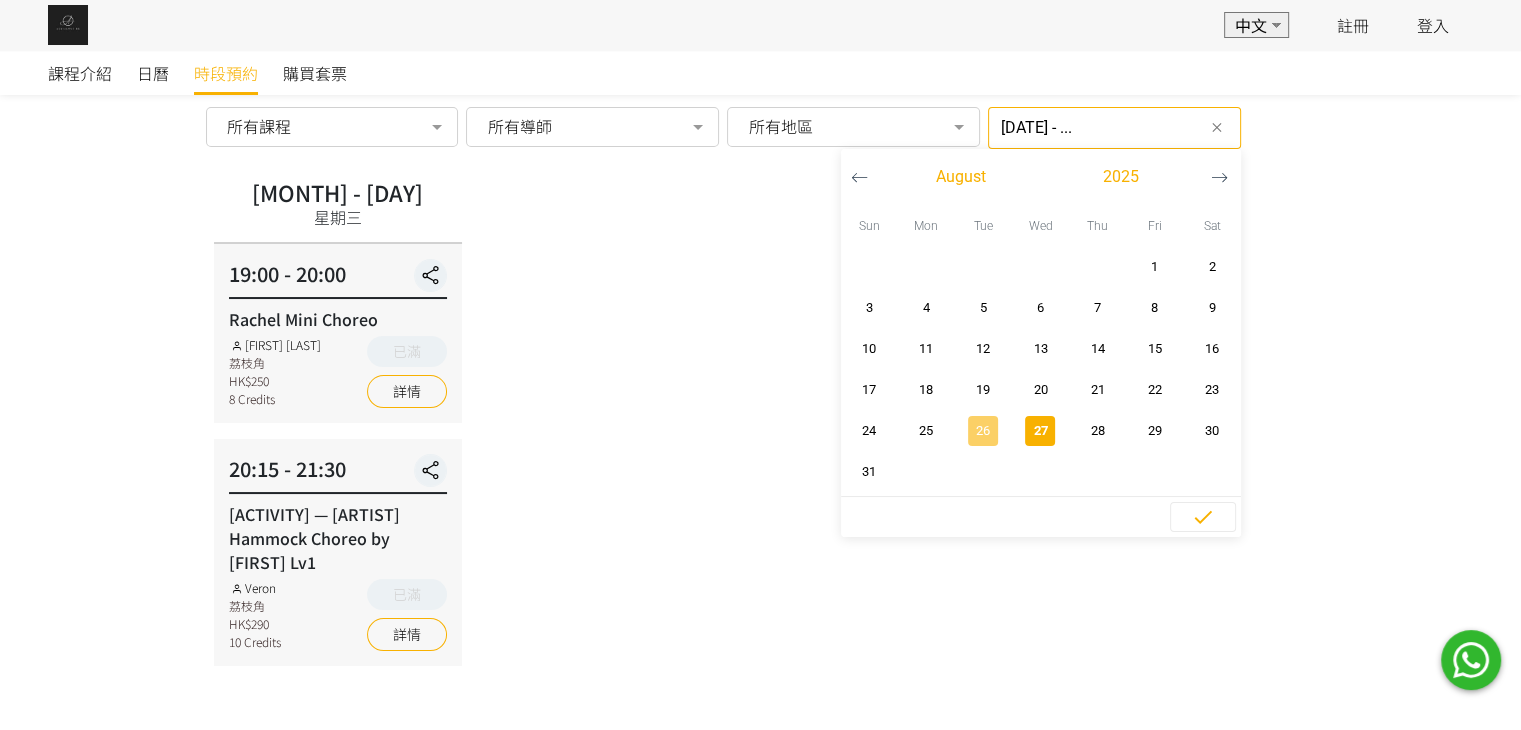 click on "26" at bounding box center (983, 431) 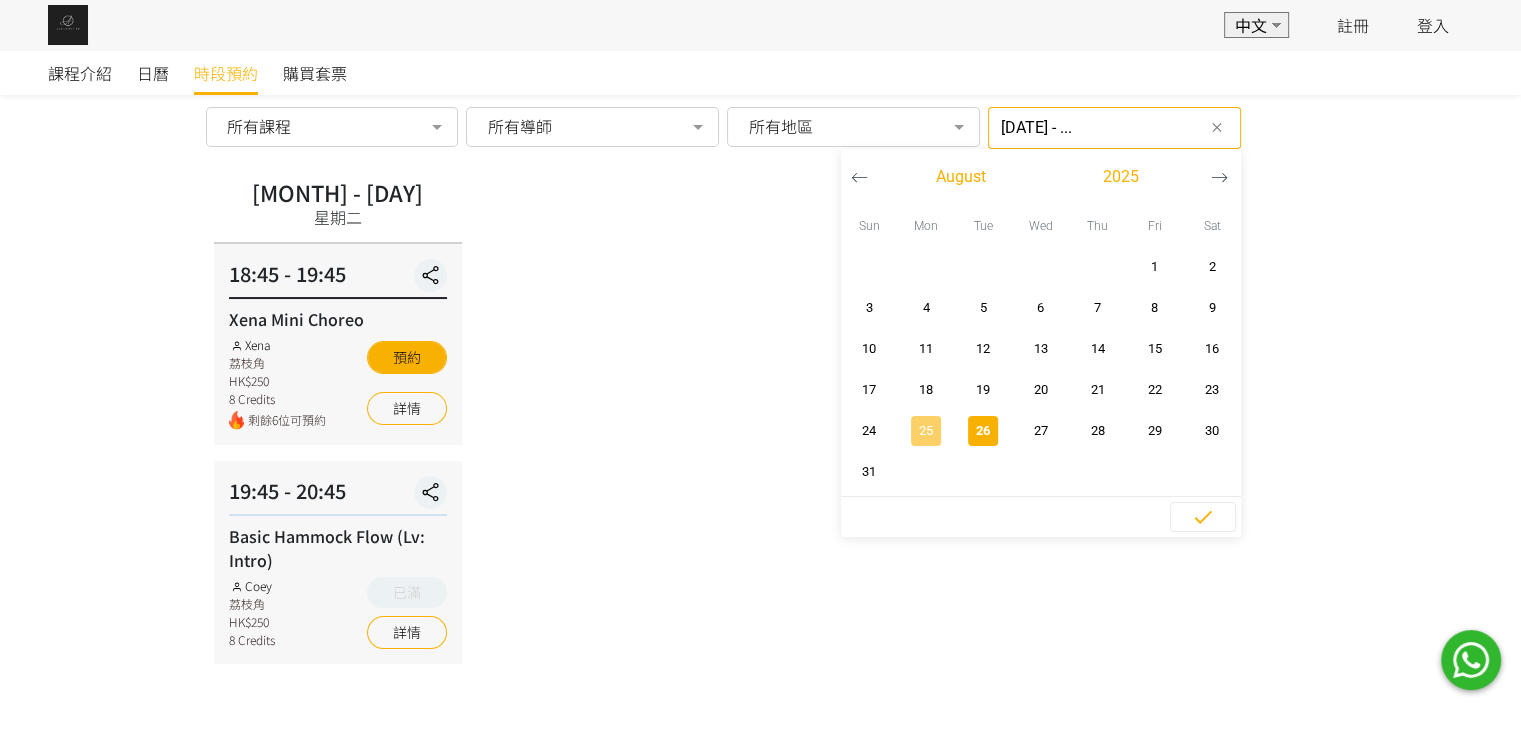 click on "25" at bounding box center [926, 431] 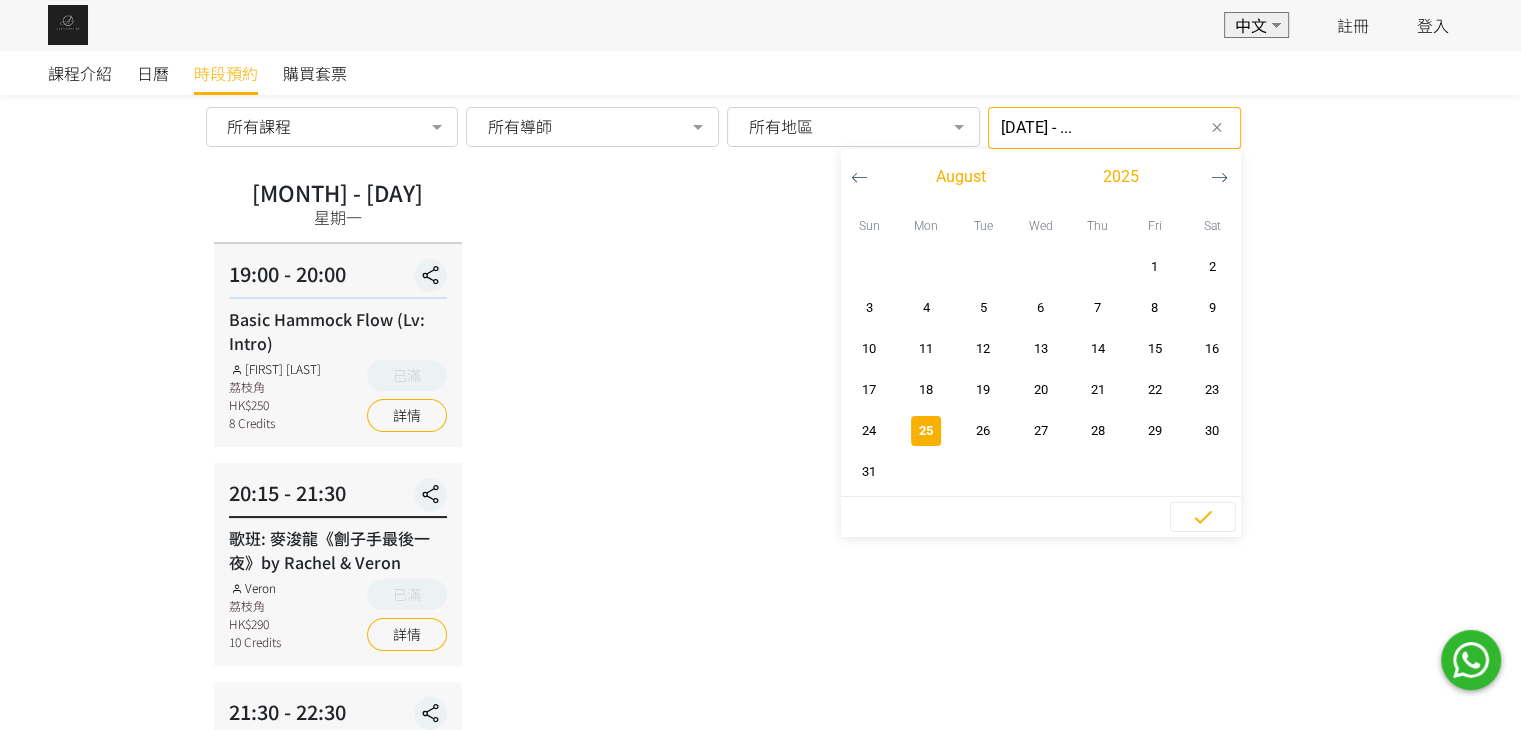 click on "25" at bounding box center (926, 430) 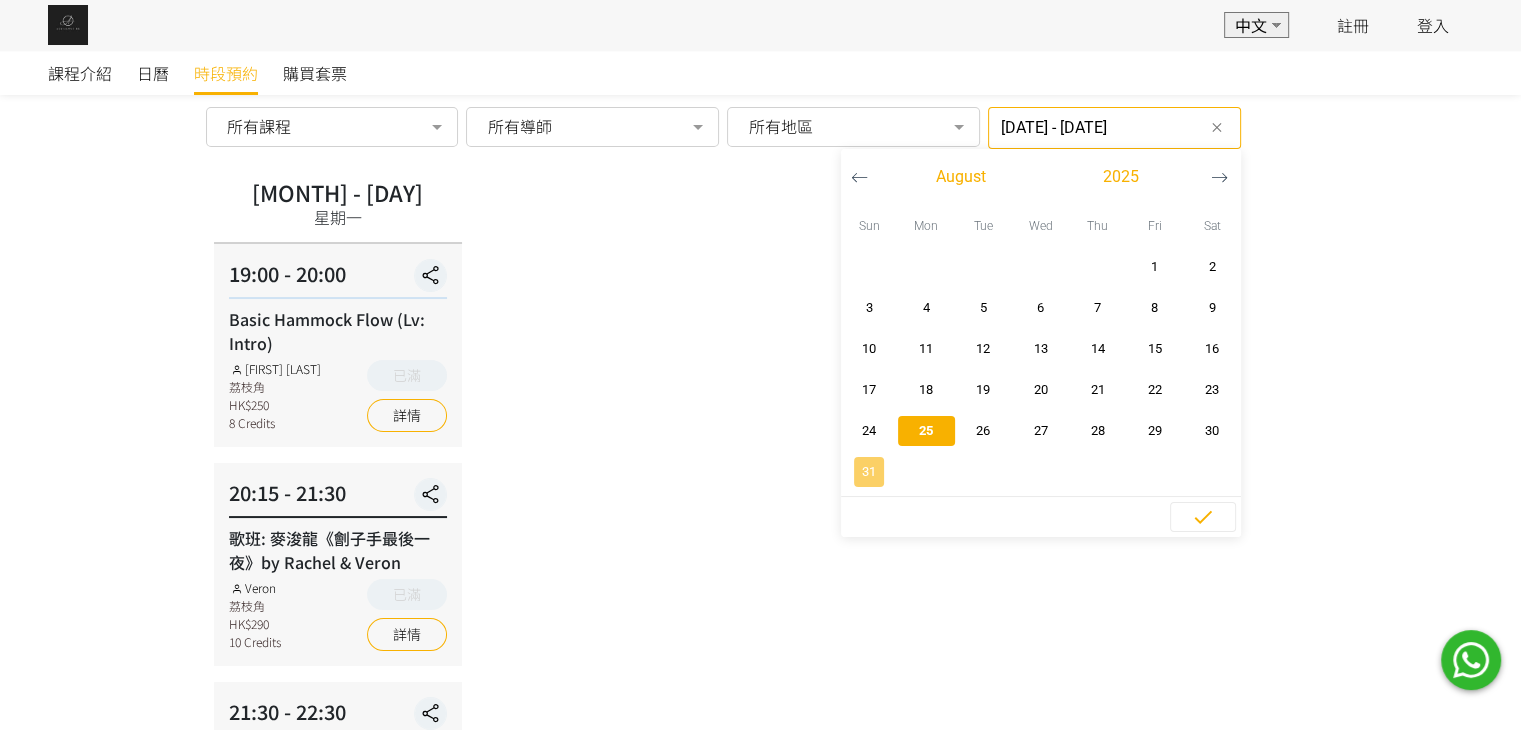 click on "31" at bounding box center [869, 472] 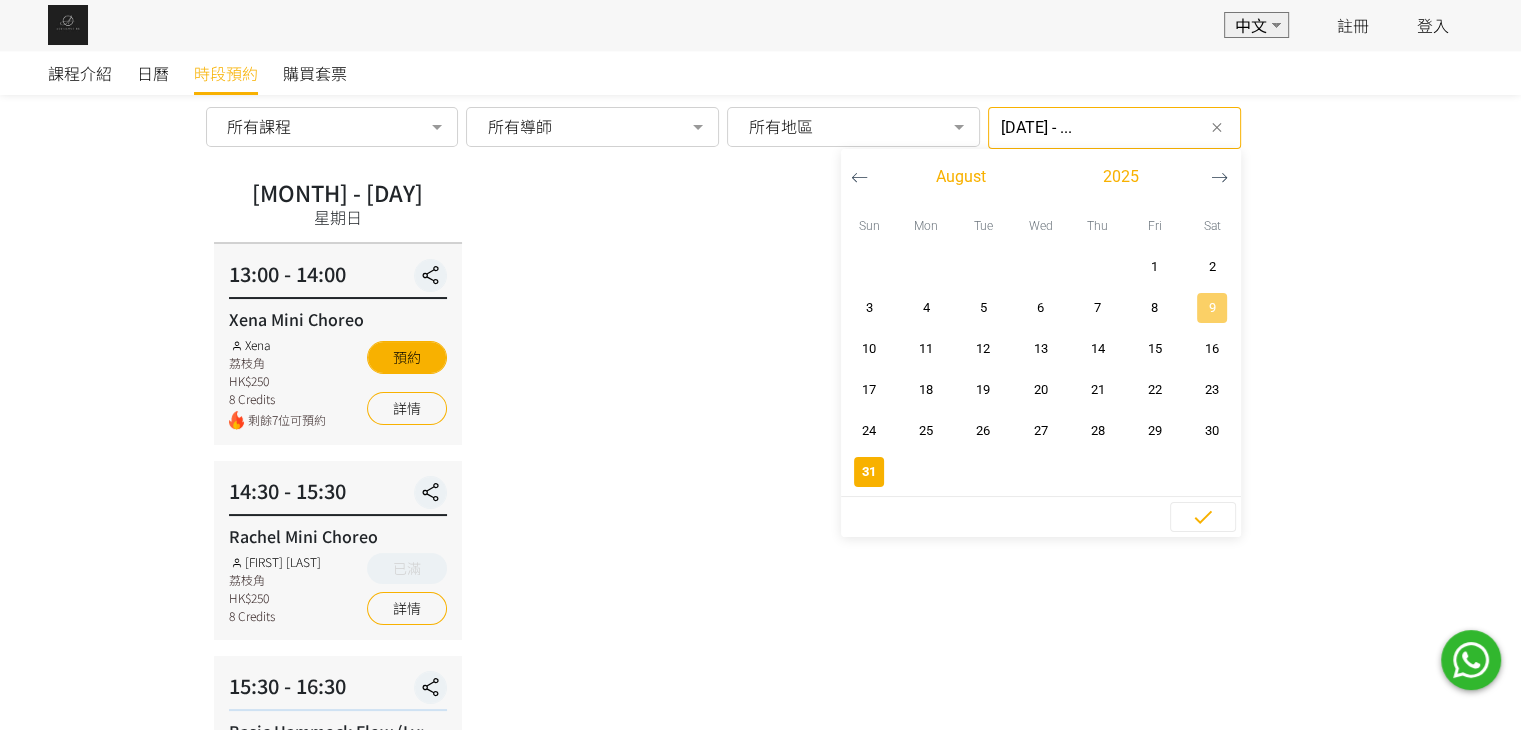 click on "9" at bounding box center (1211, 308) 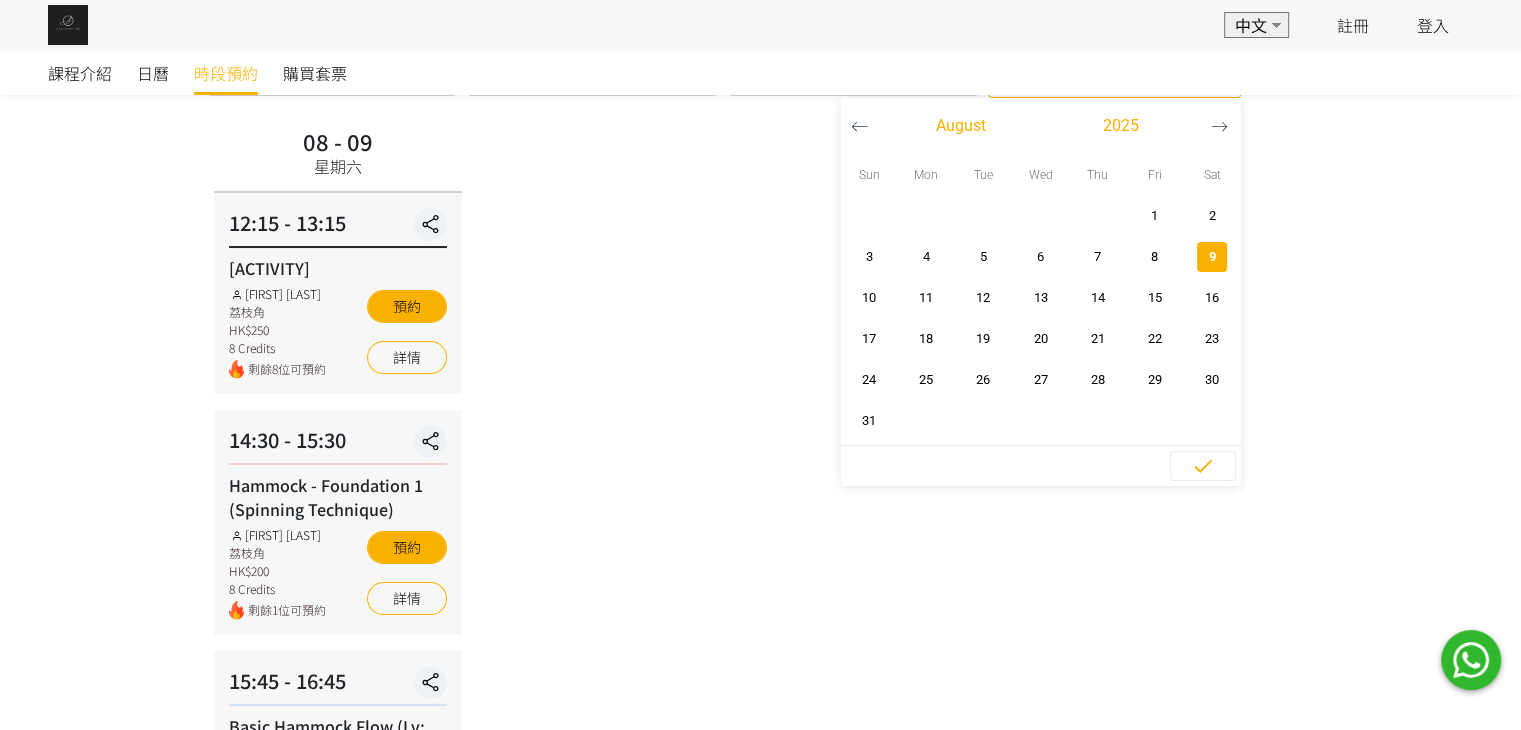 scroll, scrollTop: 168, scrollLeft: 0, axis: vertical 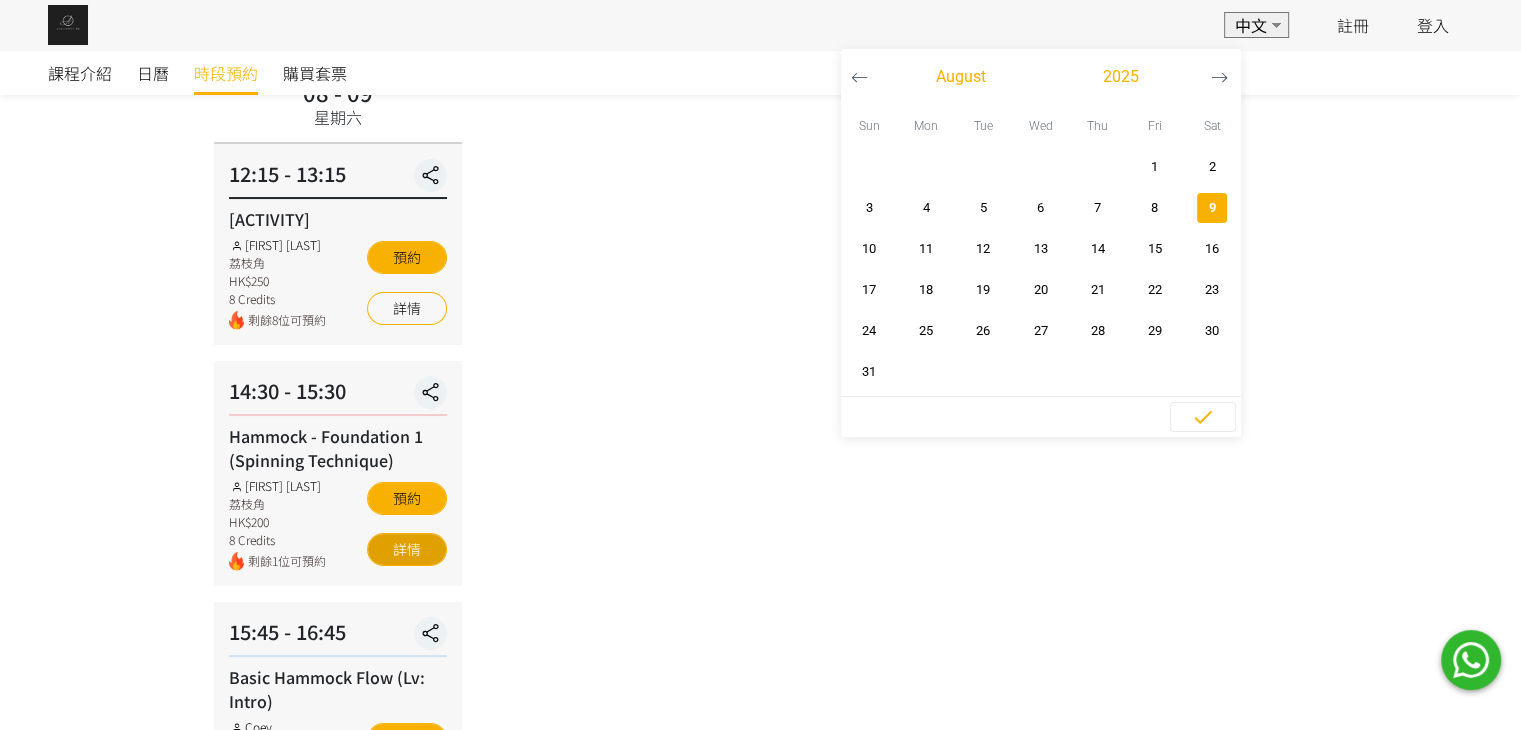 click on "詳情" at bounding box center (407, 549) 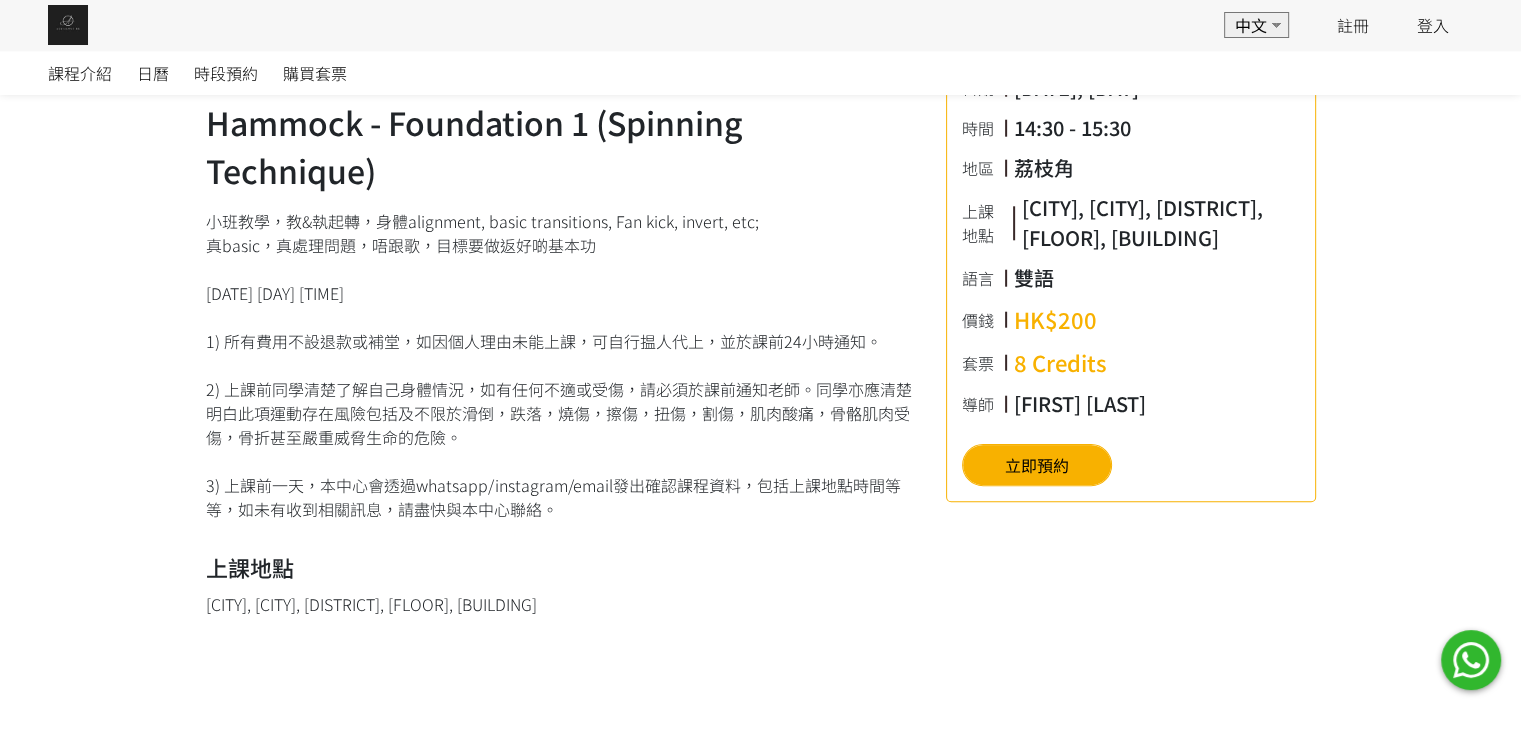 scroll, scrollTop: 300, scrollLeft: 0, axis: vertical 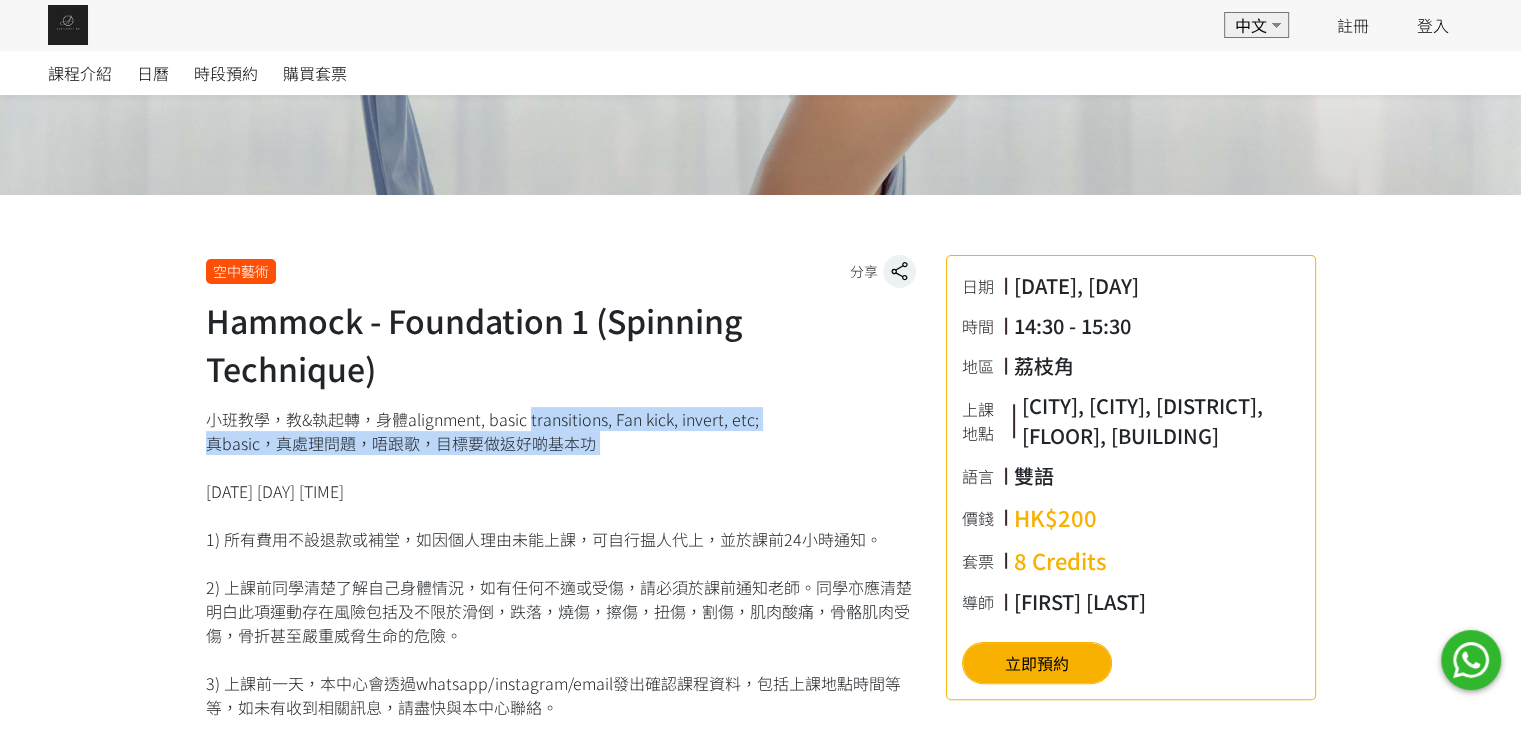drag, startPoint x: 221, startPoint y: 419, endPoint x: 556, endPoint y: 471, distance: 339.0118 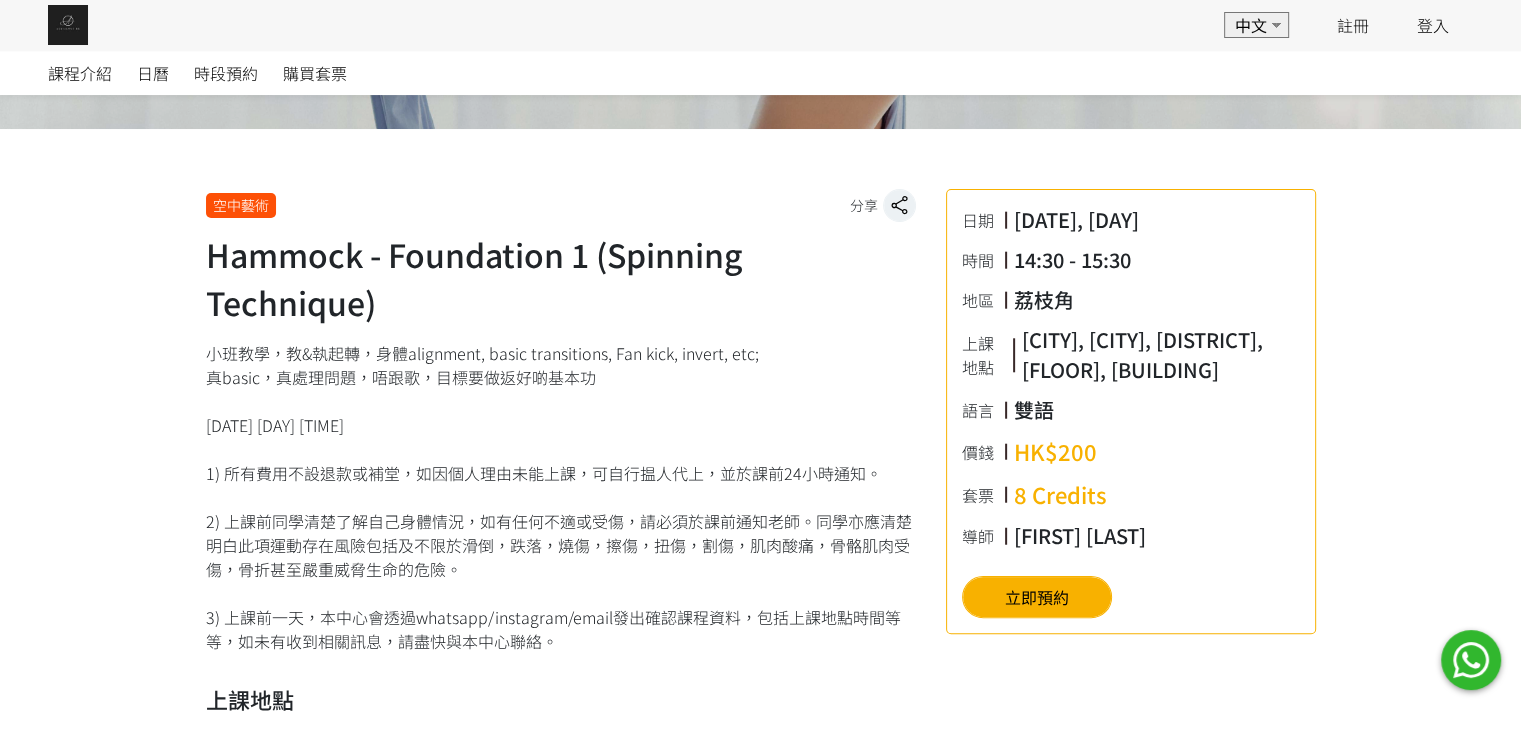 scroll, scrollTop: 400, scrollLeft: 0, axis: vertical 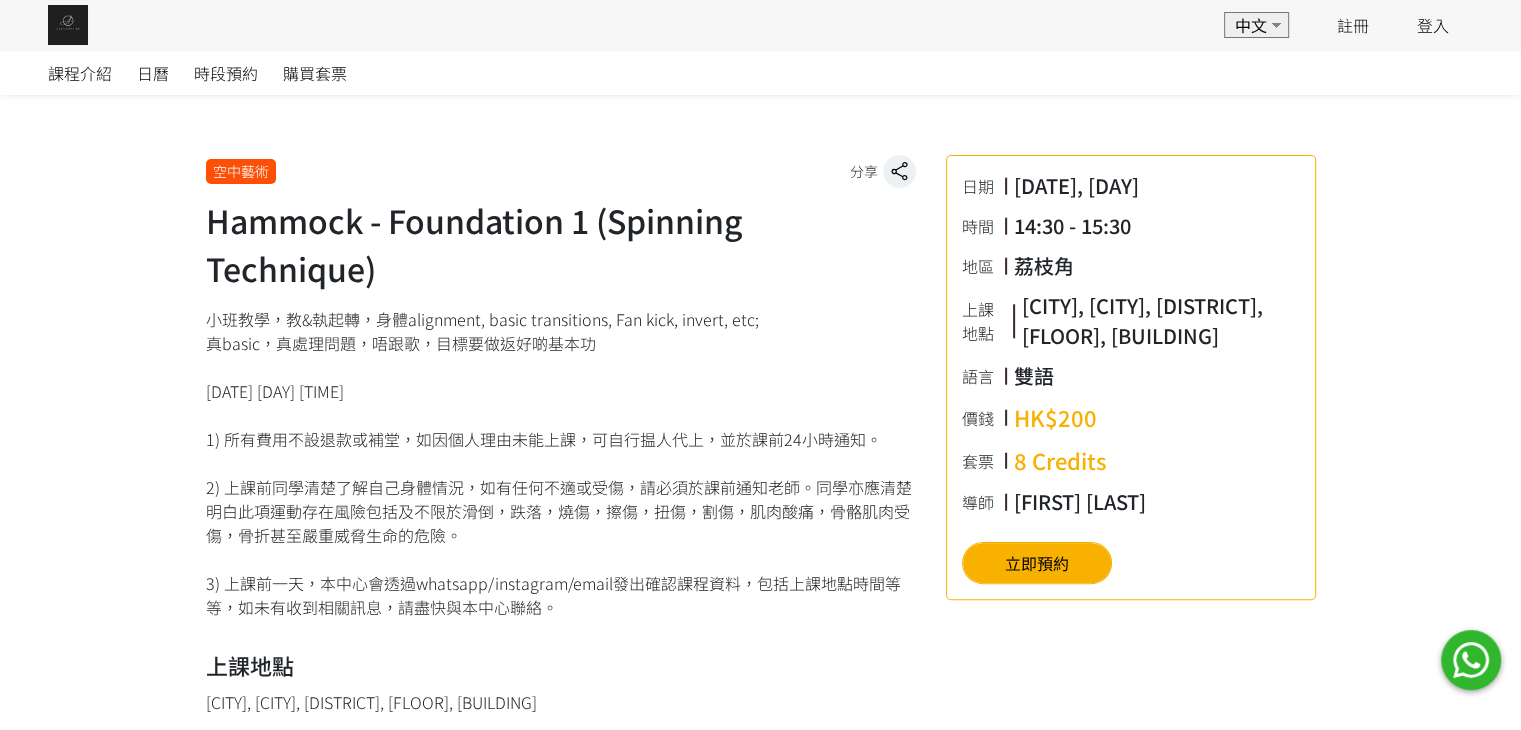 click on "Hammock - Foundation 1 (Spinning Technique)" at bounding box center (561, 244) 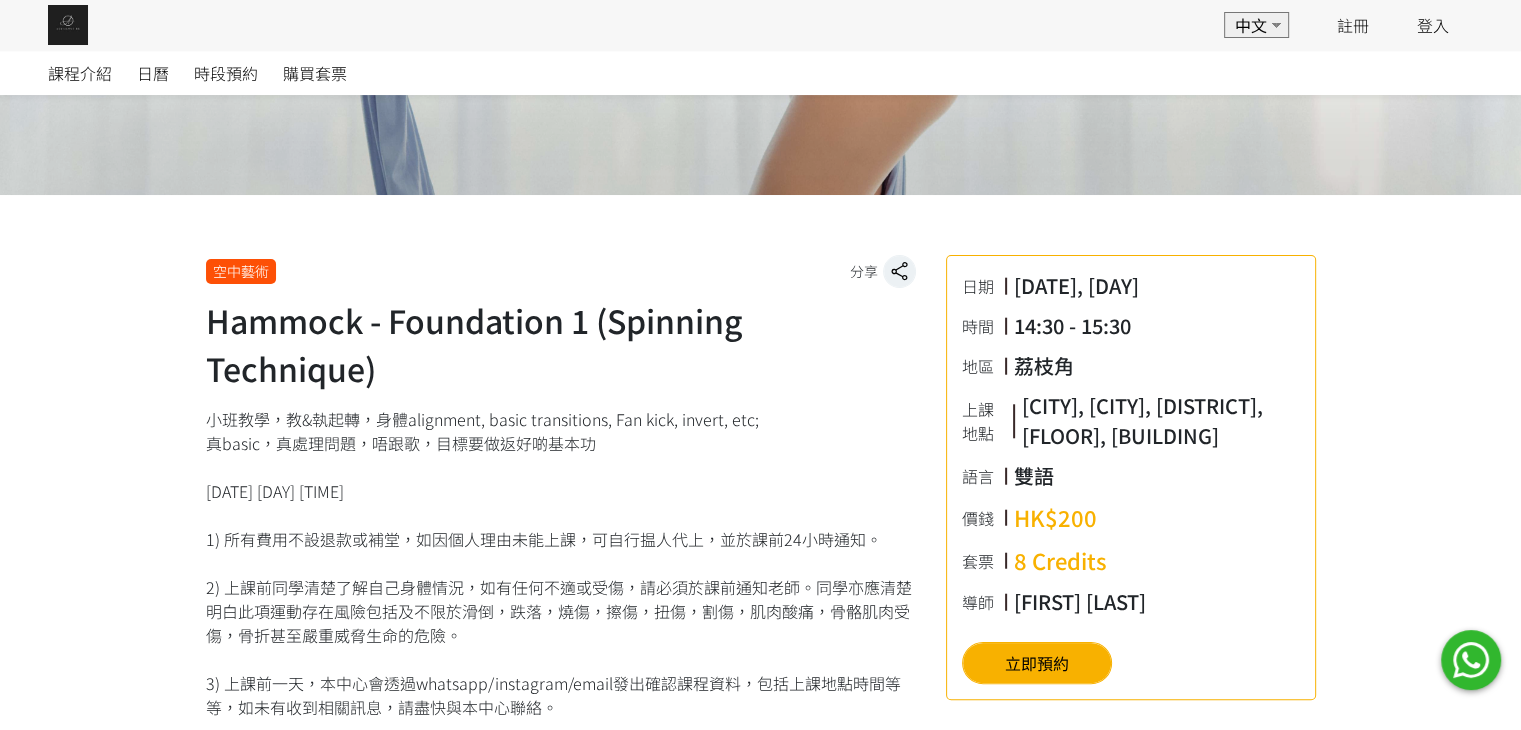 scroll, scrollTop: 600, scrollLeft: 0, axis: vertical 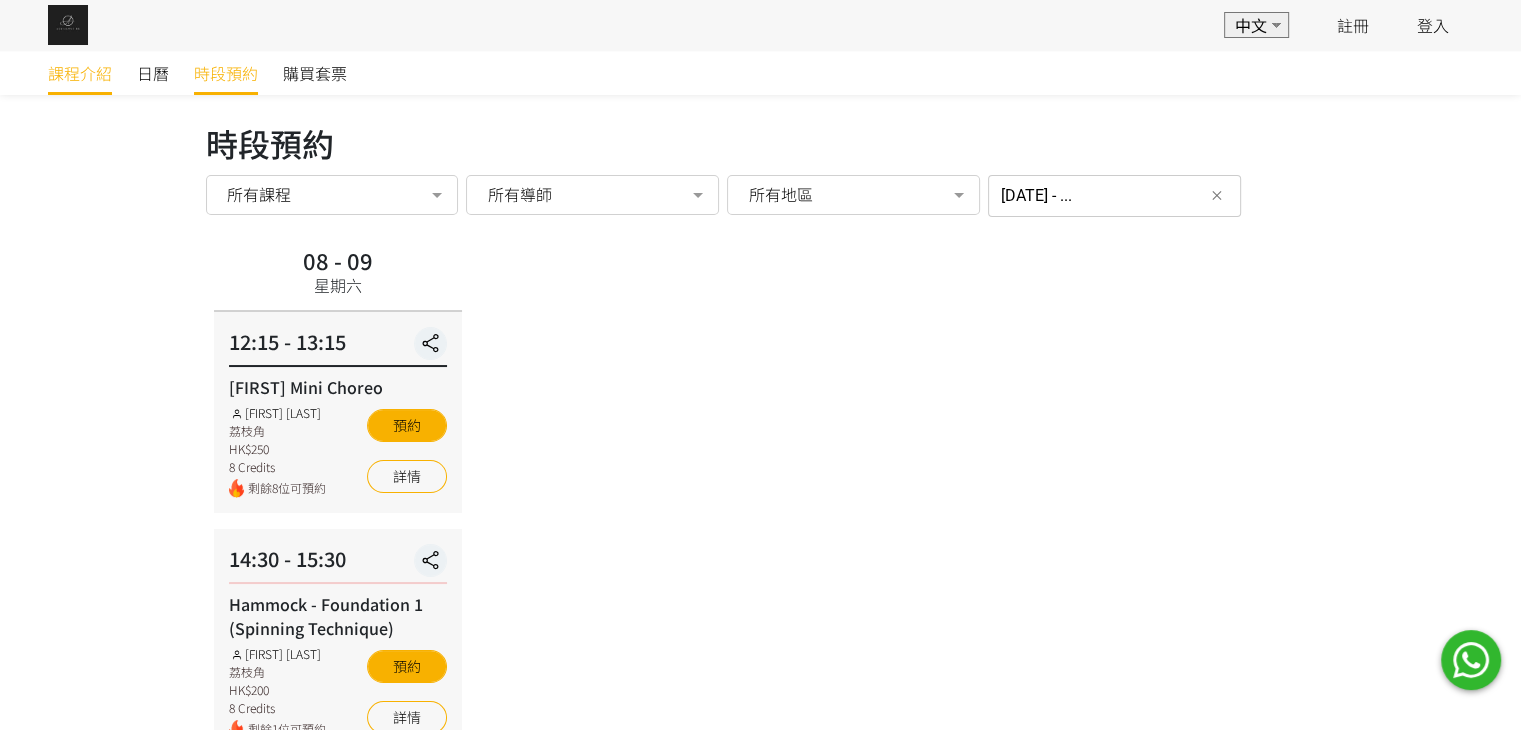 click on "課程介紹" at bounding box center [80, 73] 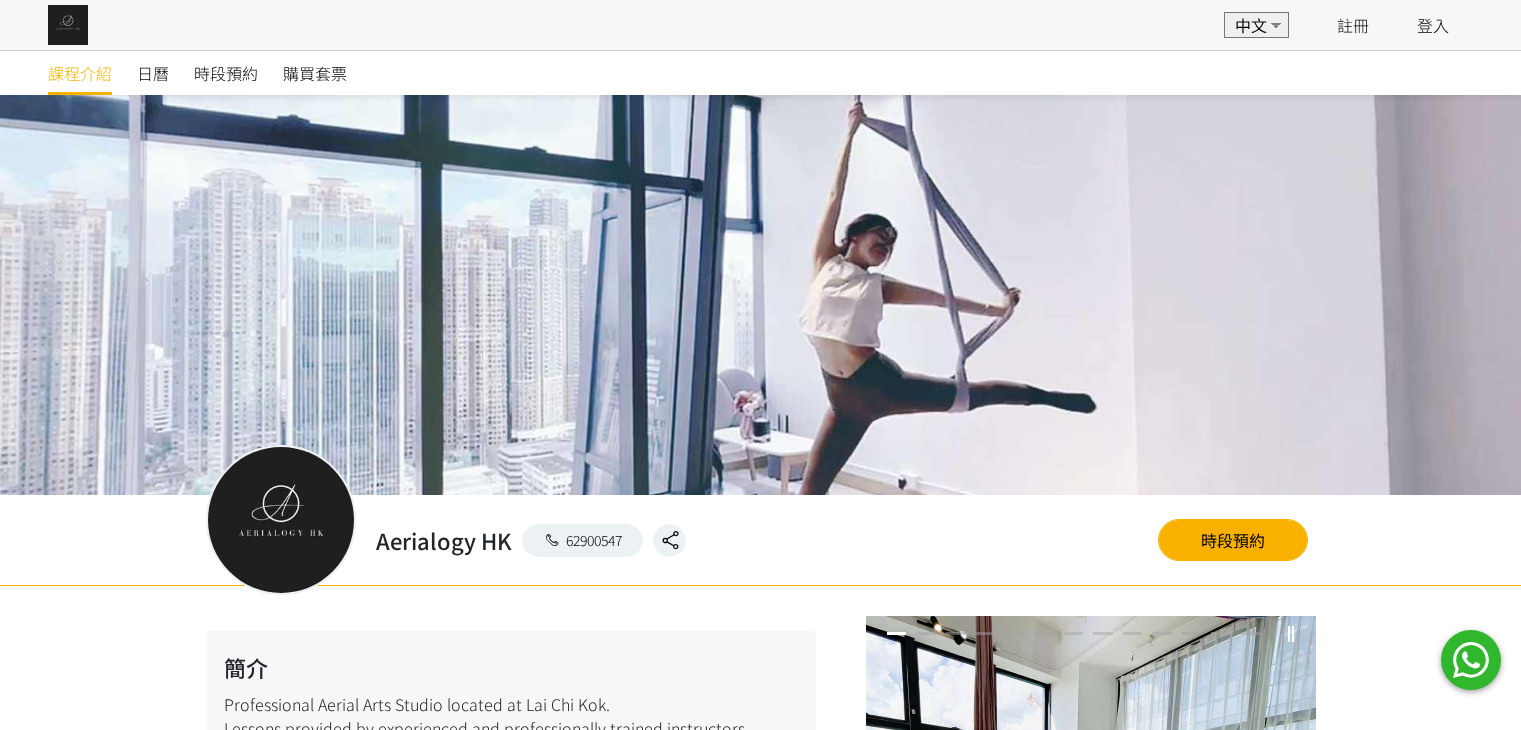 scroll, scrollTop: 1303, scrollLeft: 0, axis: vertical 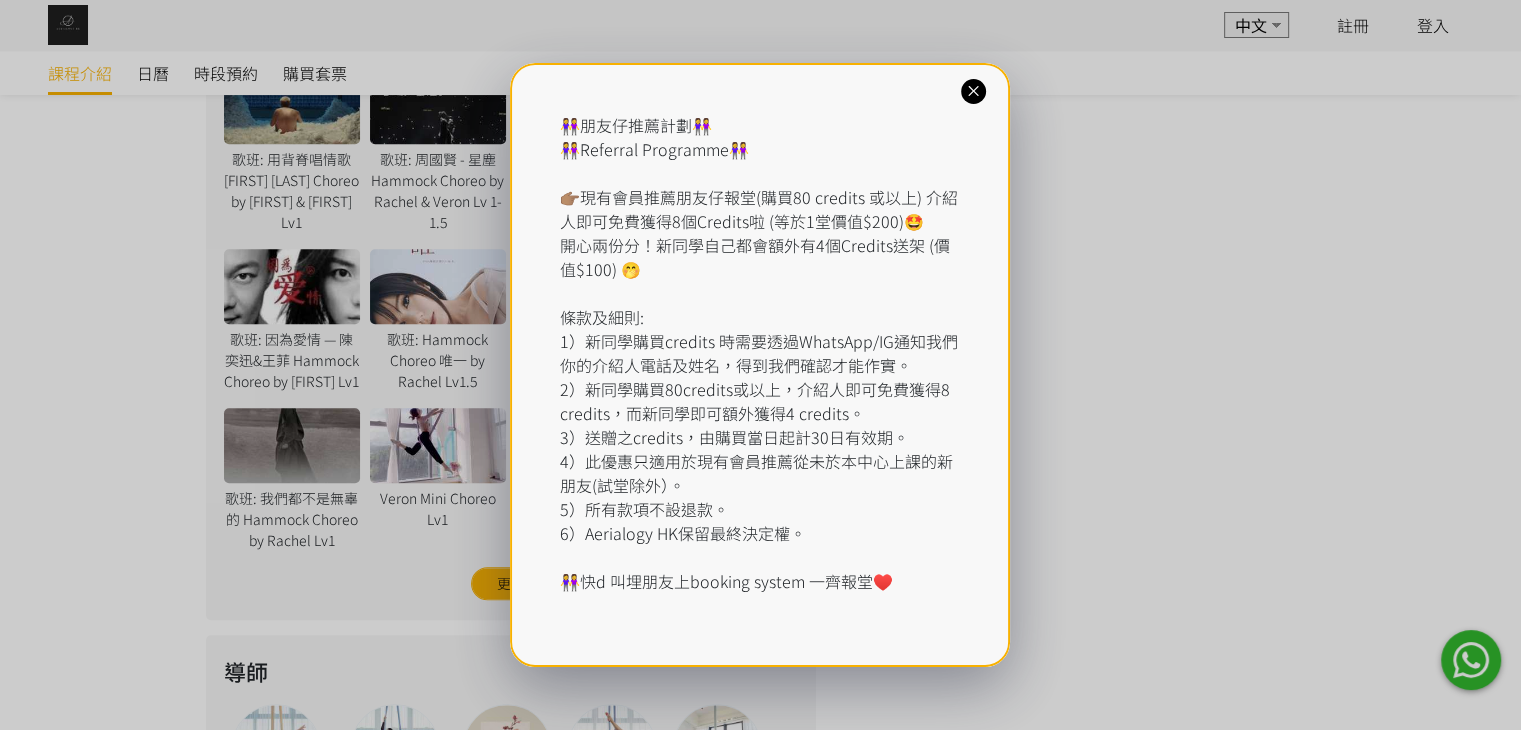 click on "👭朋友仔推薦計劃👭 👭Referral Programme👭 👉🏽現有會員推薦朋友仔報堂(購買80 credits 或以上) 介紹人即可免費獲得8個Credits啦 (等於1堂價值$200)🤩 開心兩份分！新同學自己都會額外有4個Credits送架 (價值$100) 🤭 條款及細則: 1）新同學購買credits 時需要透過WhatsApp/IG通知我們你的介紹人電話及姓名，得到我們確認才能作實。 2）新同學購買80credits或以上，介紹人即可免費獲得8 credits，而新同學即可額外獲得4 credits。 3）送贈之credits，由購買當日起計30日有效期。 4）此優惠只適用於現有會員推薦從未於本中心上課的新朋友(試堂除外）。 5）所有款項不設退款。 6）Aerialogy HK保留最終決定權。 👭快d 叫埋朋友上booking system 一齊報堂♥️" at bounding box center [760, 365] 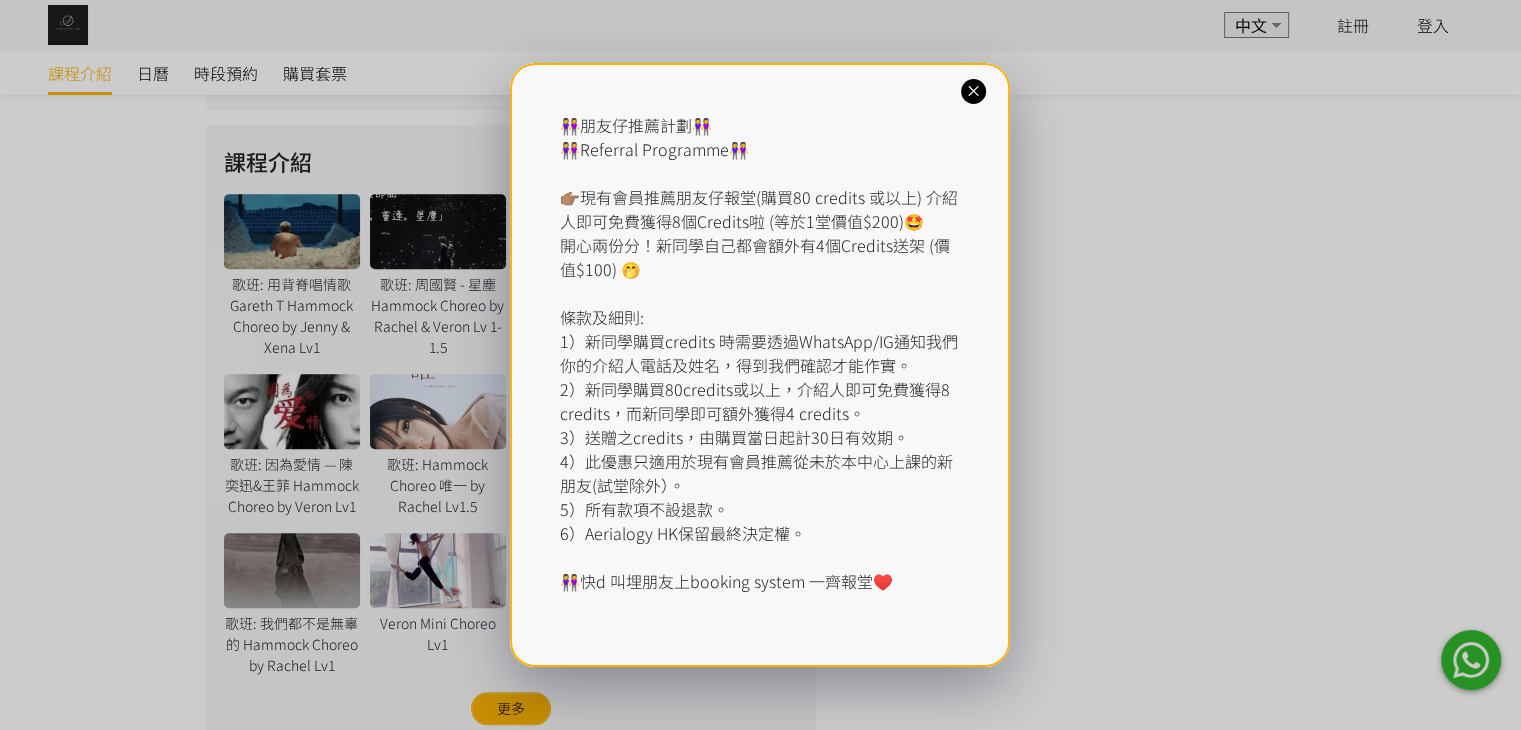 scroll, scrollTop: 1003, scrollLeft: 0, axis: vertical 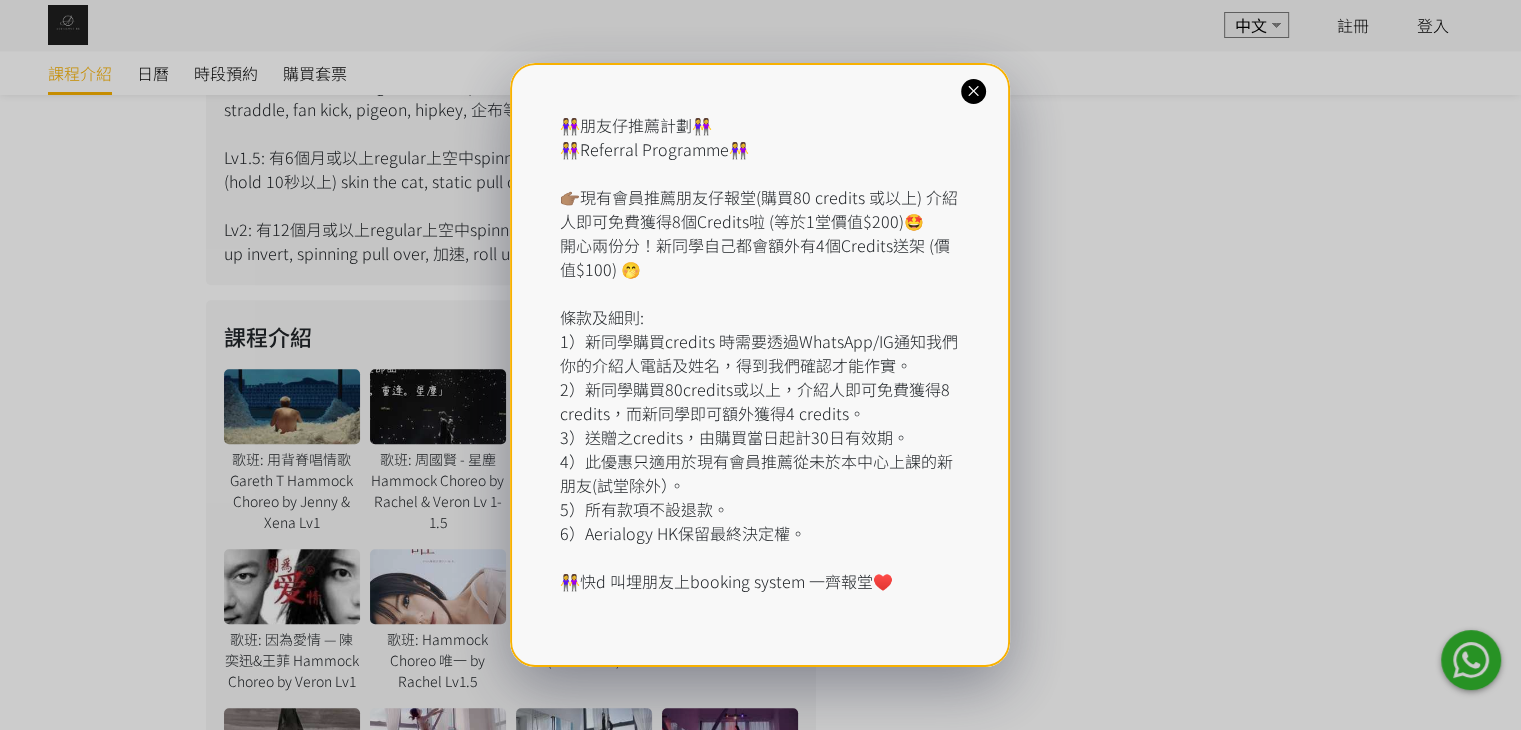click at bounding box center [973, 91] 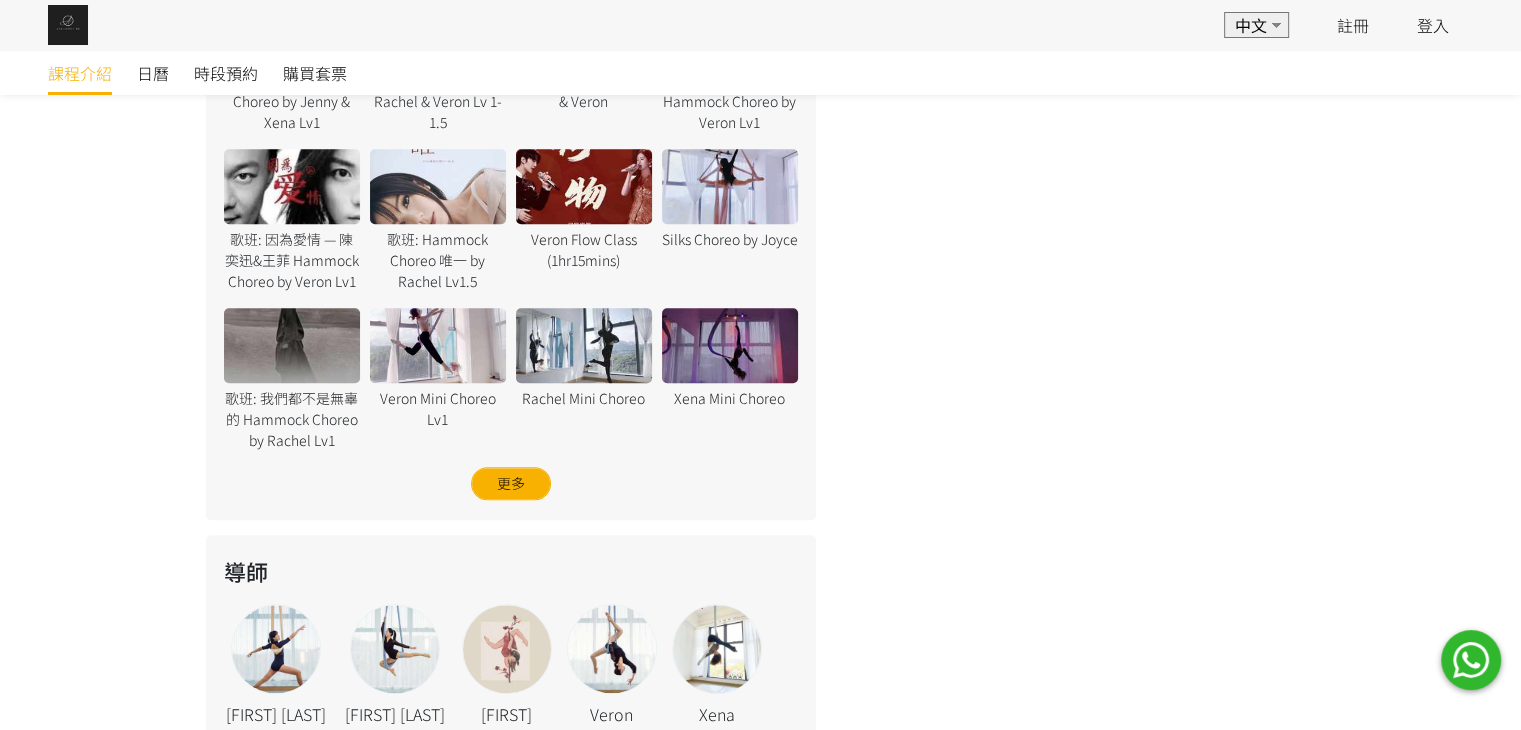 scroll, scrollTop: 1703, scrollLeft: 0, axis: vertical 